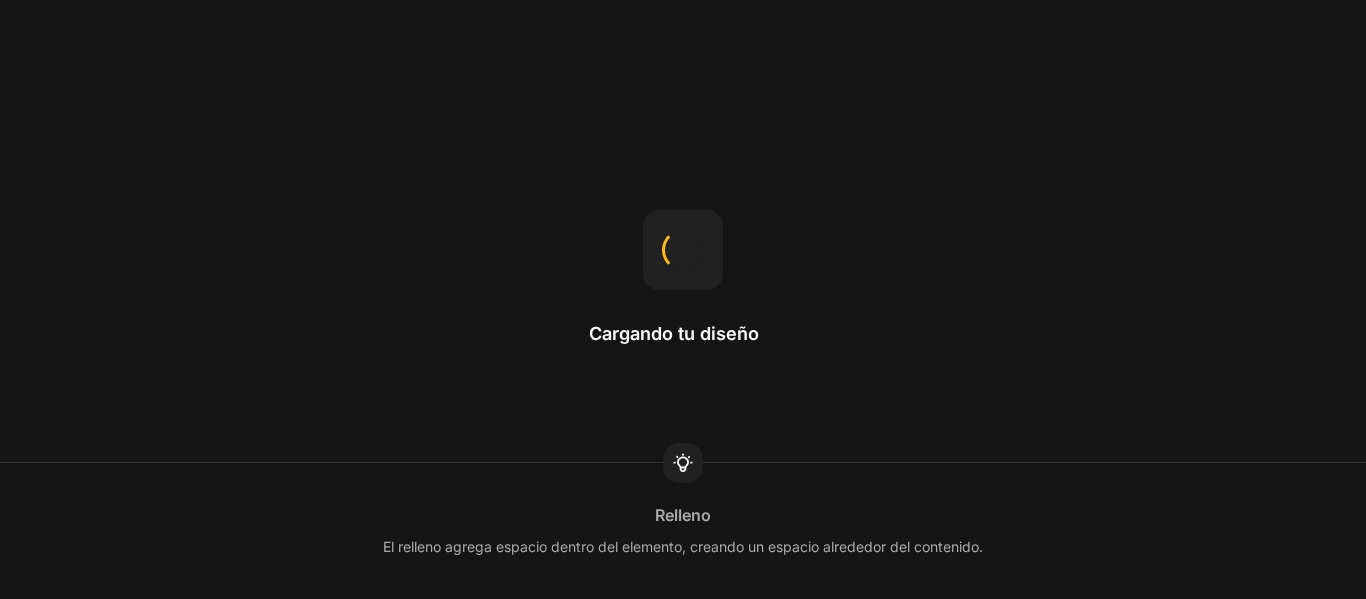 scroll, scrollTop: 0, scrollLeft: 0, axis: both 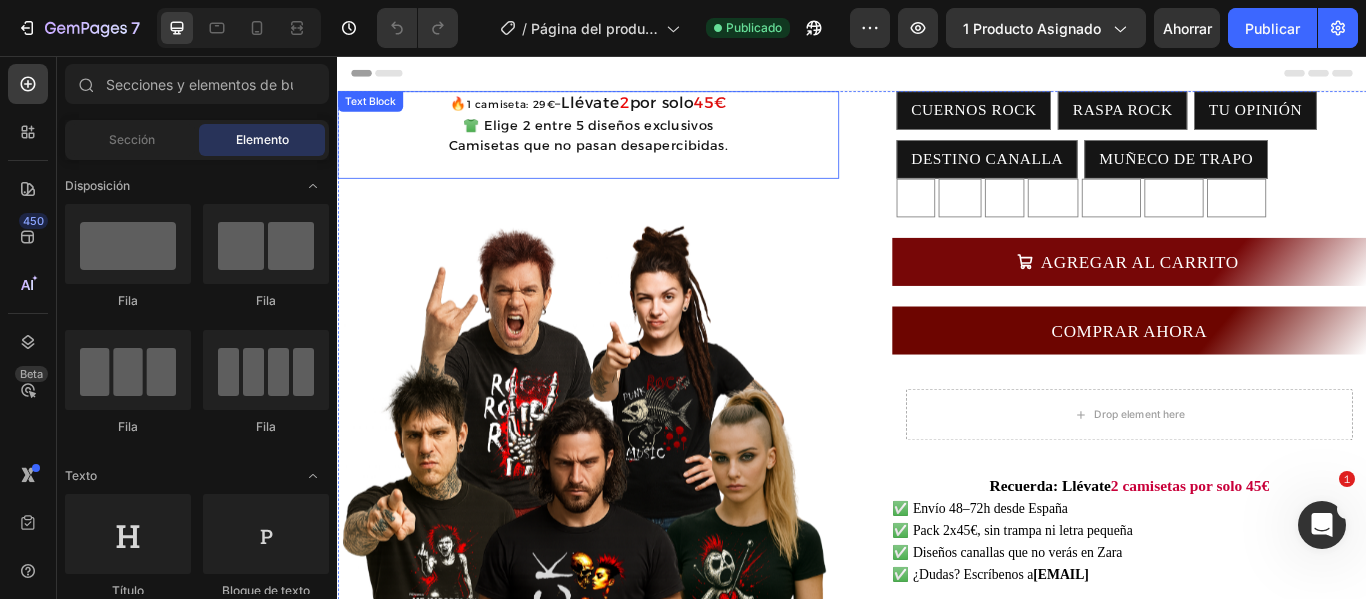 click on "🔥  1 camiseta: 29€  –  Llévate  2  por solo  45€ 👕 Elige 2 entre 5 diseños exclusivos Camisetas que no pasan desapercibidas." at bounding box center (629, 136) 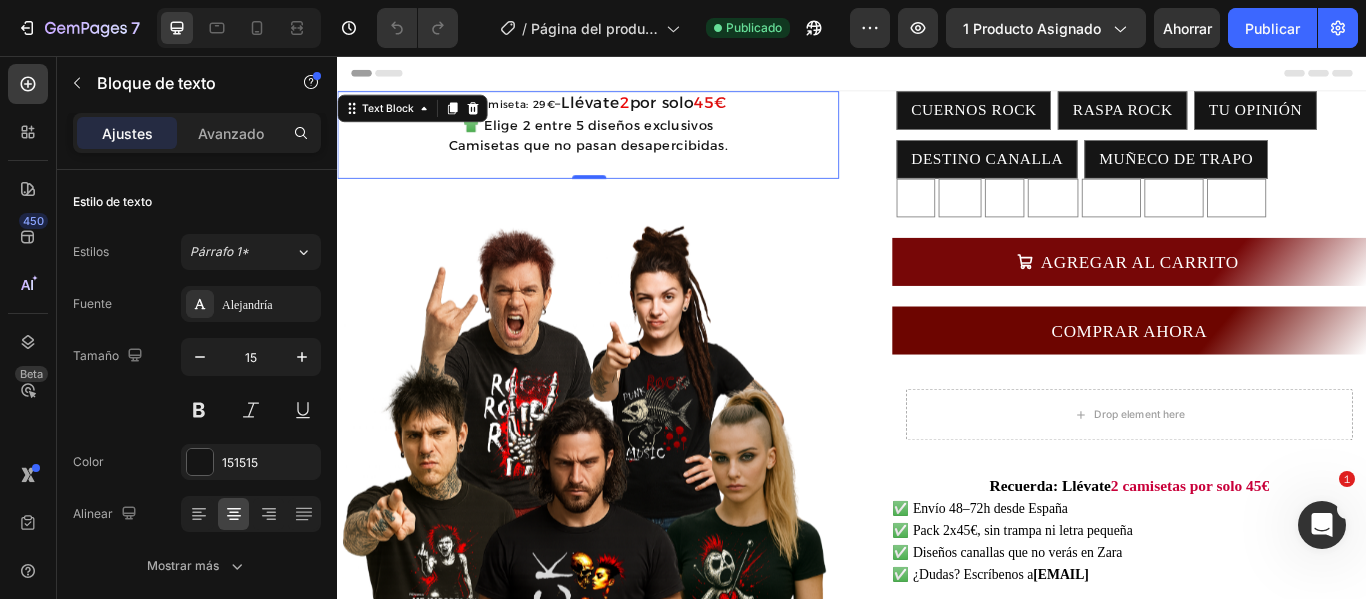 click on "Llévate" at bounding box center (631, 111) 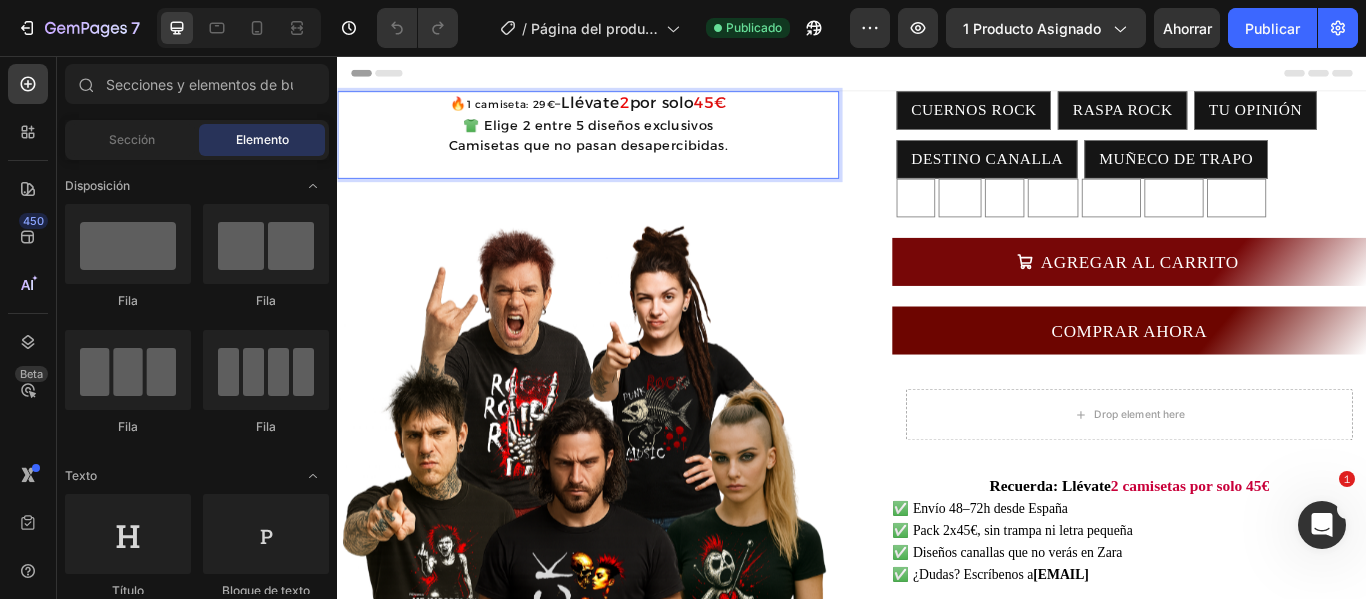 click on "Header" at bounding box center [937, 76] 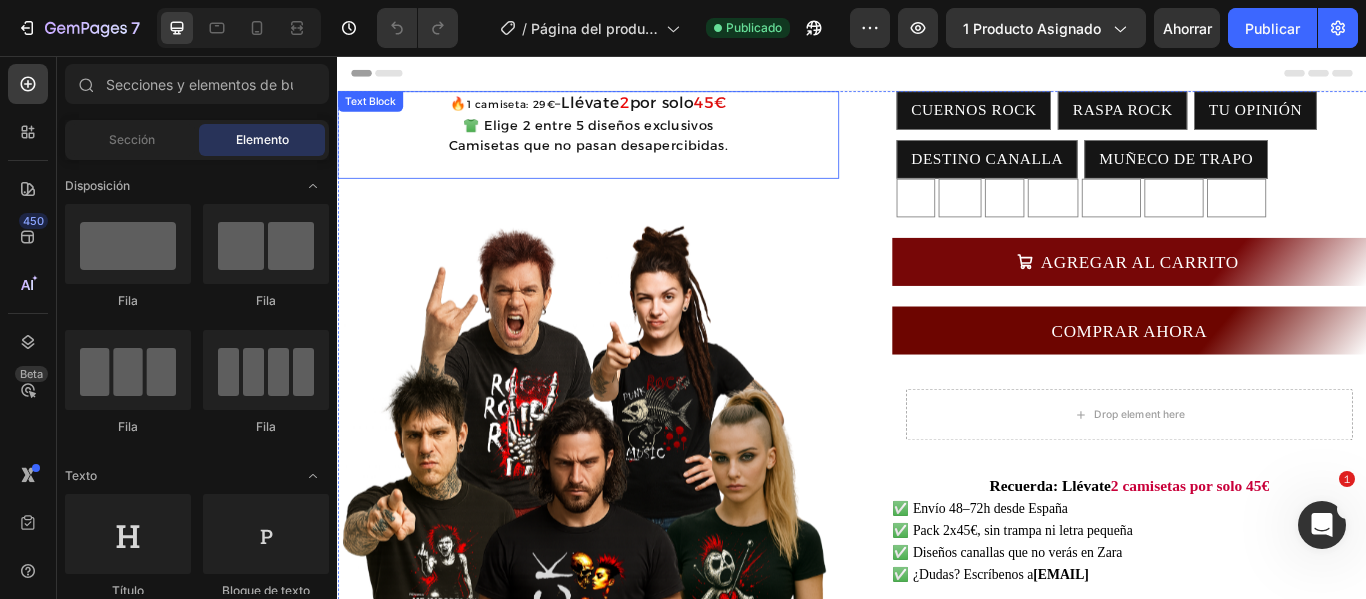 click on "🔥  1 camiseta: 29€  –  Llévate  2  por solo  45€ 👕 Elige 2 entre 5 diseños exclusivos Camisetas que no pasan desapercibidas." at bounding box center [629, 136] 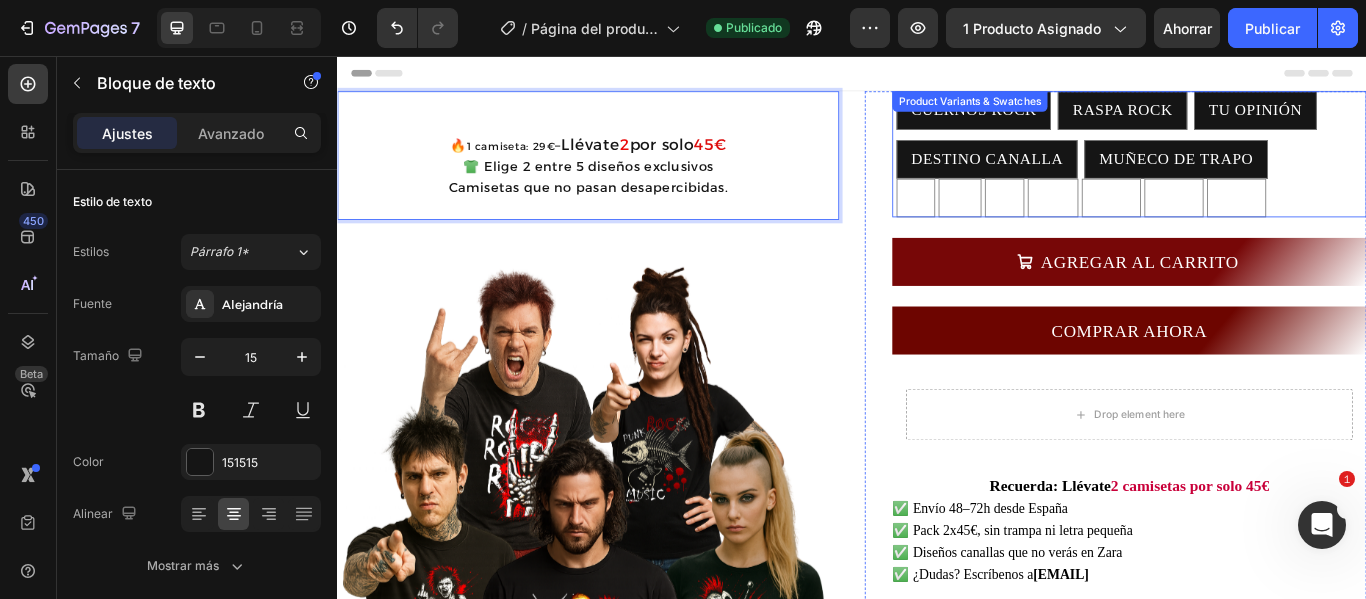 click on "RASPA ROCK" at bounding box center (1252, 74) 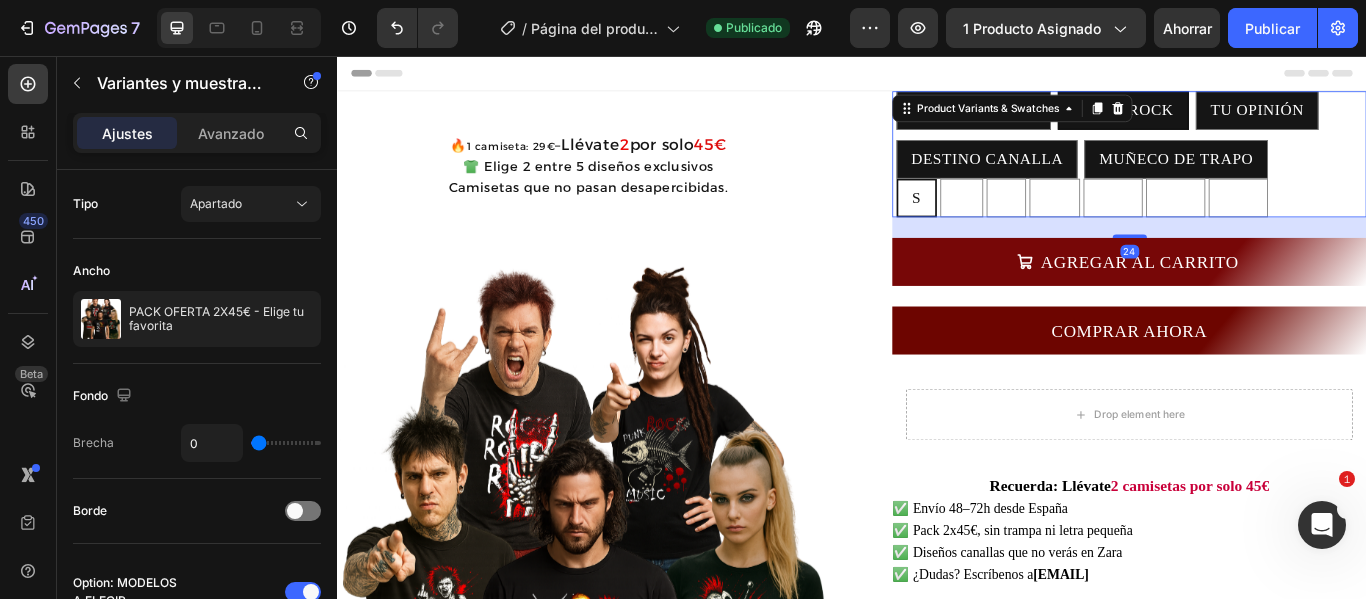 radio on "false" 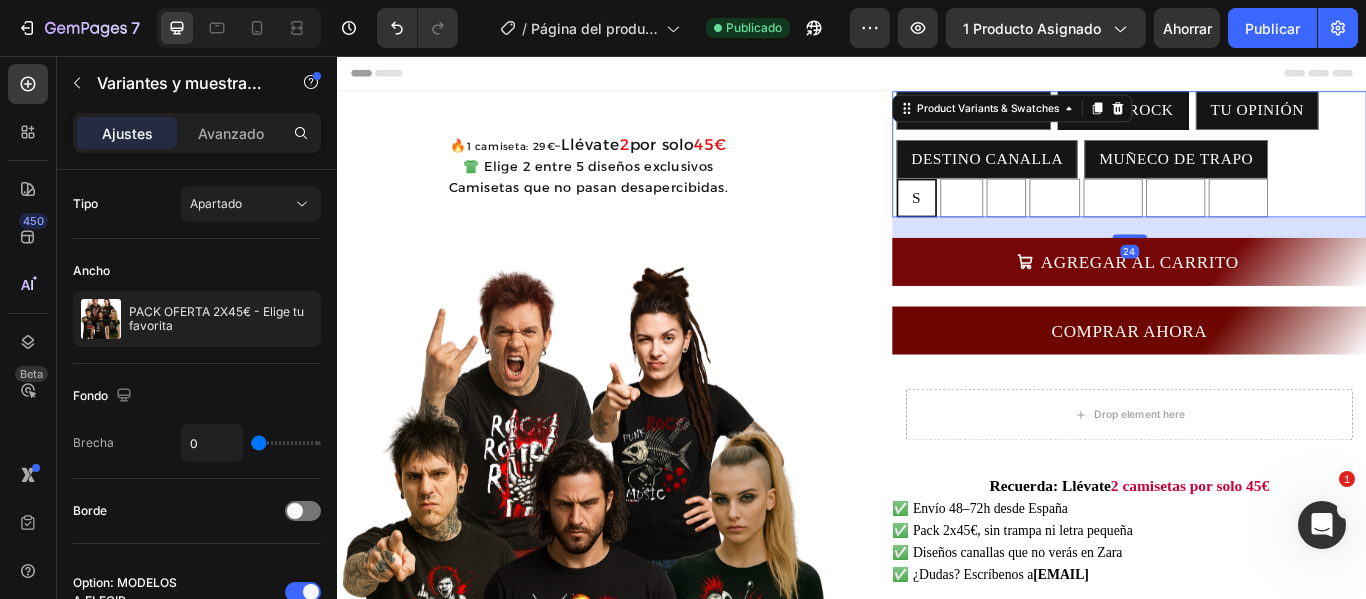 radio on "false" 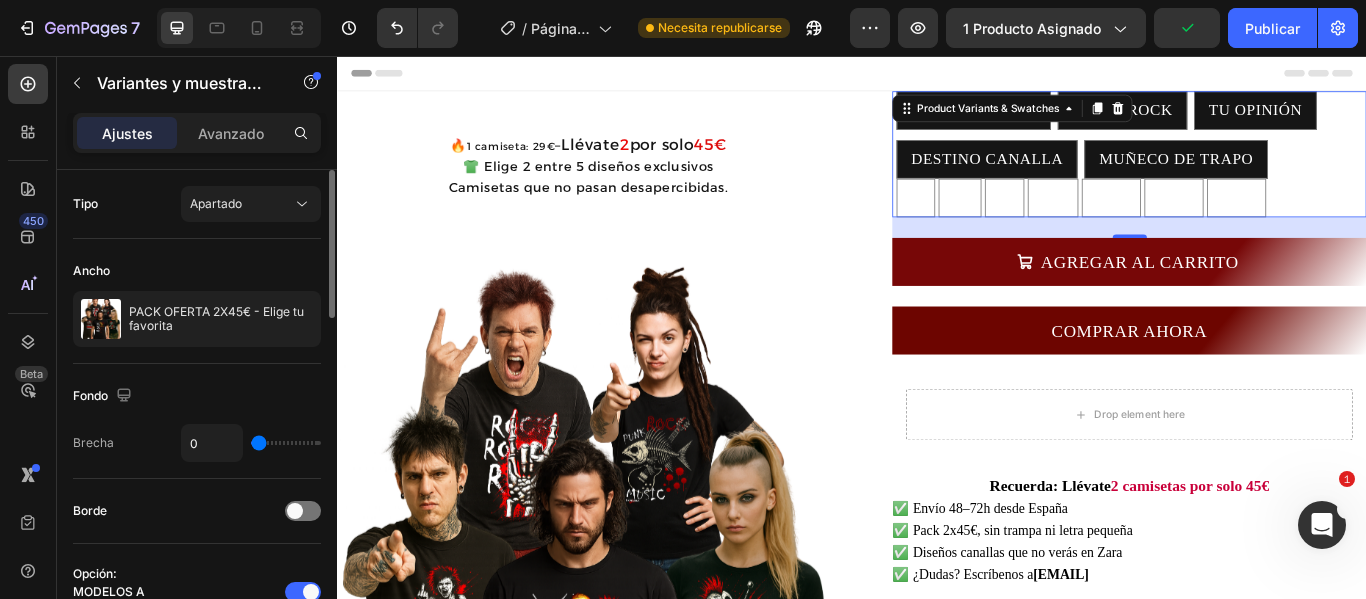 type on "3" 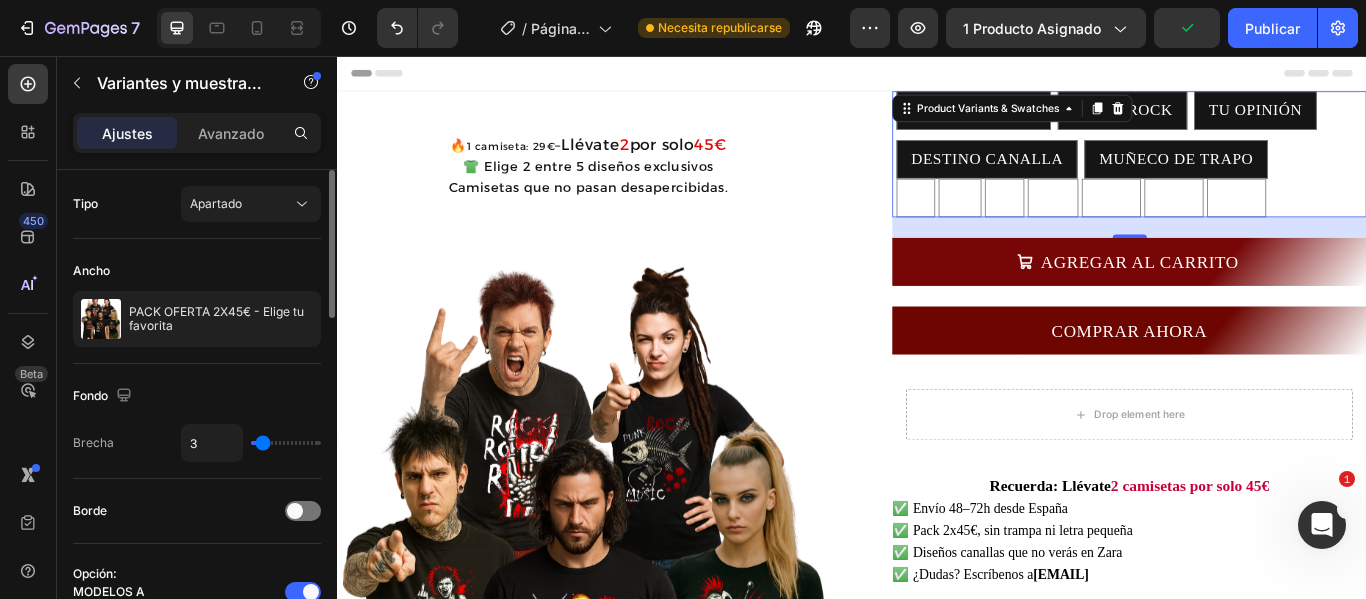 type on "7" 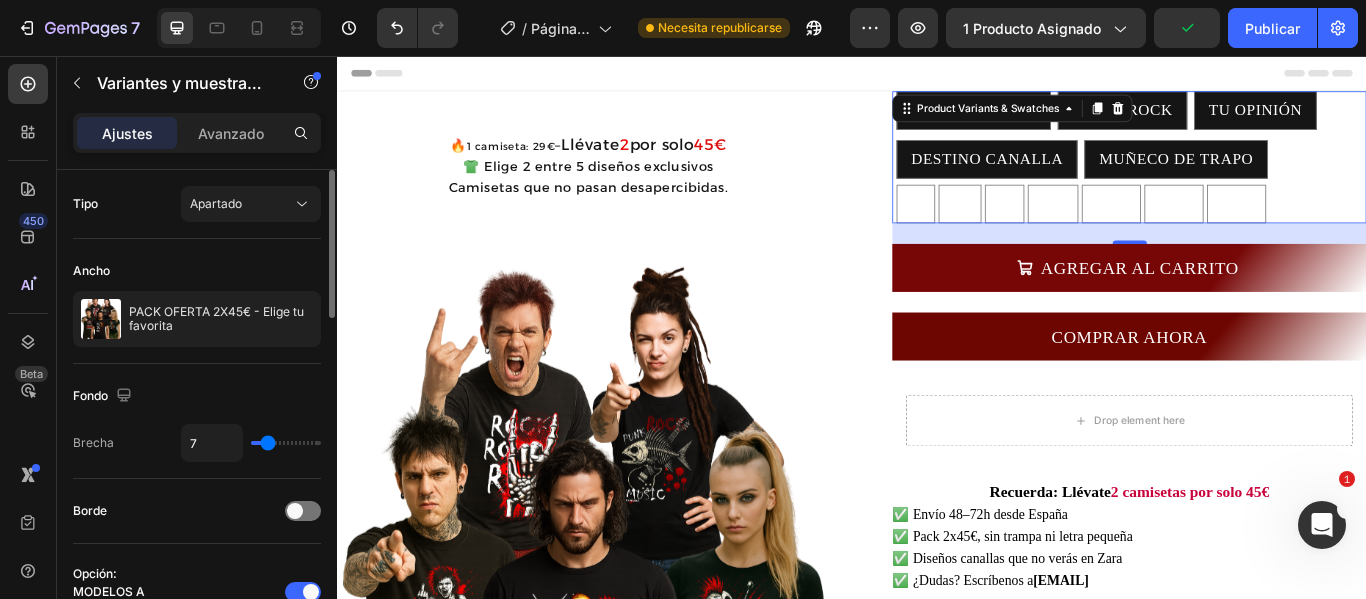 type on "11" 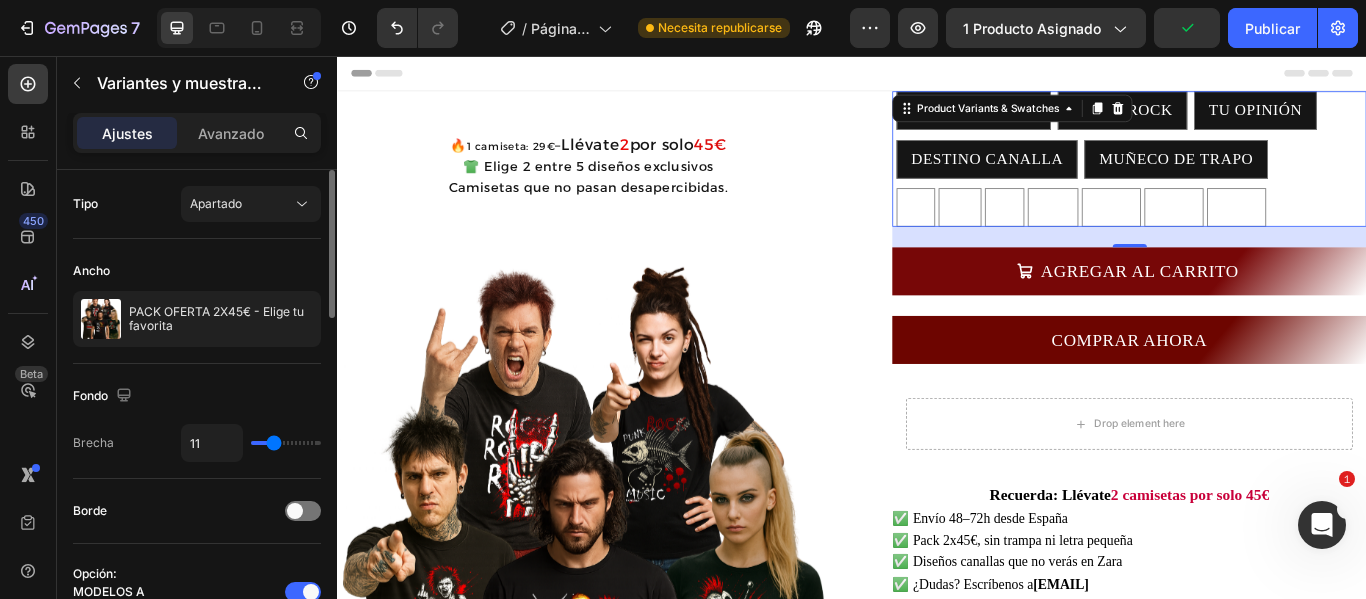 type on "8" 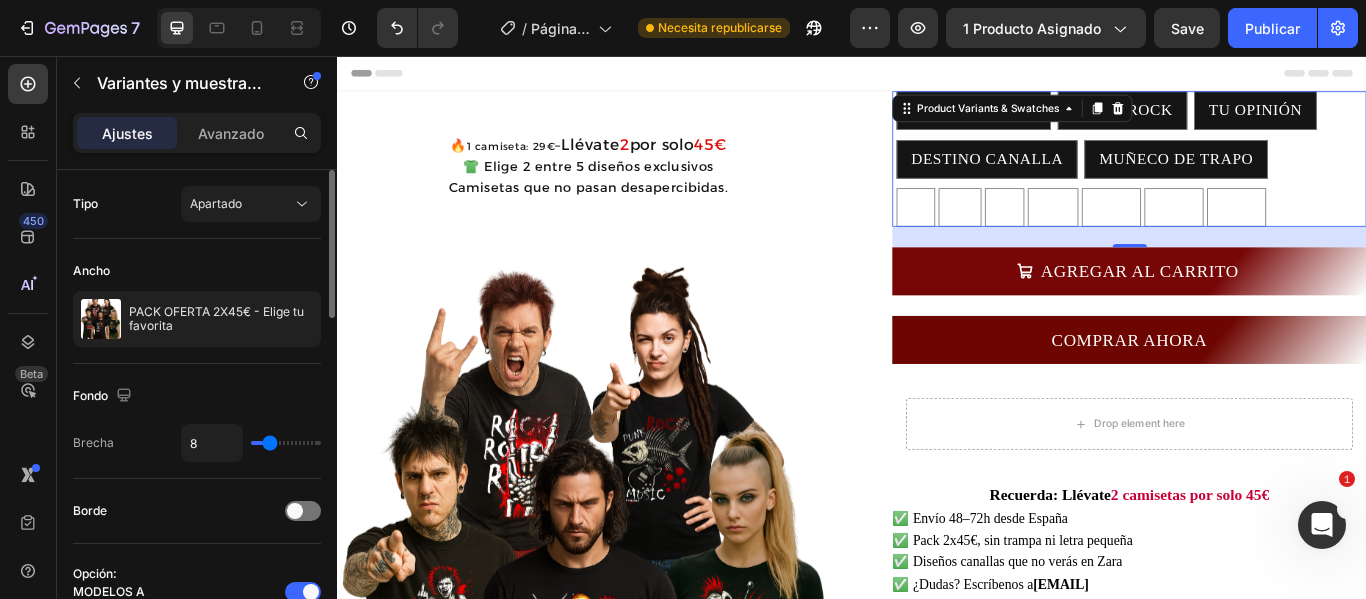 type on "4" 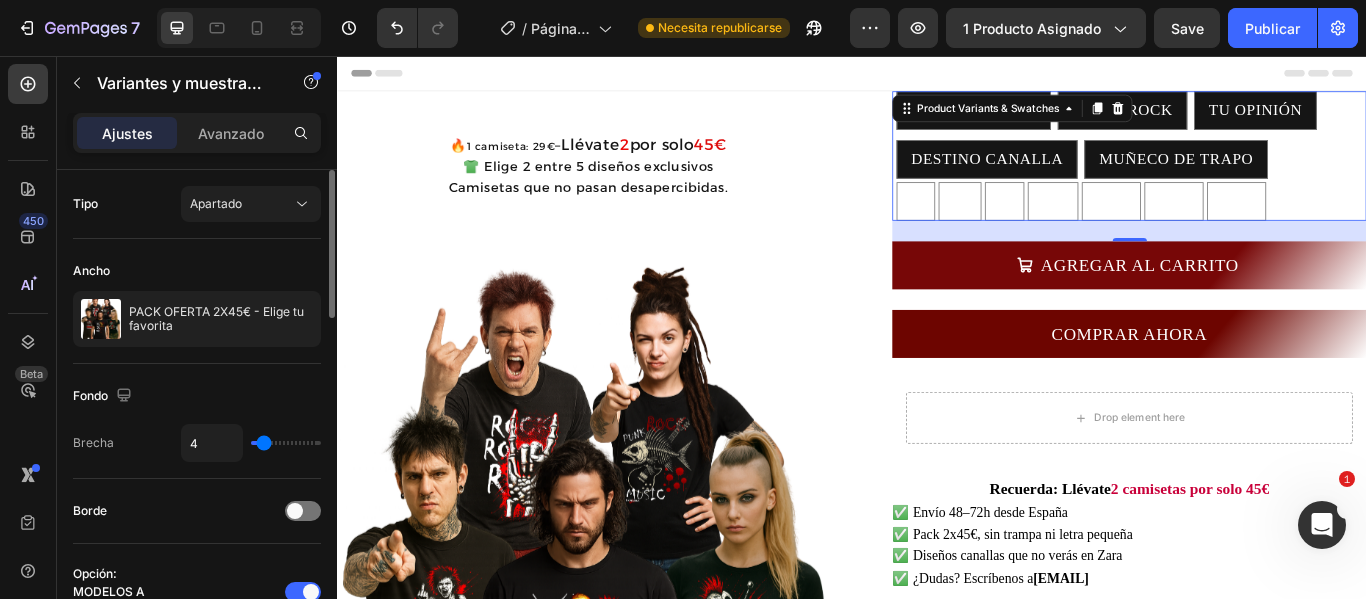 type on "3" 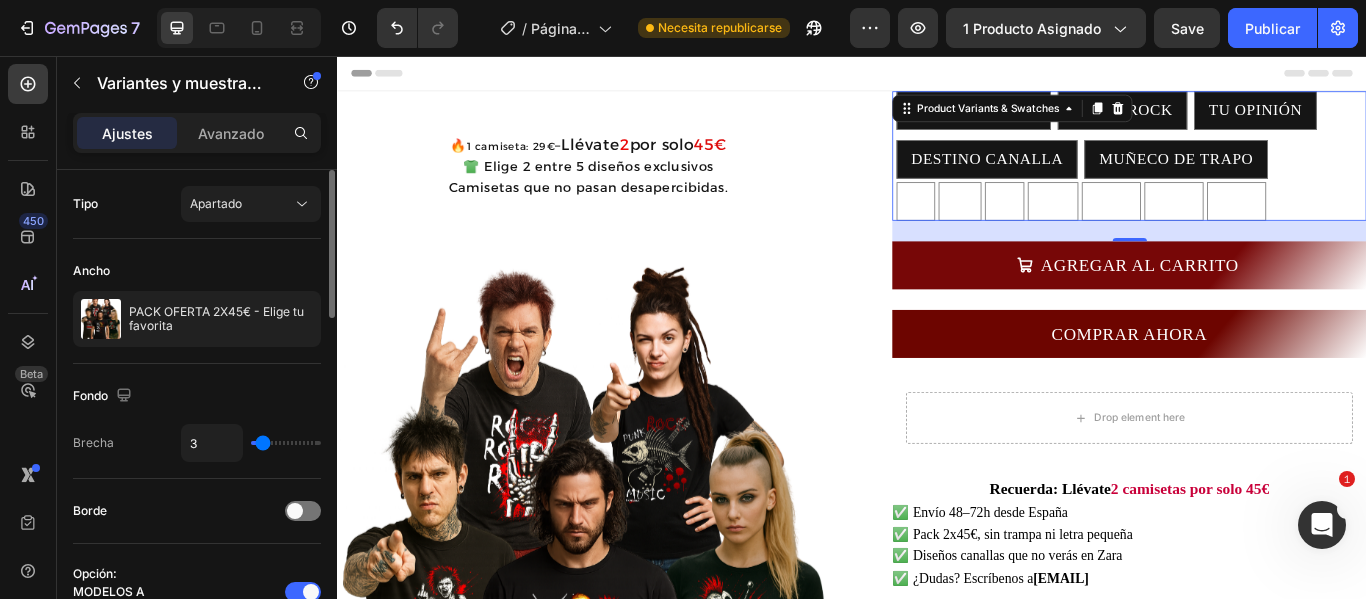 type on "2" 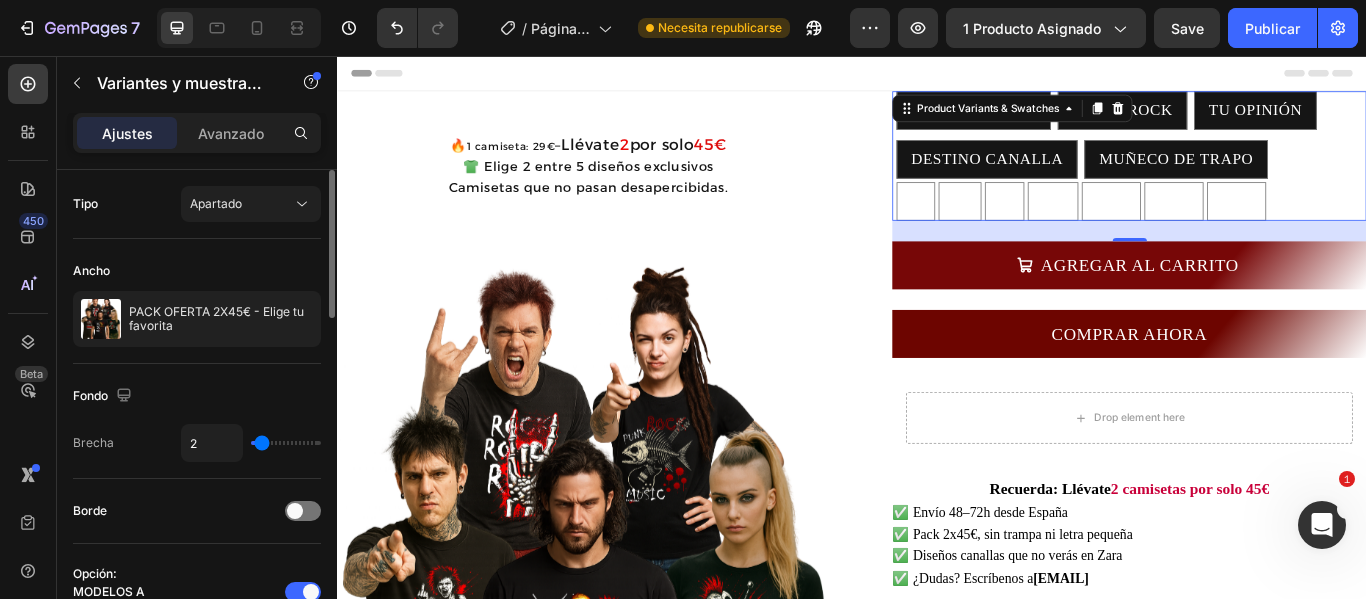 type on "1" 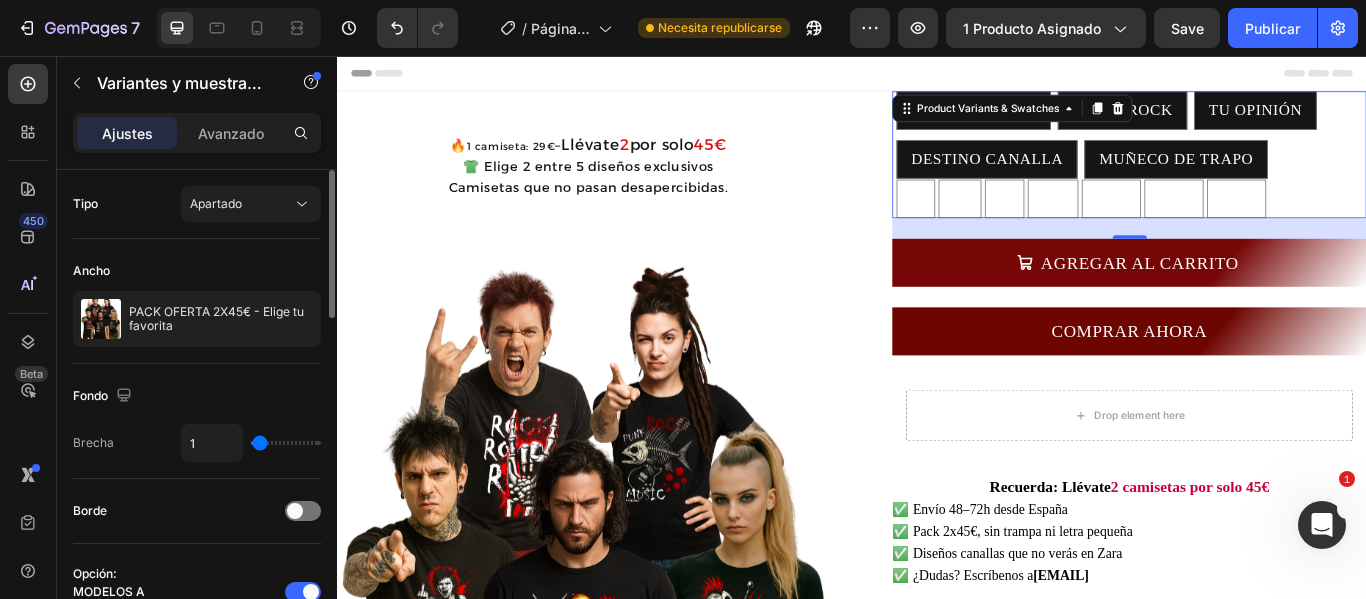 type on "0" 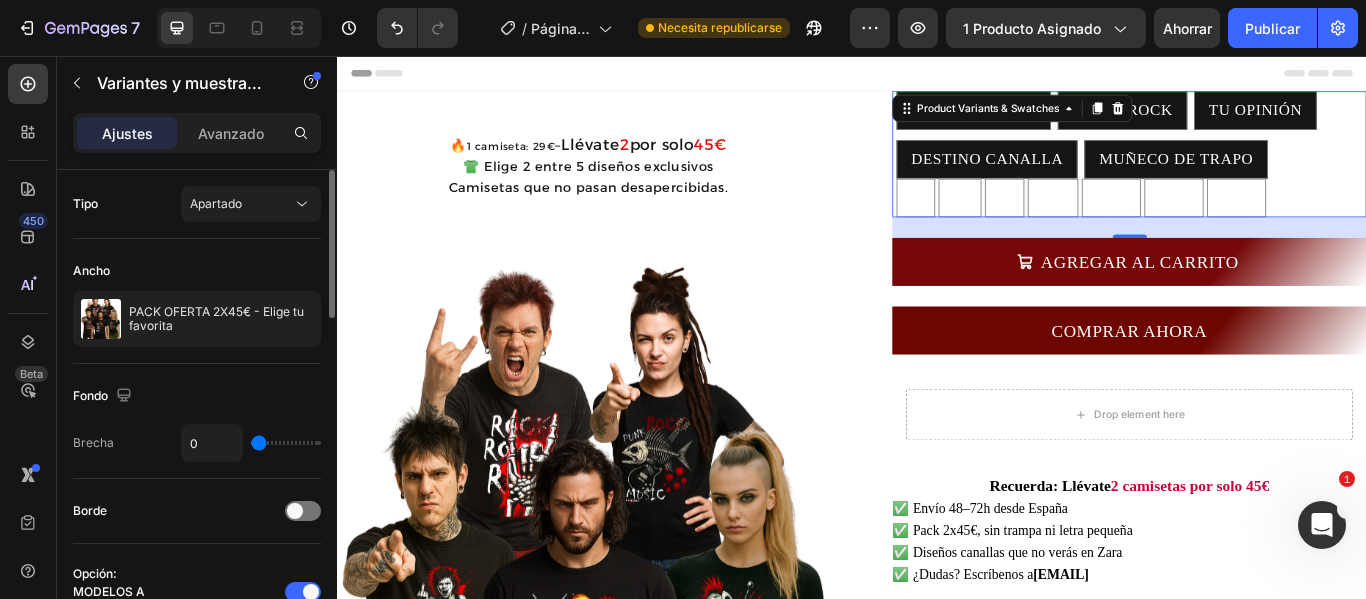 drag, startPoint x: 260, startPoint y: 445, endPoint x: 239, endPoint y: 445, distance: 21 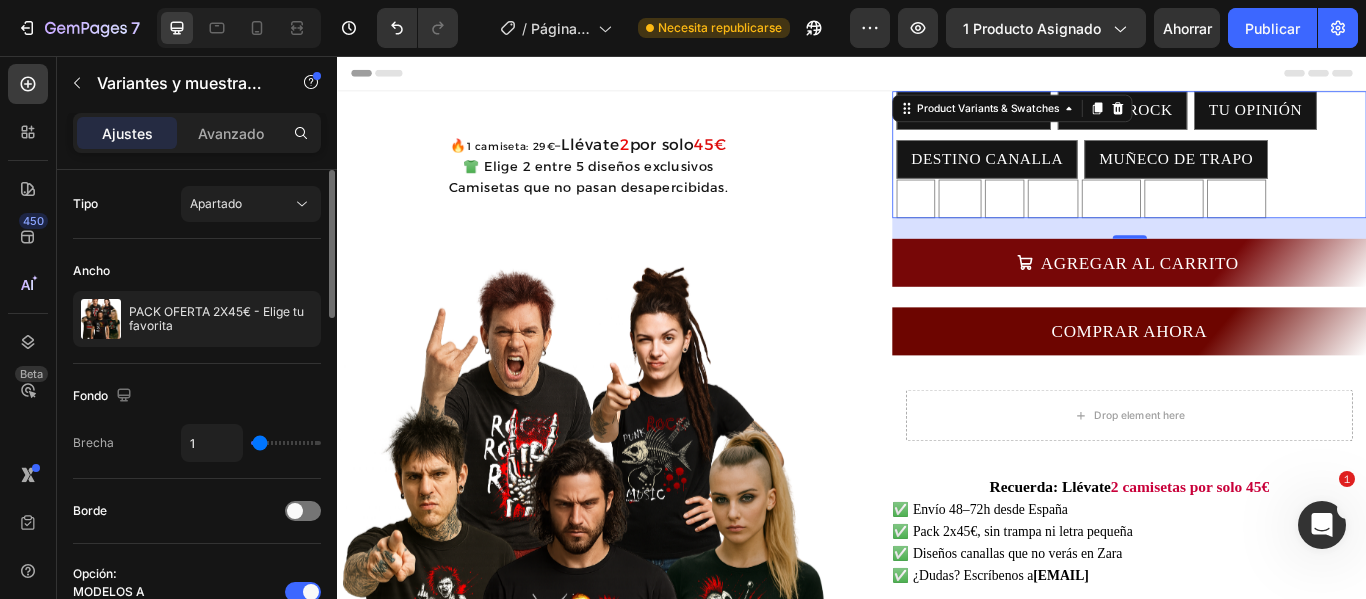 type on "2" 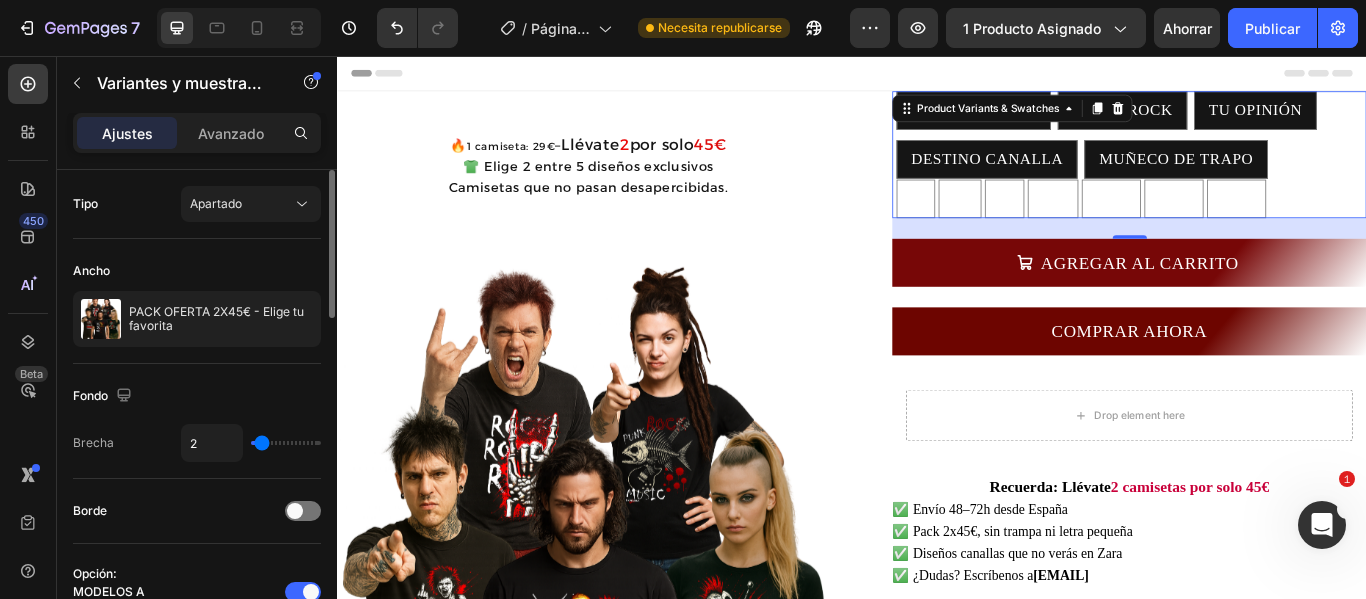 type on "3" 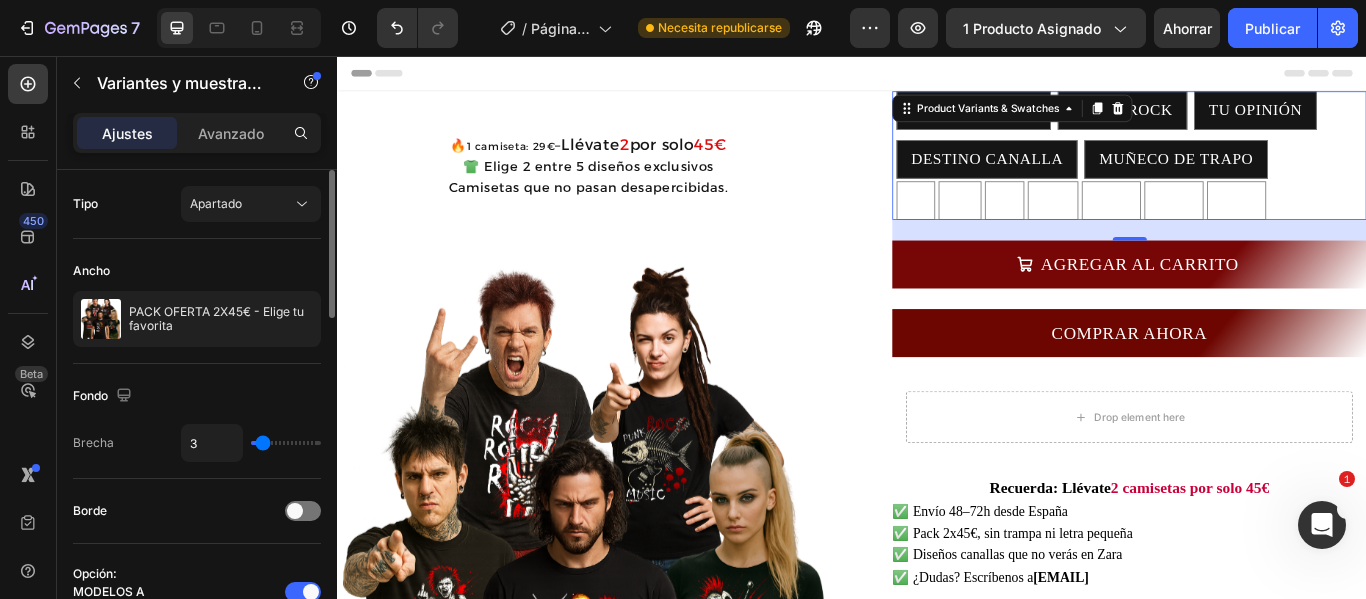 type on "4" 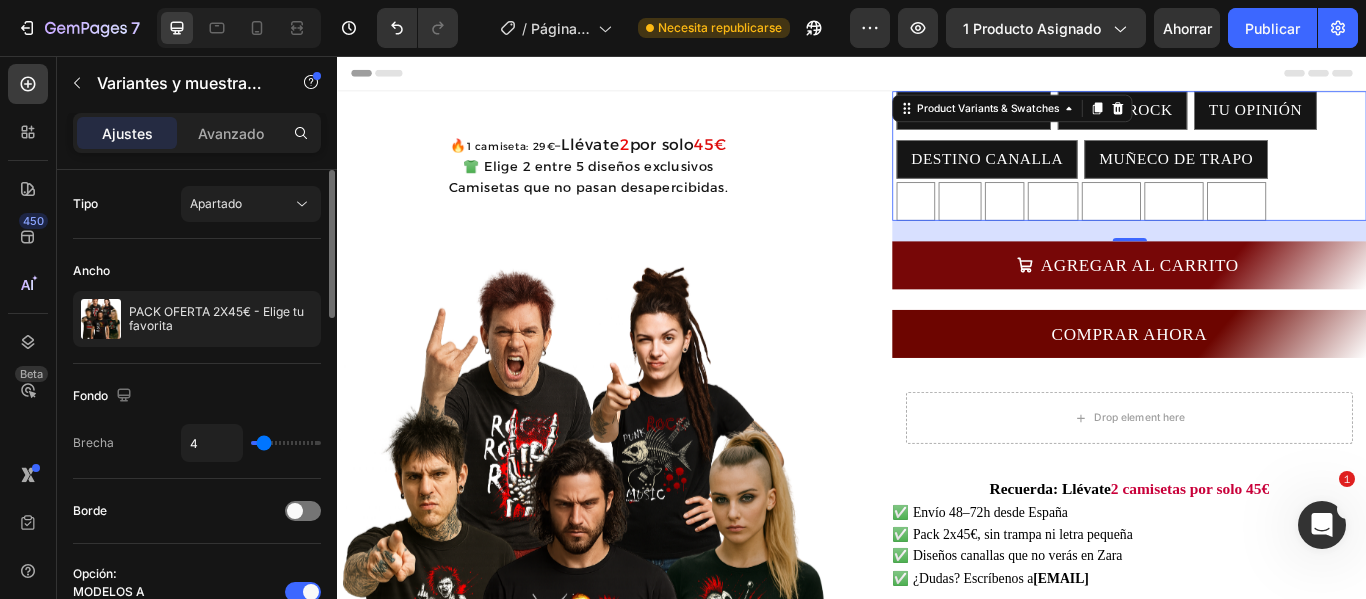 type on "5" 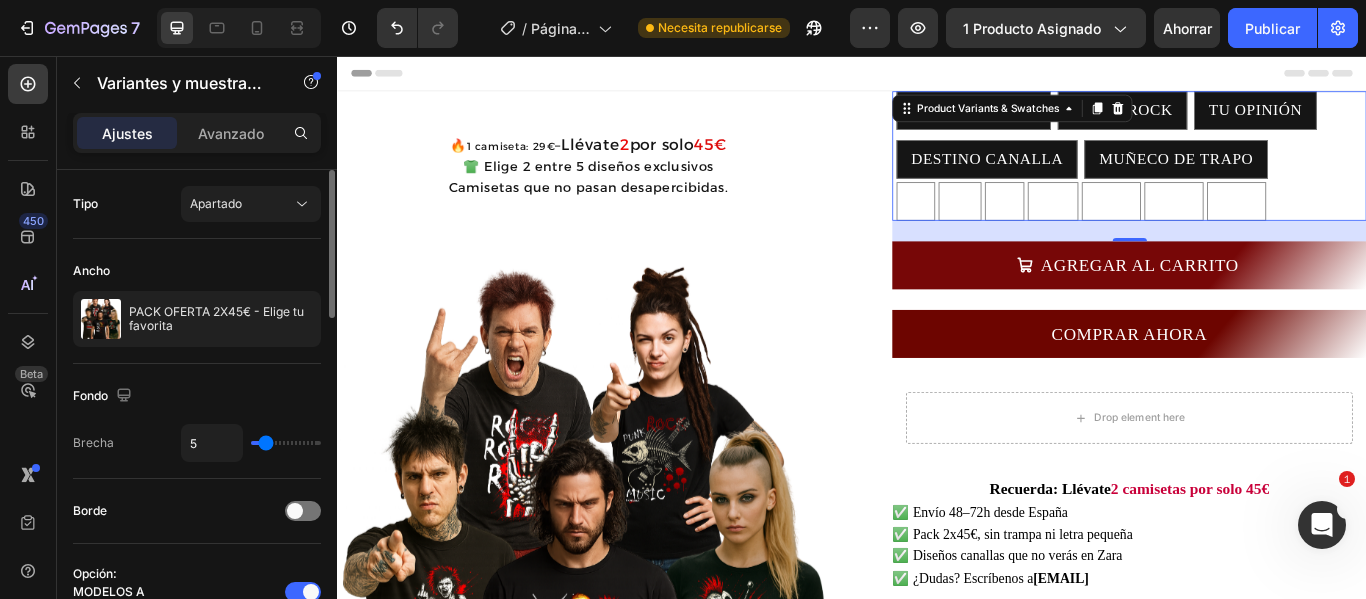 type on "7" 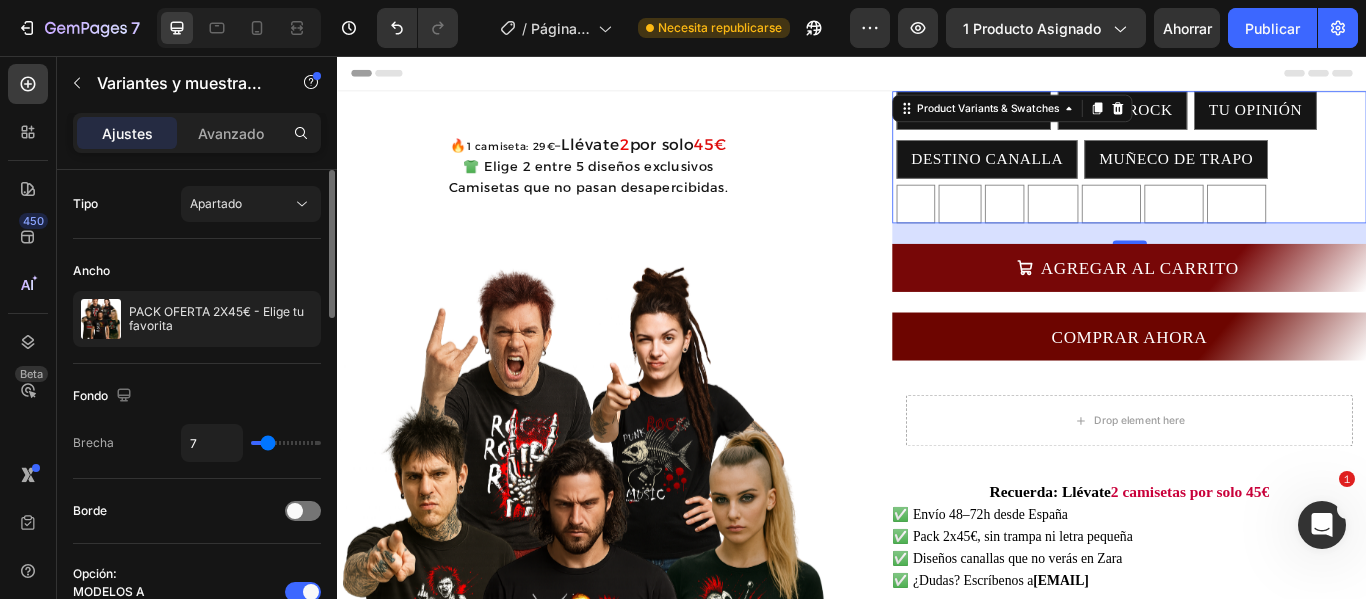 type on "9" 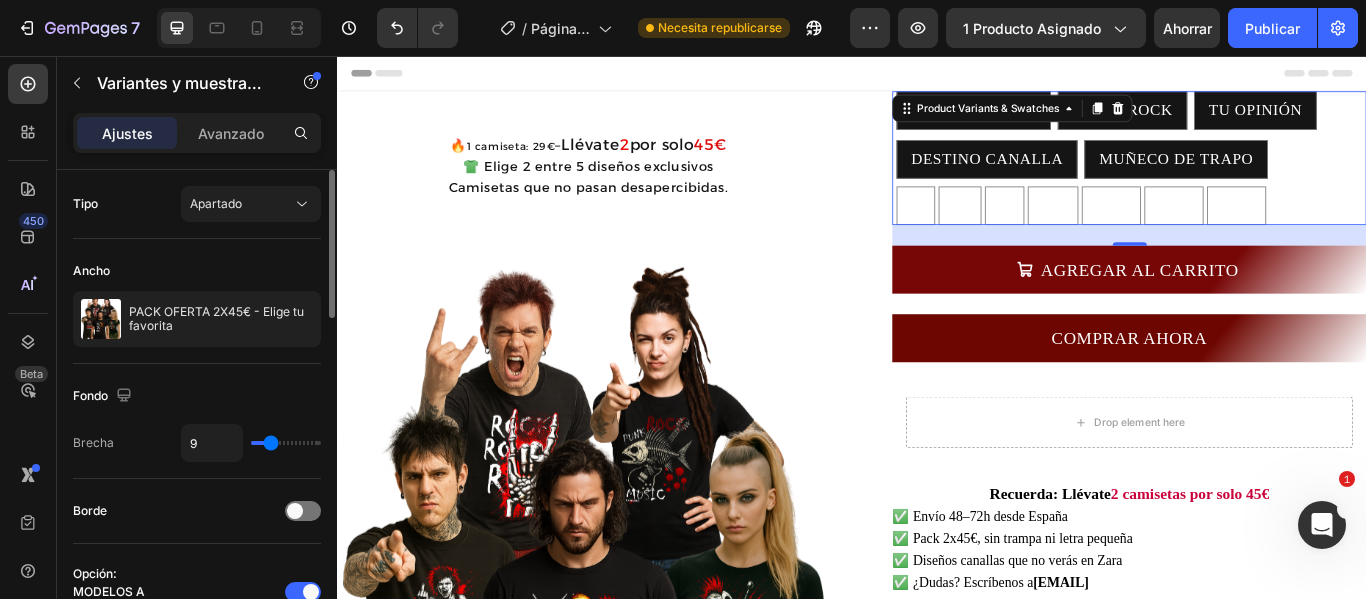 type on "15" 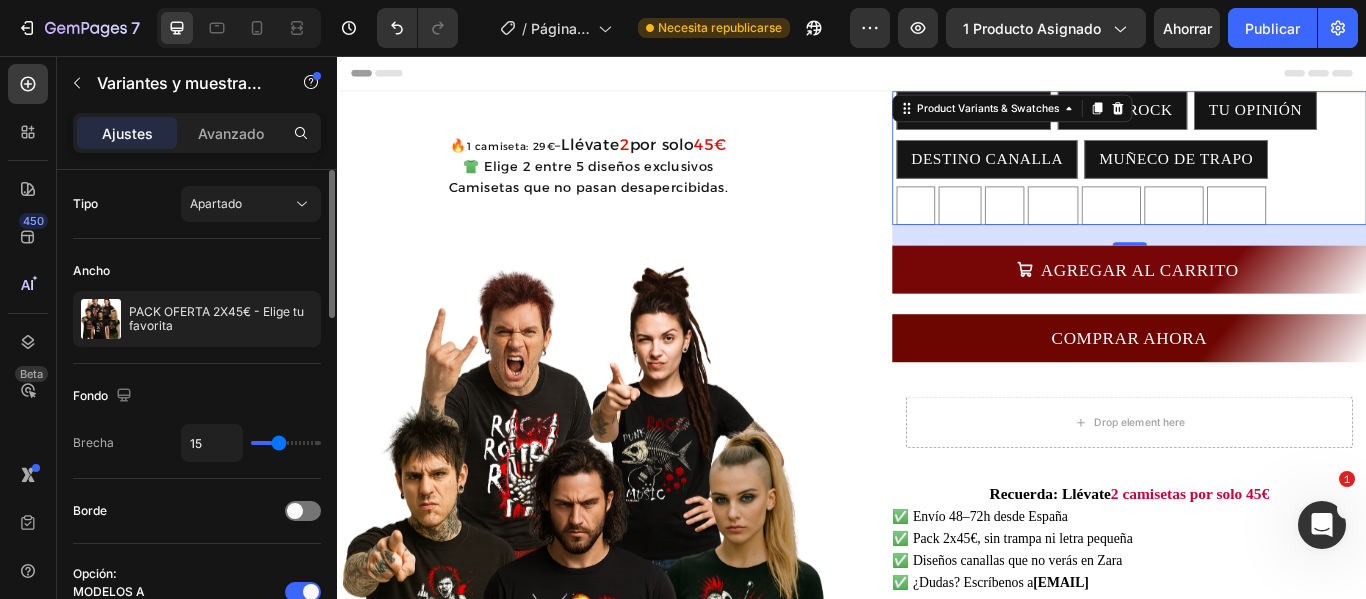 type on "19" 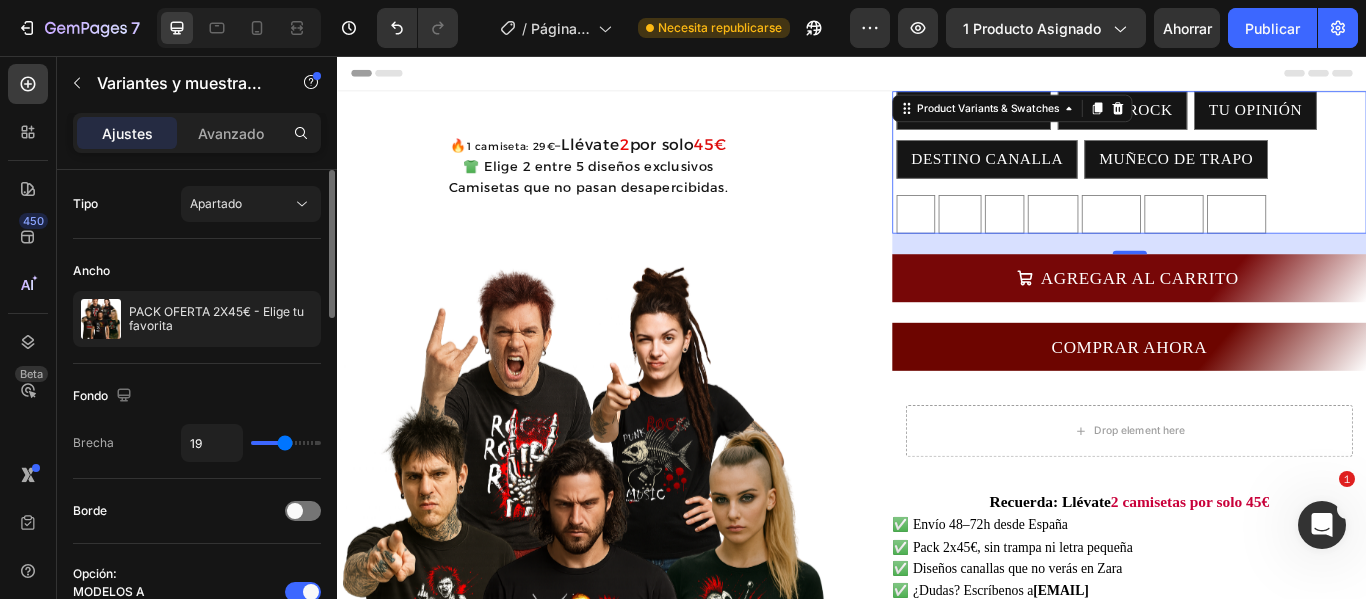drag, startPoint x: 255, startPoint y: 442, endPoint x: 285, endPoint y: 447, distance: 30.413813 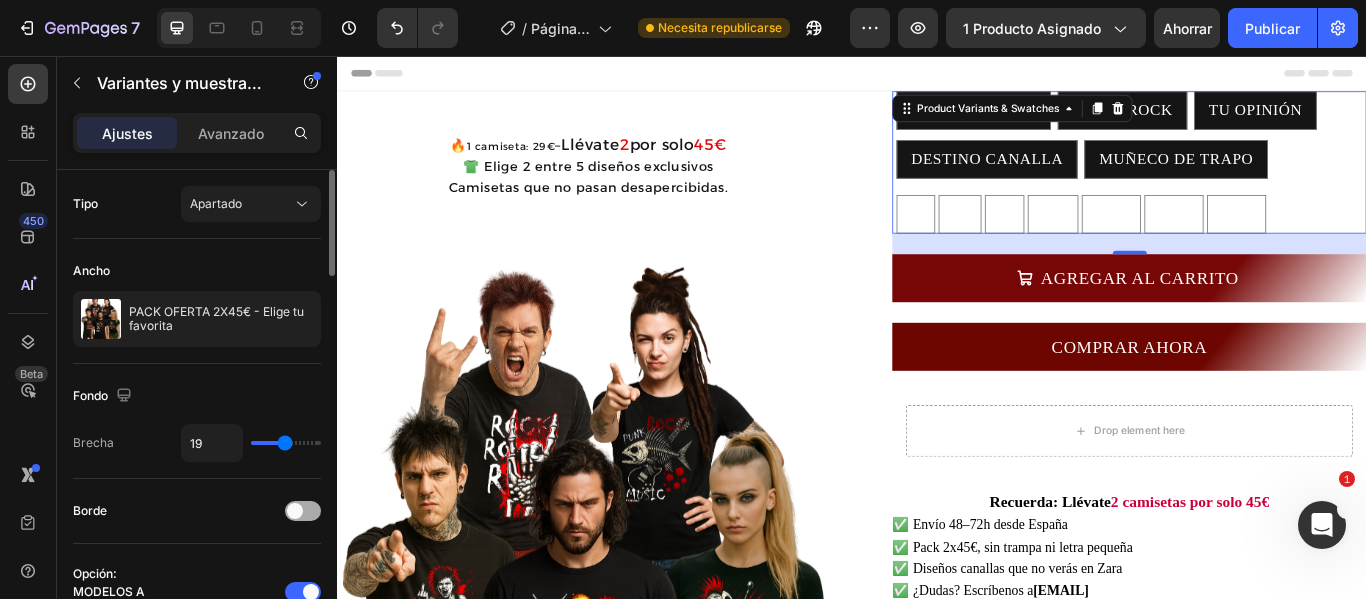 click at bounding box center [295, 511] 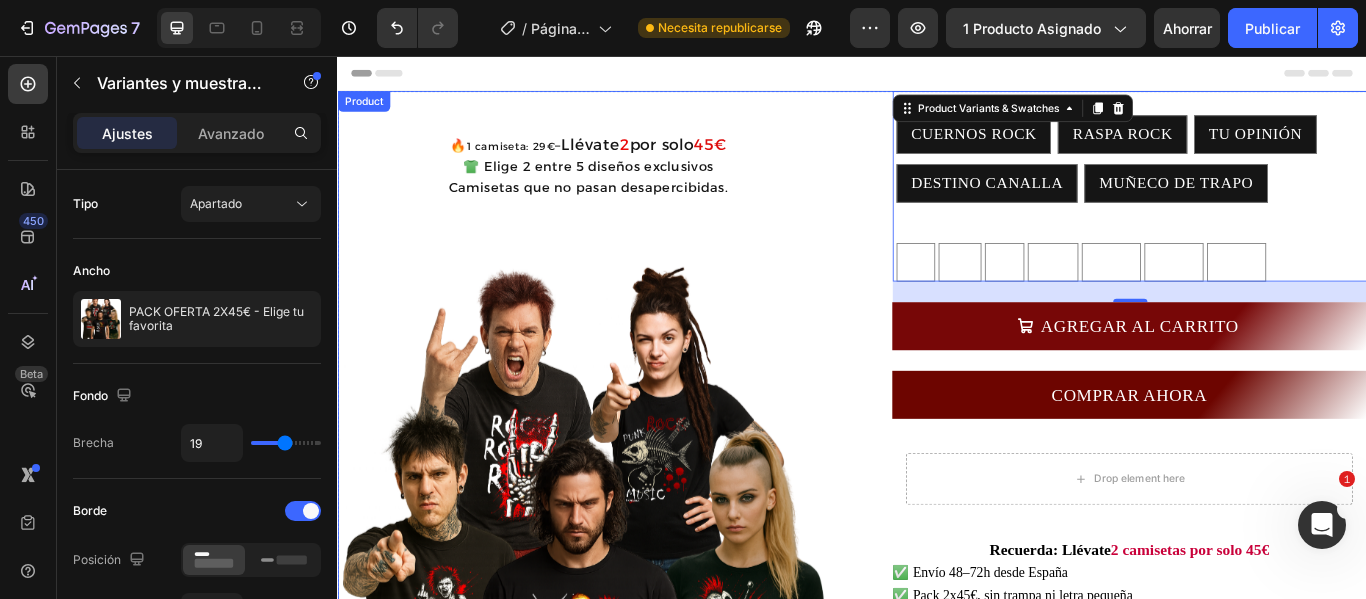 click on "🔥  1 camiseta: 29€  –  Llévate  2  por solo  45€ 👕 Elige 2 entre 5 diseños exclusivos Camisetas que no pasan desapercibidas. Text Block
Product Images Text Block MODELOS A ELEGIR CUERNOS ROCK CUERNOS ROCK CUERNOS ROCK RASPA ROCK RASPA ROCK RASPA ROCK TU OPINIÓN TU OPINIÓN TU OPINIÓN DESTINO CANALLA DESTINO CANALLA DESTINO CANALLA MUÑECO DE TRAPO MUÑECO DE TRAPO MUÑECO DE TRAPO TALLA S S S M M M L L L XL XL XL 2XL 2XL 2XL 3XL 3XL 3XL 4XL 4XL 4XL Product Variants   24
AGREGAR AL CARRITO Add to Cart COMPRAR AHORA Dynamic Checkout
Drop element here Row
Recuerda: Llévate  2 camisetas por solo 45€
✅ Envío 48–72h desde España
✅ Pack 2x45€, sin trampa ni letra pequeña
✅ Diseños canallas que no verás en Zara
✅ ¿Dudas? Escríbenos a  [EMAIL]
Custom Code Image   — [FIRST] [LAST]  Text Block Icon Icon Icon Icon Icon Icon List Row
👕" at bounding box center (937, 622) 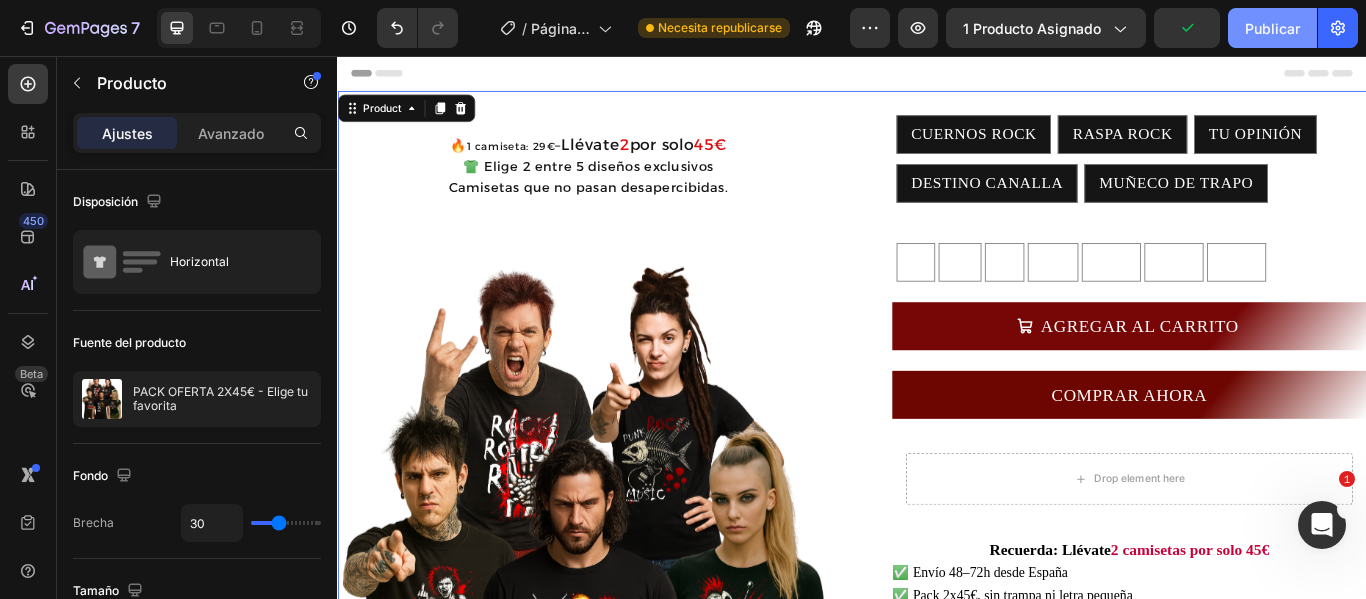 click on "Publicar" at bounding box center (1272, 28) 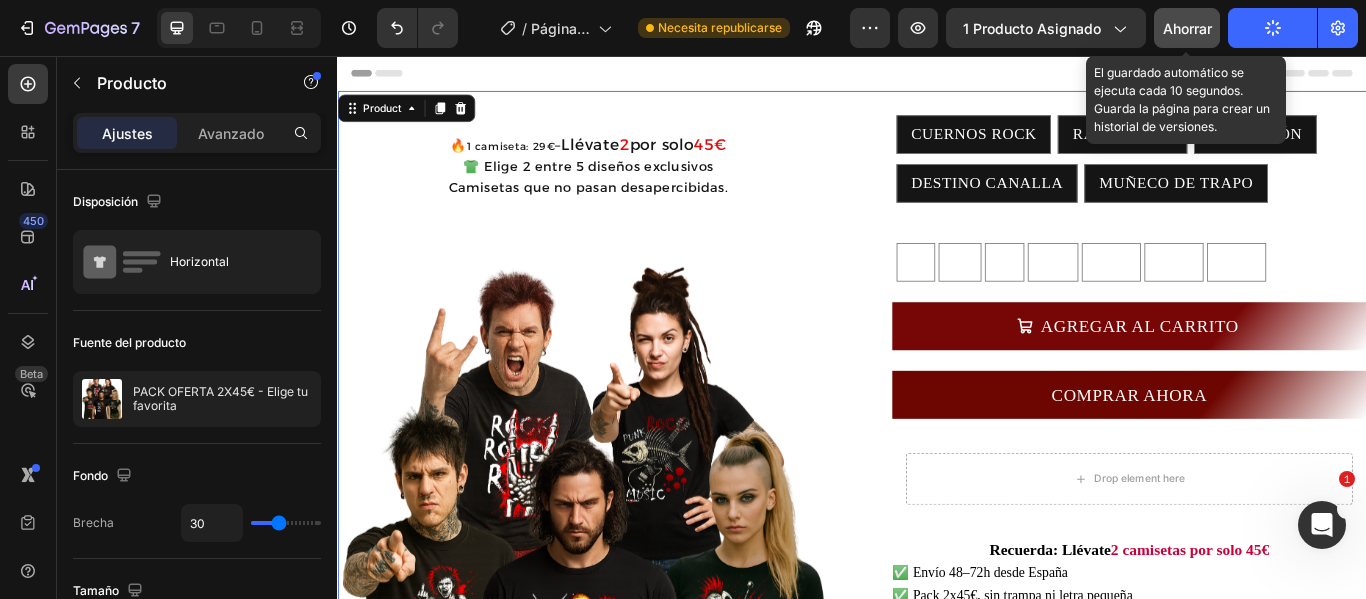click on "Ahorrar" at bounding box center [1187, 28] 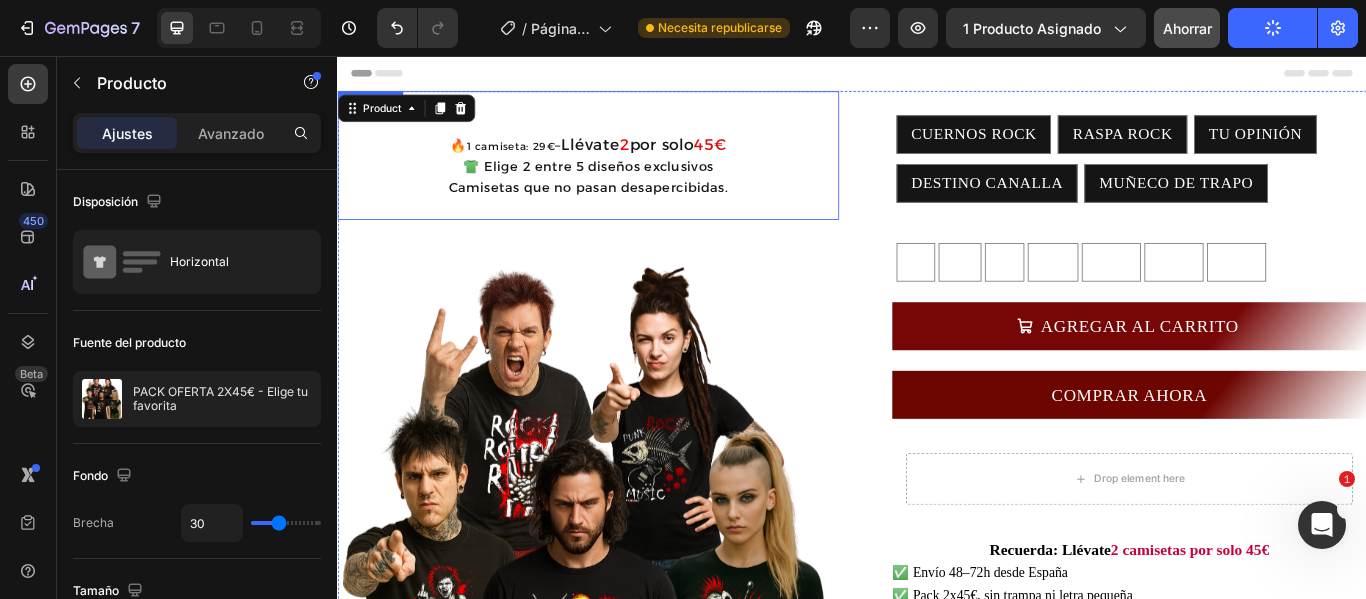 click at bounding box center [629, 233] 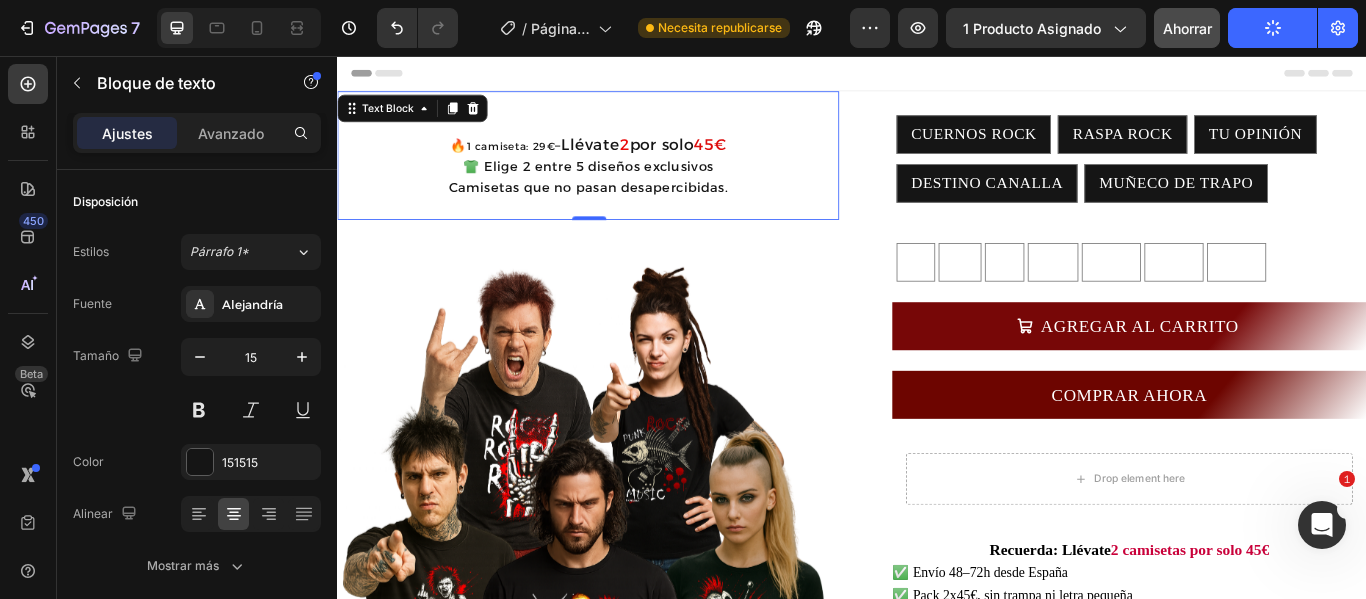 click at bounding box center [629, 233] 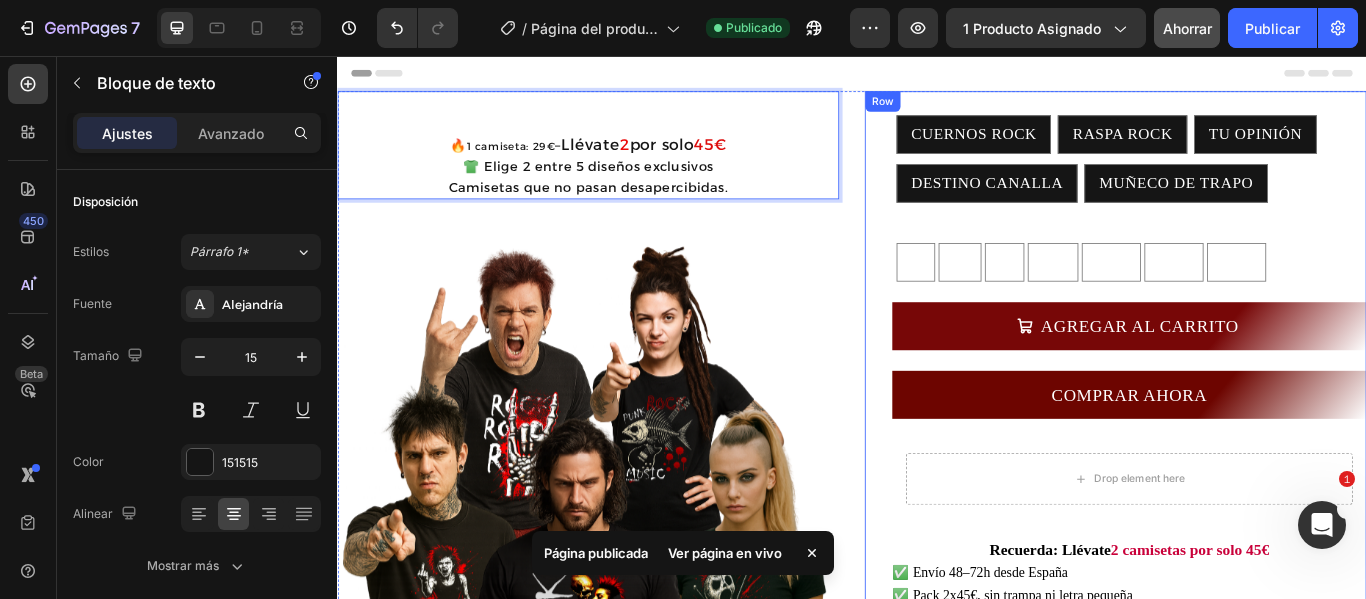 click on "MODELOS A ELEGIR CUERNOS ROCK CUERNOS ROCK CUERNOS ROCK RASPA ROCK RASPA ROCK RASPA ROCK TU OPINIÓN TU OPINIÓN TU OPINIÓN DESTINO CANALLA DESTINO CANALLA DESTINO CANALLA MUÑECO DE TRAPO MUÑECO DE TRAPO MUÑECO DE TRAPO TALLA S S S M M M L L L XL XL XL 2XL 2XL 2XL 3XL 3XL 3XL 4XL 4XL 4XL Product Variants & Swatches
AGREGAR AL CARRITO Add to Cart COMPRAR AHORA Dynamic Checkout
Drop element here Row
Recuerda: Llévate  2 camisetas por solo 45€
✅ Envío 48–72h desde España
✅ Pack 2x45€, sin trampa ni letra pequeña
✅ Diseños canallas que no verás en Zara
✅ ¿Dudas? Escríbenos a  [EMAIL]
Custom Code Image   — [FIRST] [LAST]  ( [CITY] )  “No solo mola el diseño, la tela es comodísima, lo confirmo...jajaa   No es de esas gordacas que asfixian en verano, volvere  Text Block Icon Icon Icon Icon Icon Icon List Row
👕     " Q UE TALLA ME PILLO? "" at bounding box center (1244, 565) 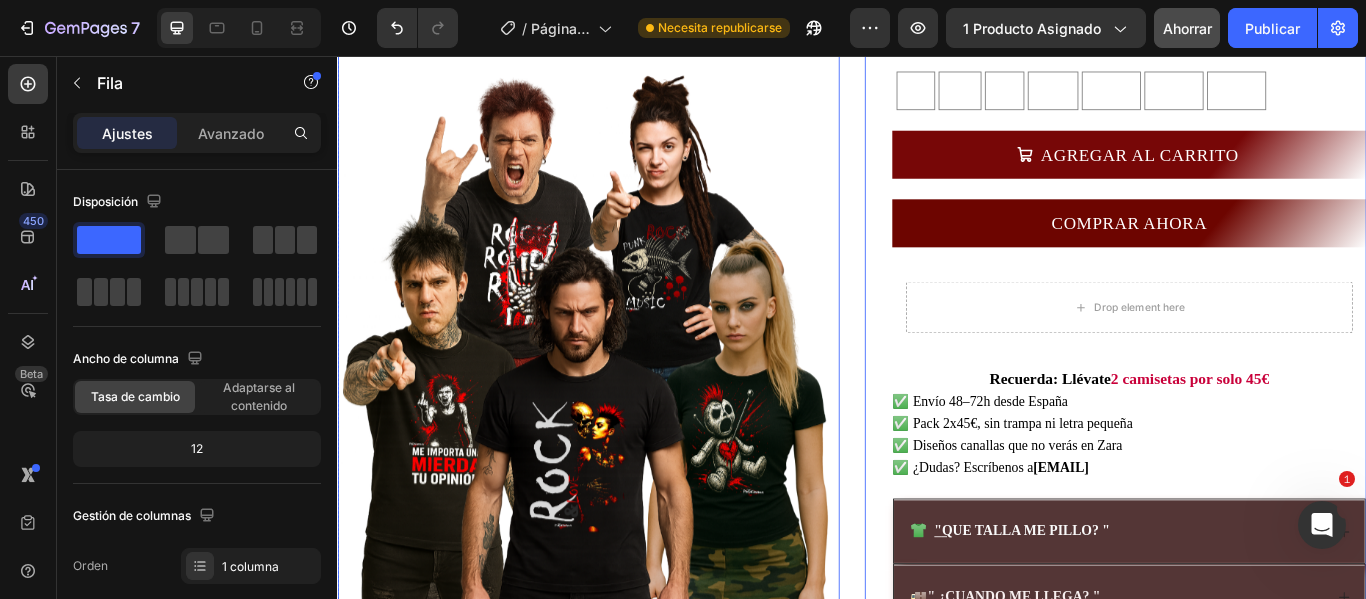 scroll, scrollTop: 0, scrollLeft: 0, axis: both 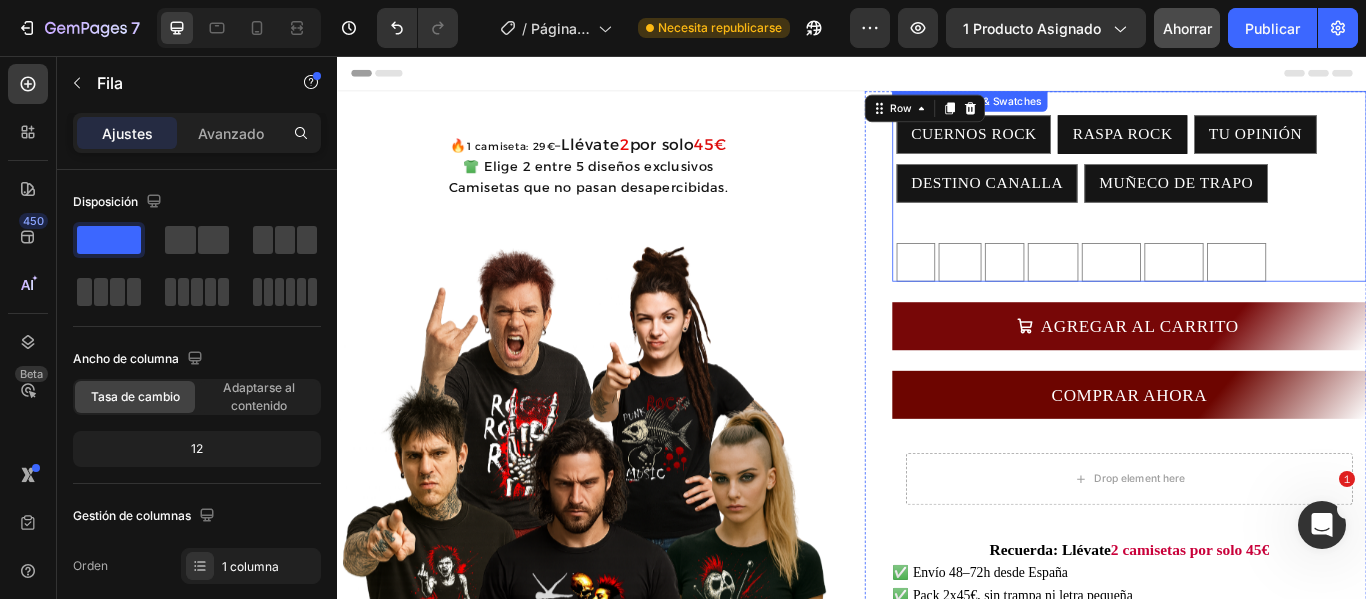 click on "RASPA ROCK" at bounding box center [1252, 147] 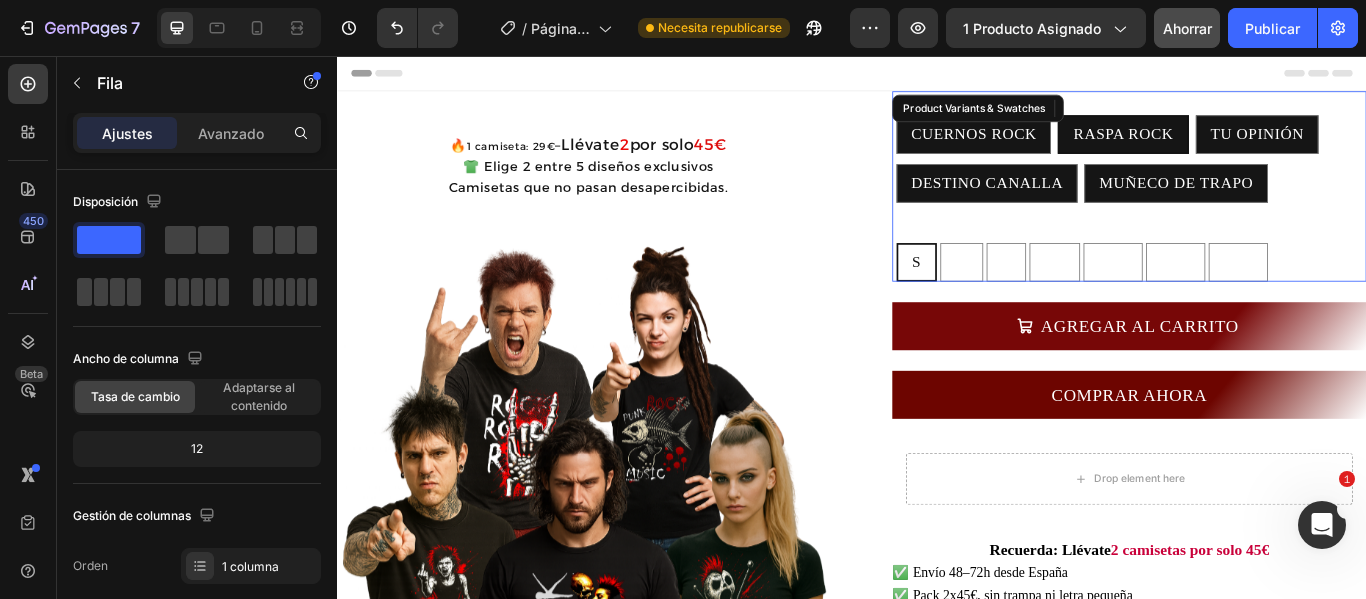 radio on "true" 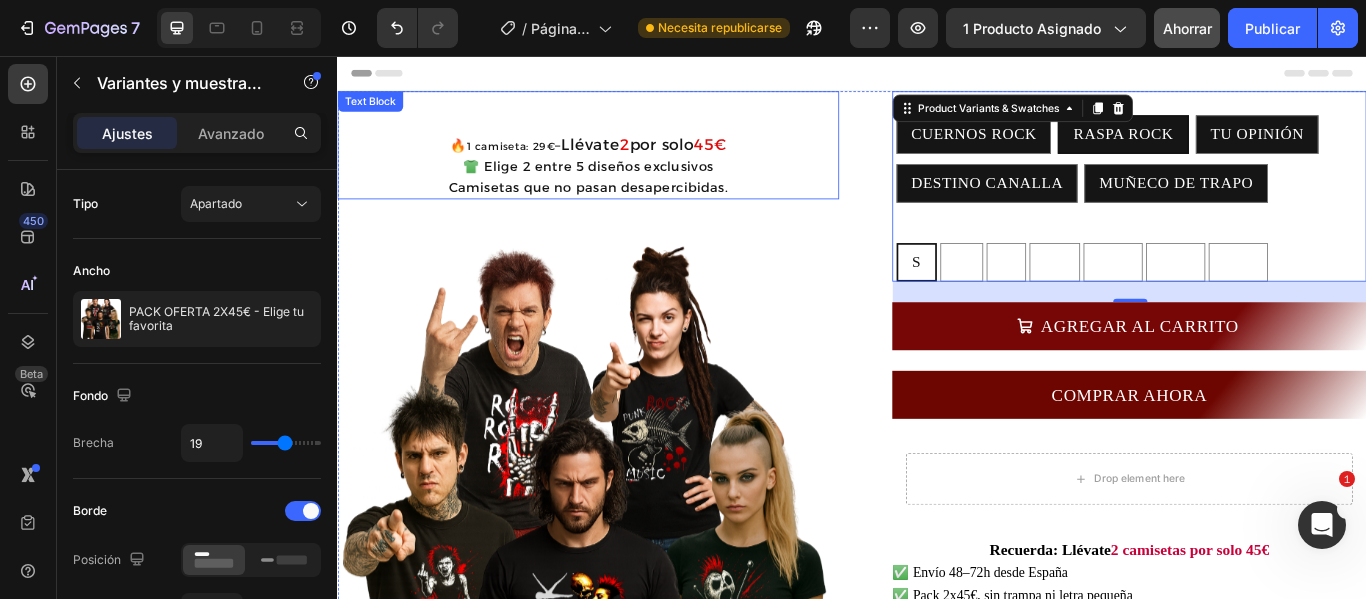 click on "🔥  1 camiseta: 29€  –  Llévate  2  por solo  45€ 👕 Elige 2 entre 5 diseños exclusivos Camisetas que no pasan desapercibidas." at bounding box center [629, 184] 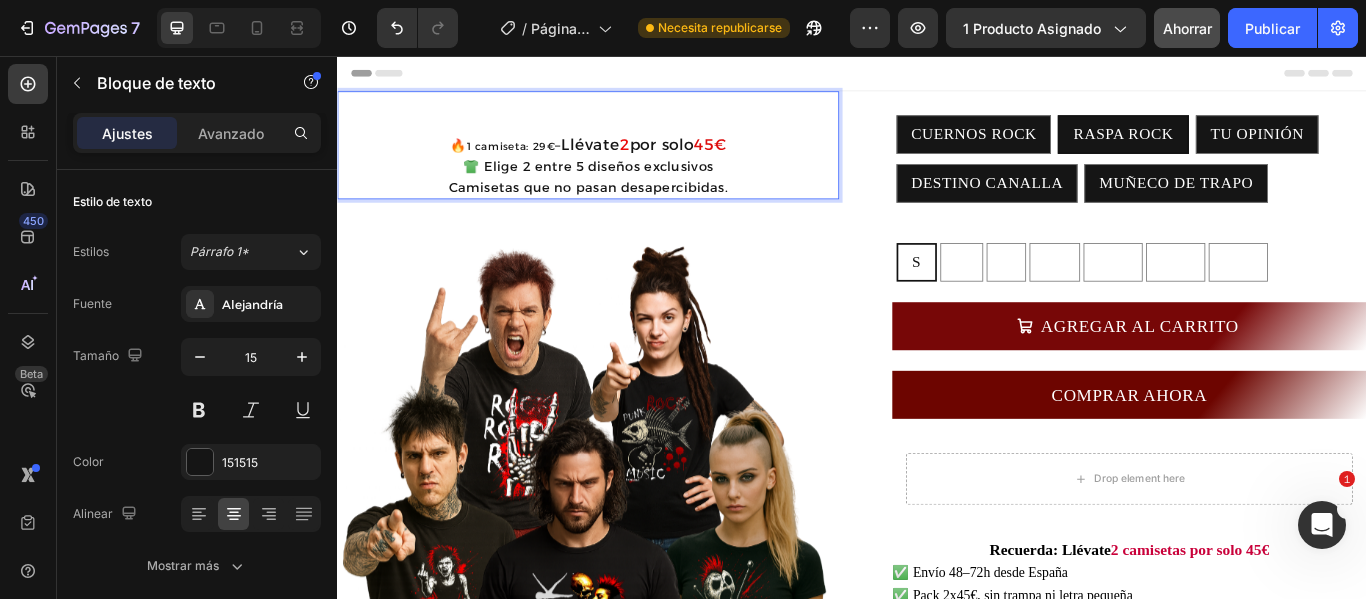 click on "Llévate" at bounding box center [631, 159] 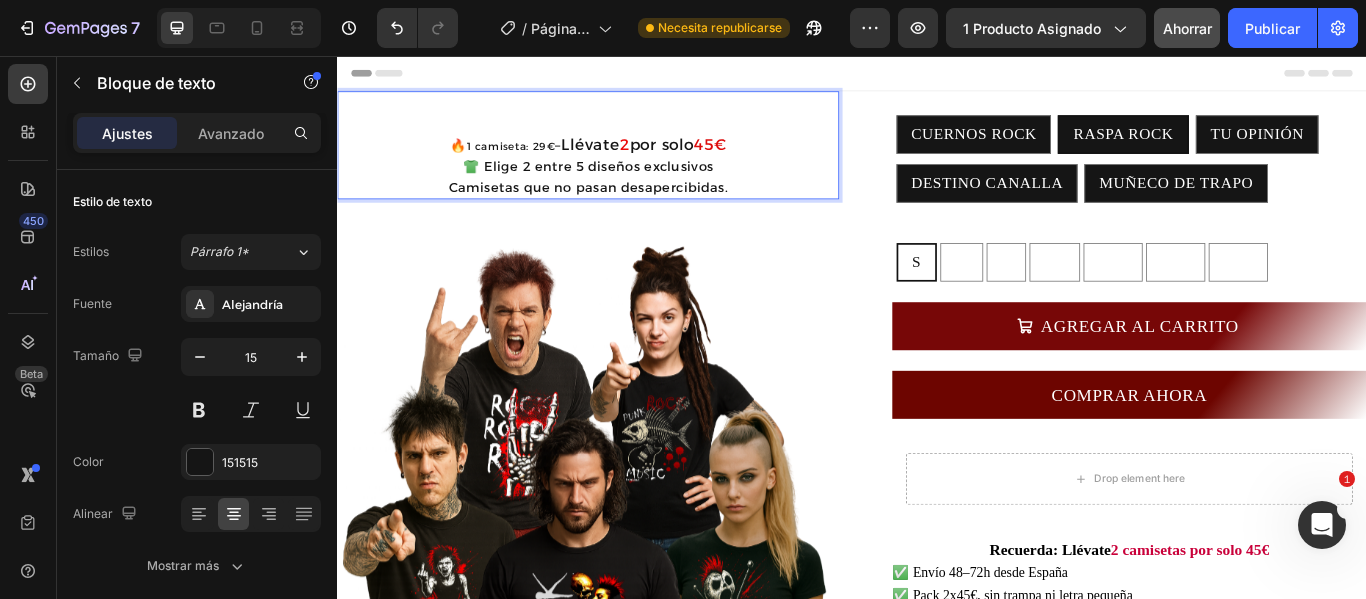 drag, startPoint x: 813, startPoint y: 158, endPoint x: 590, endPoint y: 158, distance: 223 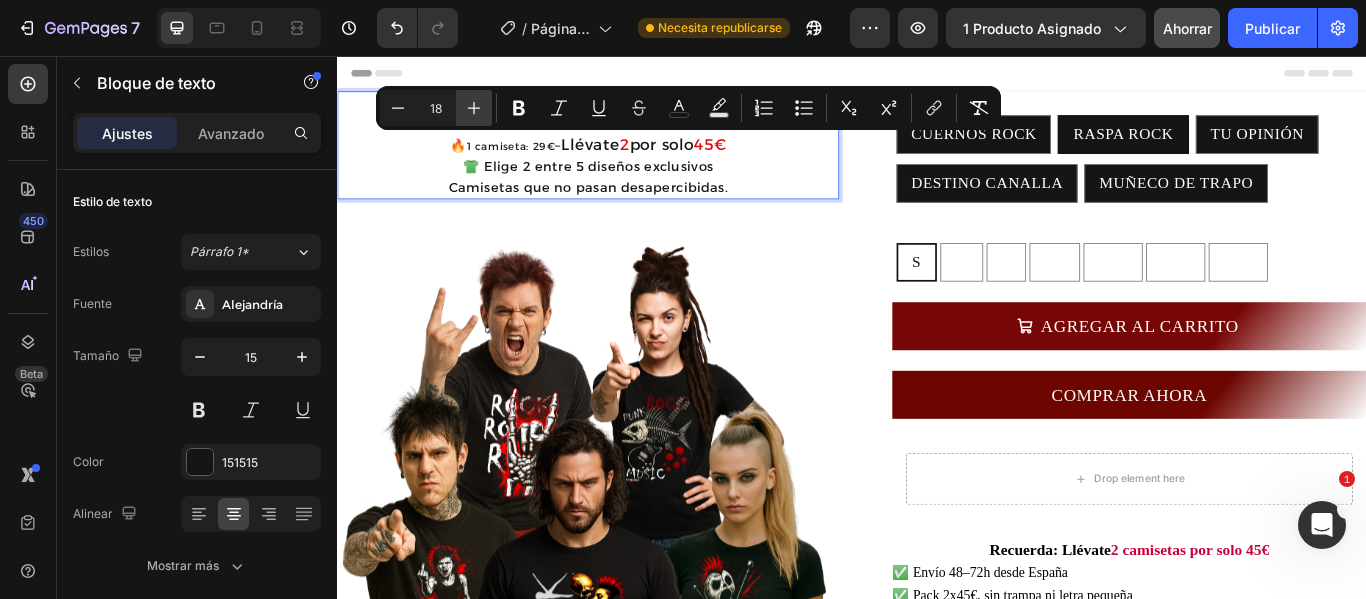 click 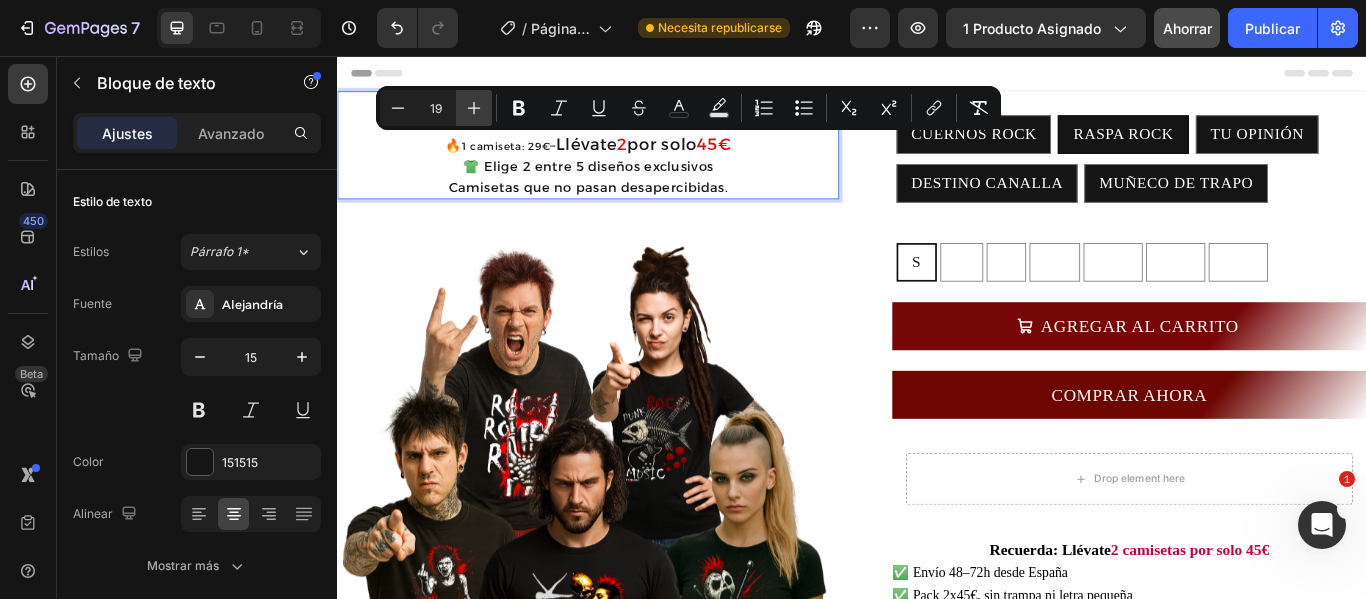 click 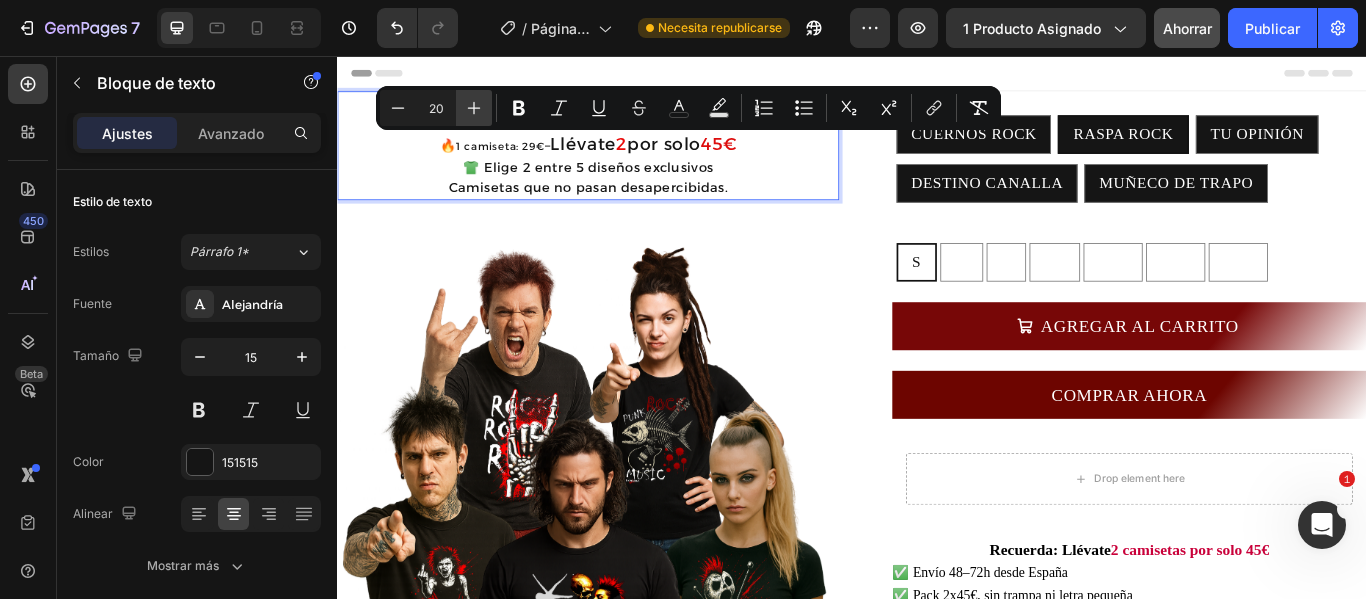 click 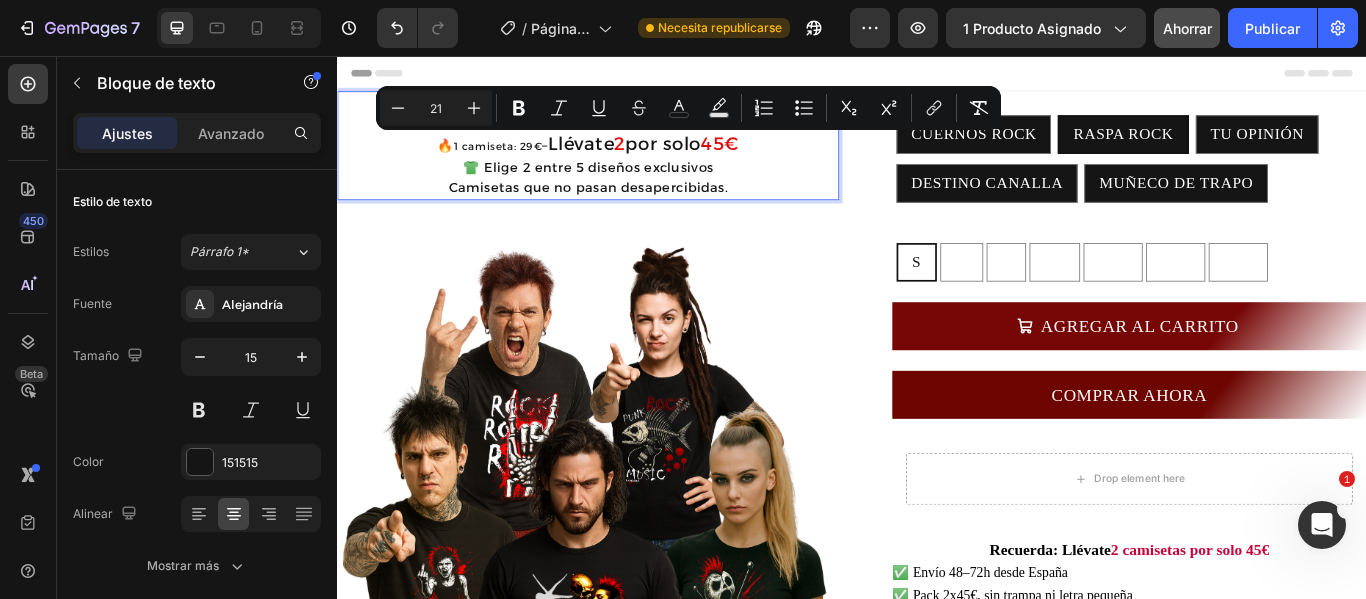 type on "12" 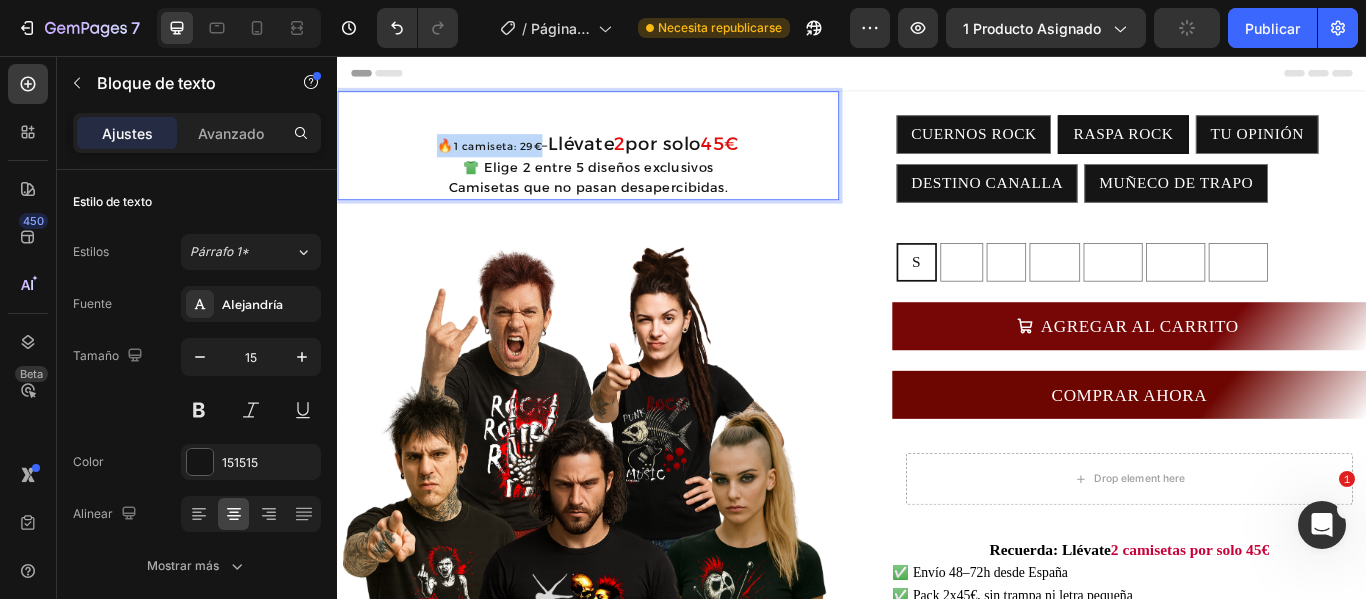 drag, startPoint x: 560, startPoint y: 166, endPoint x: 438, endPoint y: 167, distance: 122.0041 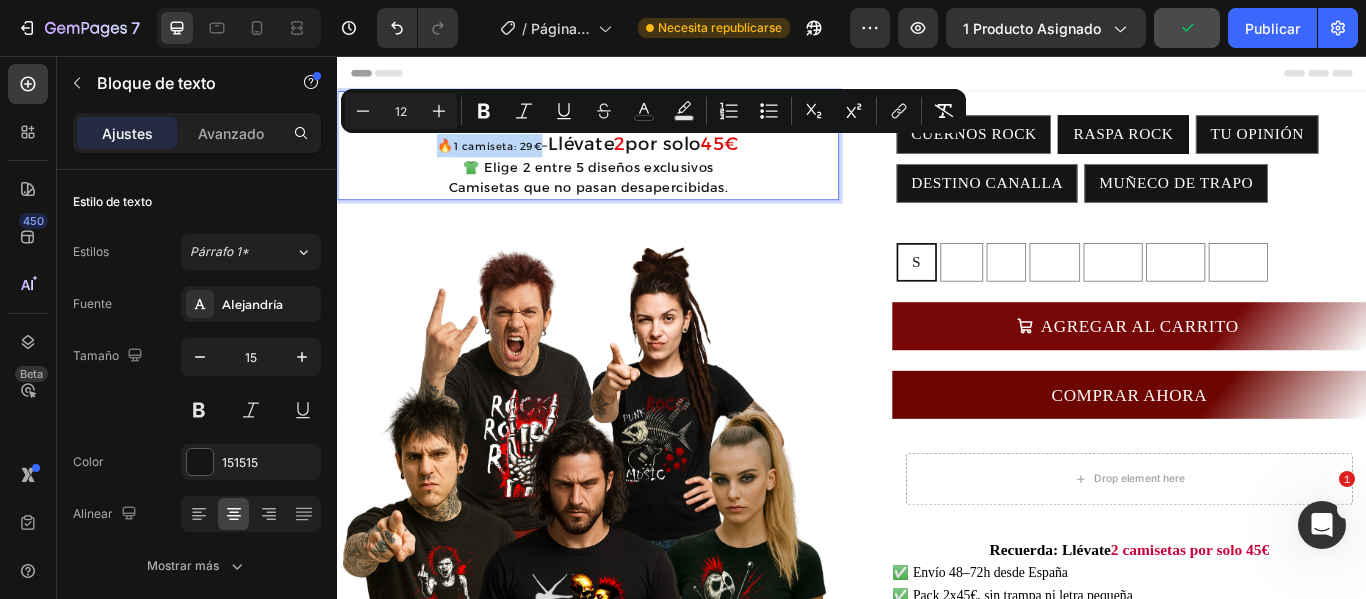 click on "🔥  1 camiseta: 29€  –  Llévate  2  por solo  45€ 👕 Elige 2 entre 5 diseños exclusivos Camisetas que no pasan desapercibidas." at bounding box center (629, 184) 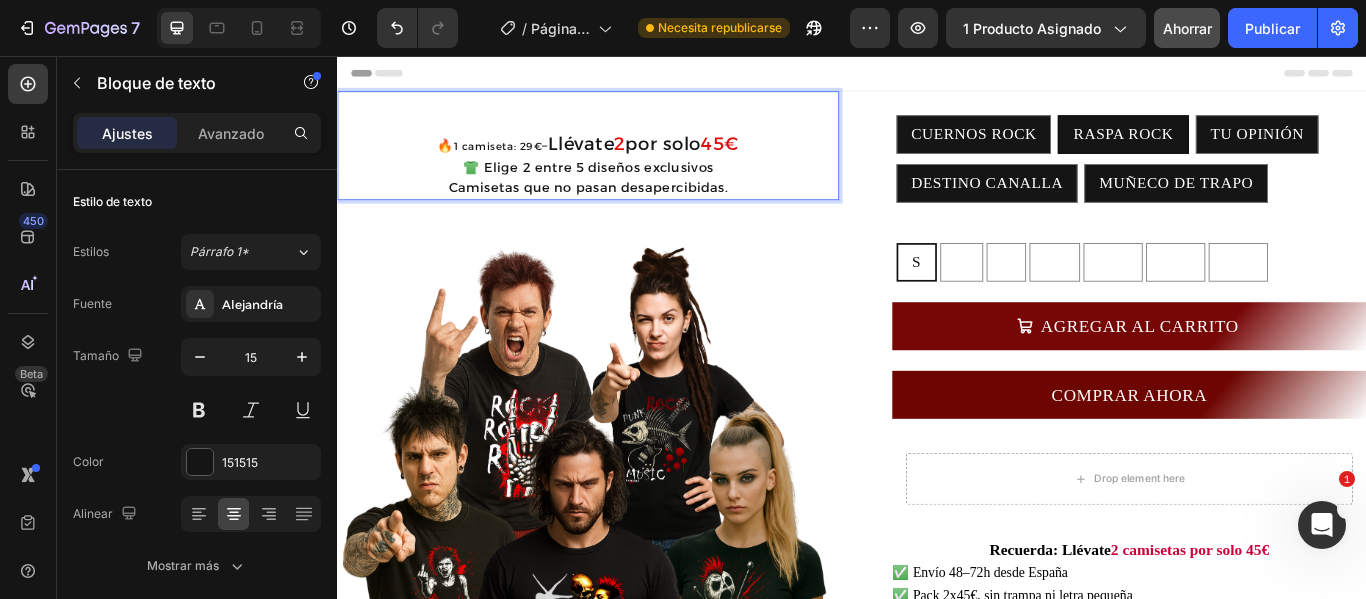 click at bounding box center [629, 135] 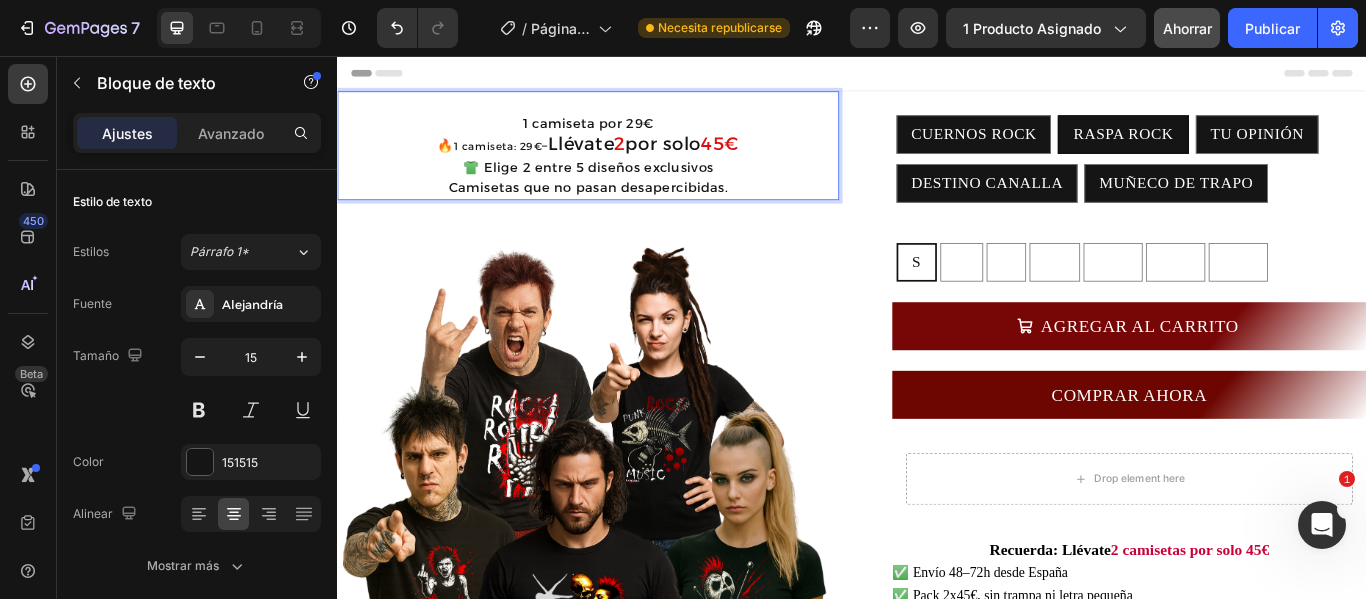 click on "1 camiseta por 29€" at bounding box center (629, 135) 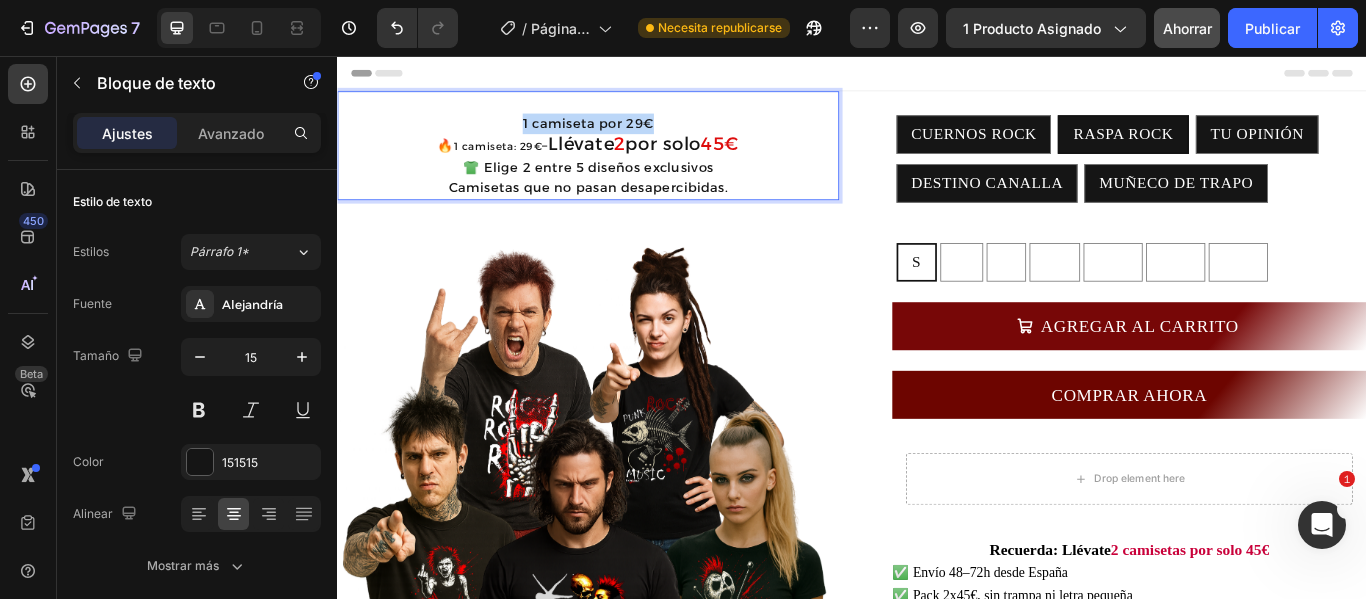 drag, startPoint x: 711, startPoint y: 131, endPoint x: 542, endPoint y: 130, distance: 169.00296 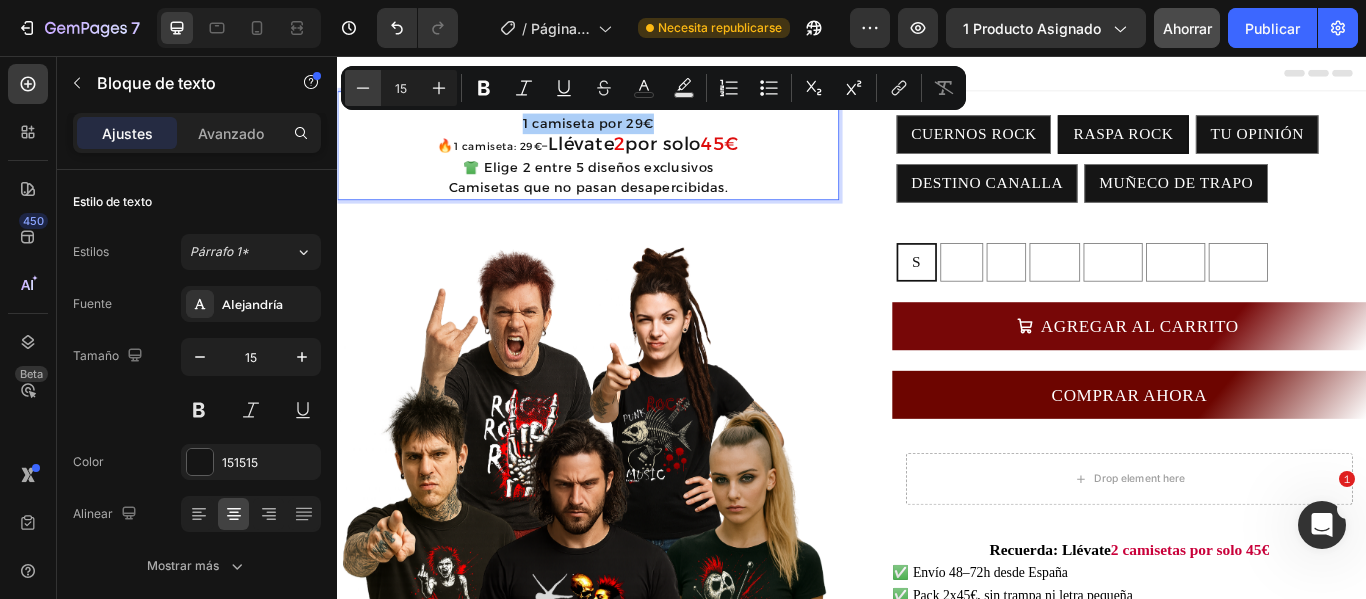 click on "Menos" at bounding box center (363, 88) 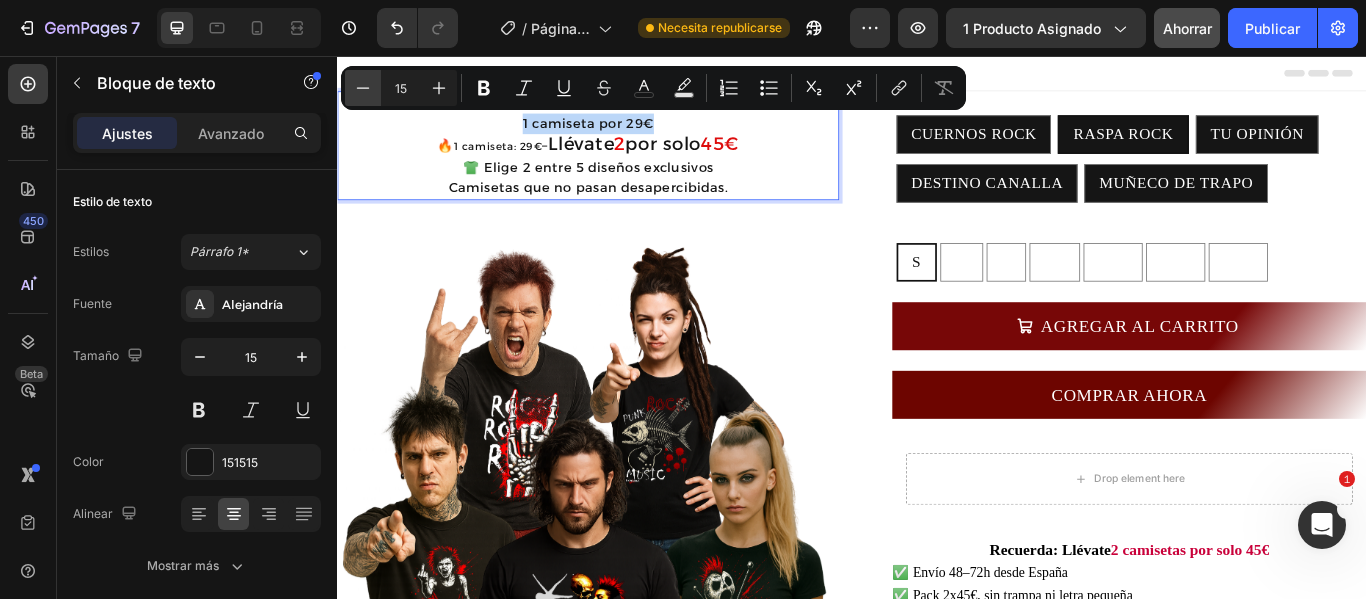 type on "14" 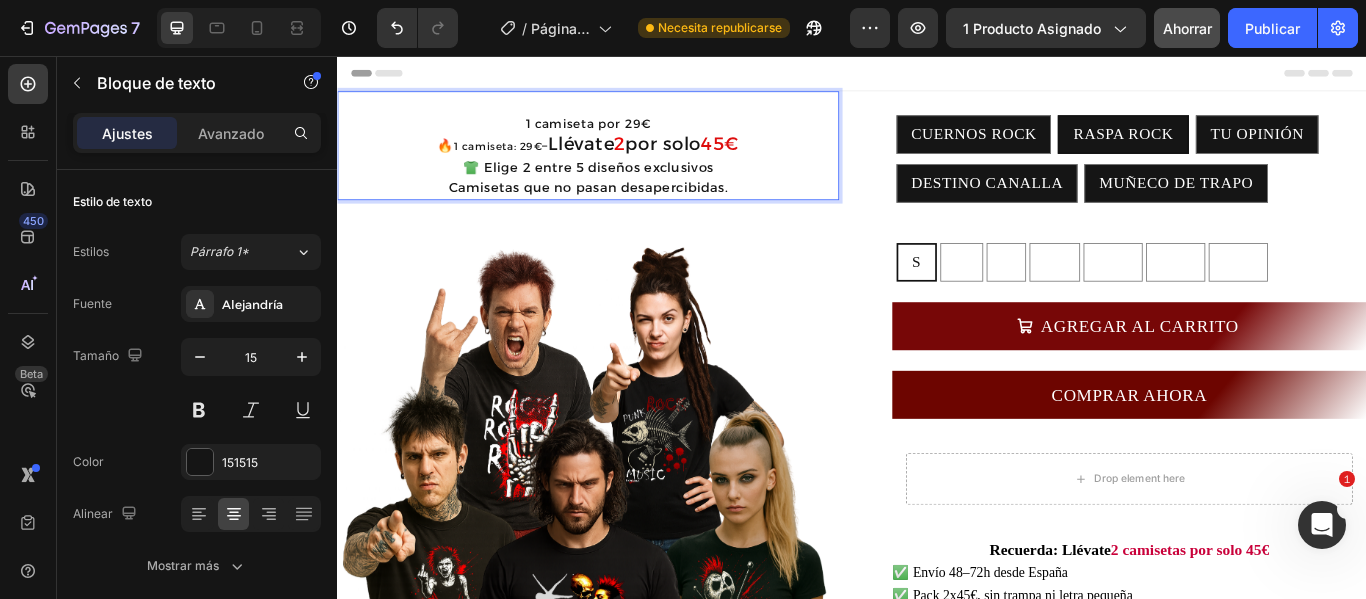 click on "🔥  1 camiseta: 29€  –  Llévate  2  por solo  45€ 👕 Elige 2 entre 5 diseños exclusivos Camisetas que no pasan desapercibidas." at bounding box center [629, 184] 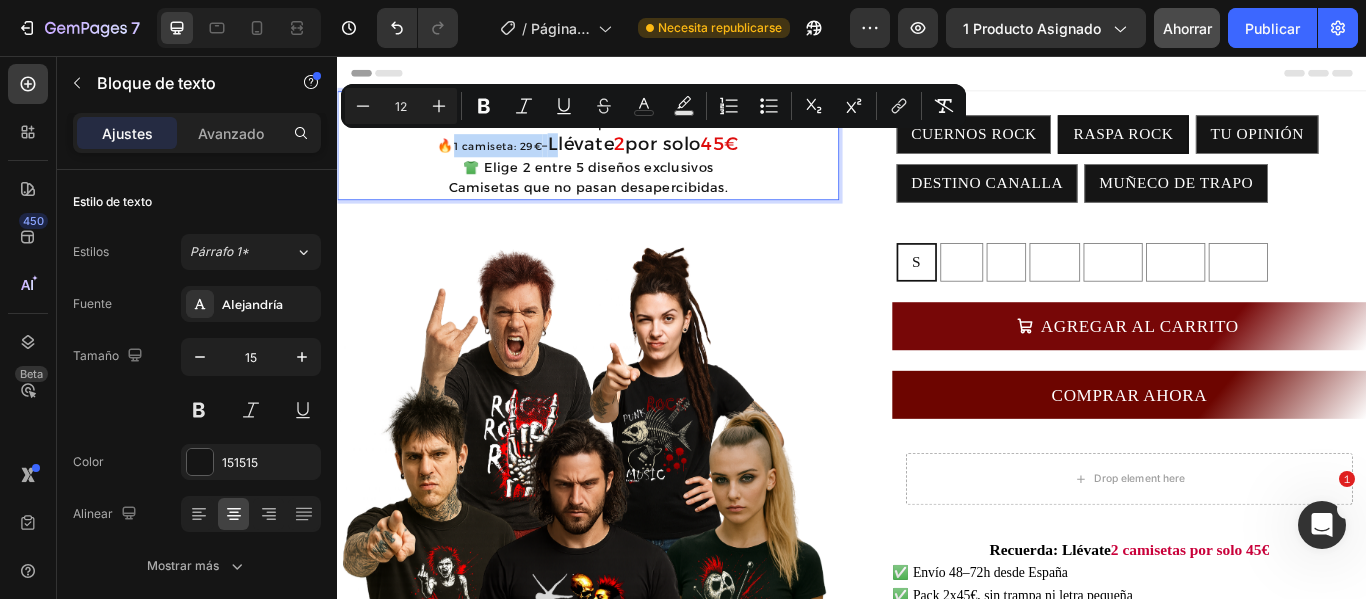 drag, startPoint x: 576, startPoint y: 163, endPoint x: 457, endPoint y: 169, distance: 119.15116 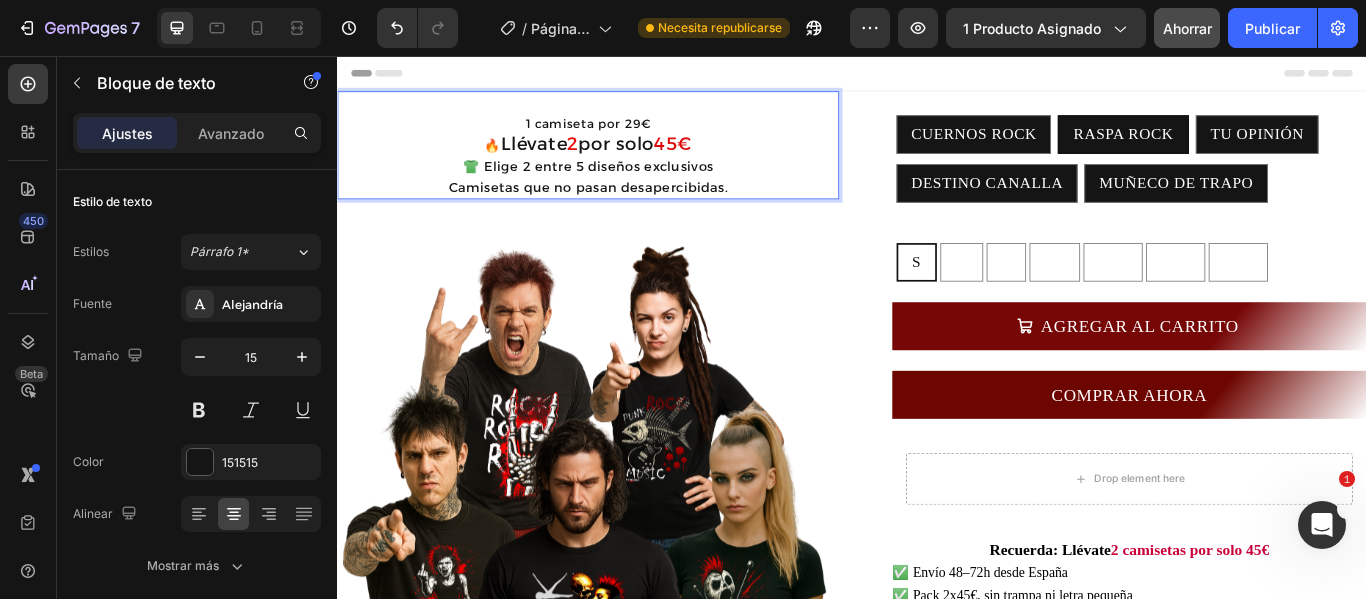 click on "🔥  Llévate  2  por solo  45€ 👕 Elige 2 entre 5 diseños exclusivos Camisetas que no pasan desapercibidas." at bounding box center (629, 184) 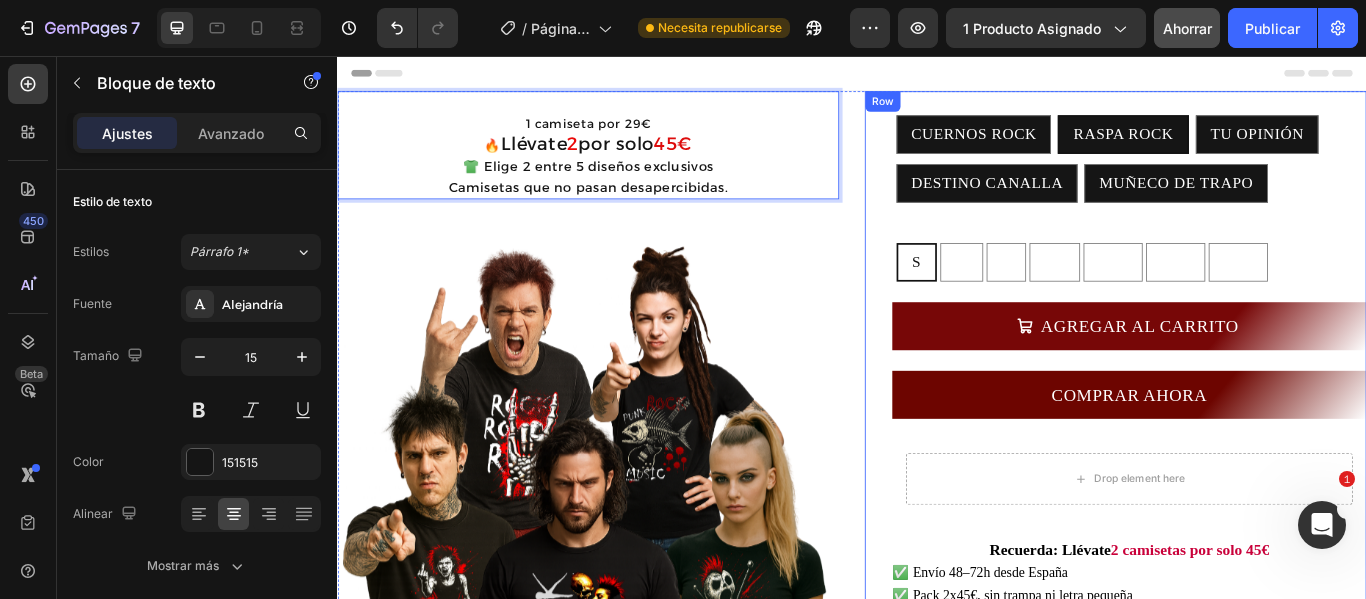 click on "MODELOS A ELEGIR CUERNOS ROCK CUERNOS ROCK CUERNOS ROCK RASPA ROCK RASPA ROCK RASPA ROCK TU OPINIÓN TU OPINIÓN TU OPINIÓN DESTINO CANALLA DESTINO CANALLA DESTINO CANALLA MUÑECO DE TRAPO MUÑECO DE TRAPO MUÑECO DE TRAPO TALLA S S S M M M L L L XL XL XL 2XL 2XL 2XL 3XL 3XL 3XL 4XL 4XL 4XL Product Variants & Swatches
AGREGAR AL CARRITO Add to Cart COMPRAR AHORA Dynamic Checkout
Drop element here Row
Recuerda: Llévate  2 camisetas por solo 45€
✅ Envío 48–72h desde España
✅ Pack 2x45€, sin trampa ni letra pequeña
✅ Diseños canallas que no verás en Zara
✅ ¿Dudas? Escríbenos a  [EMAIL]
Custom Code Image   — [FIRST] [LAST]  ( [CITY] )  “No solo mola el diseño, la tela es comodísima, lo confirmo...jajaa   No es de esas gordacas que asfixian en verano, volvere  Text Block Icon Icon Icon Icon Icon Icon List Row
👕     " Q UE TALLA ME PILLO? "" at bounding box center [1244, 565] 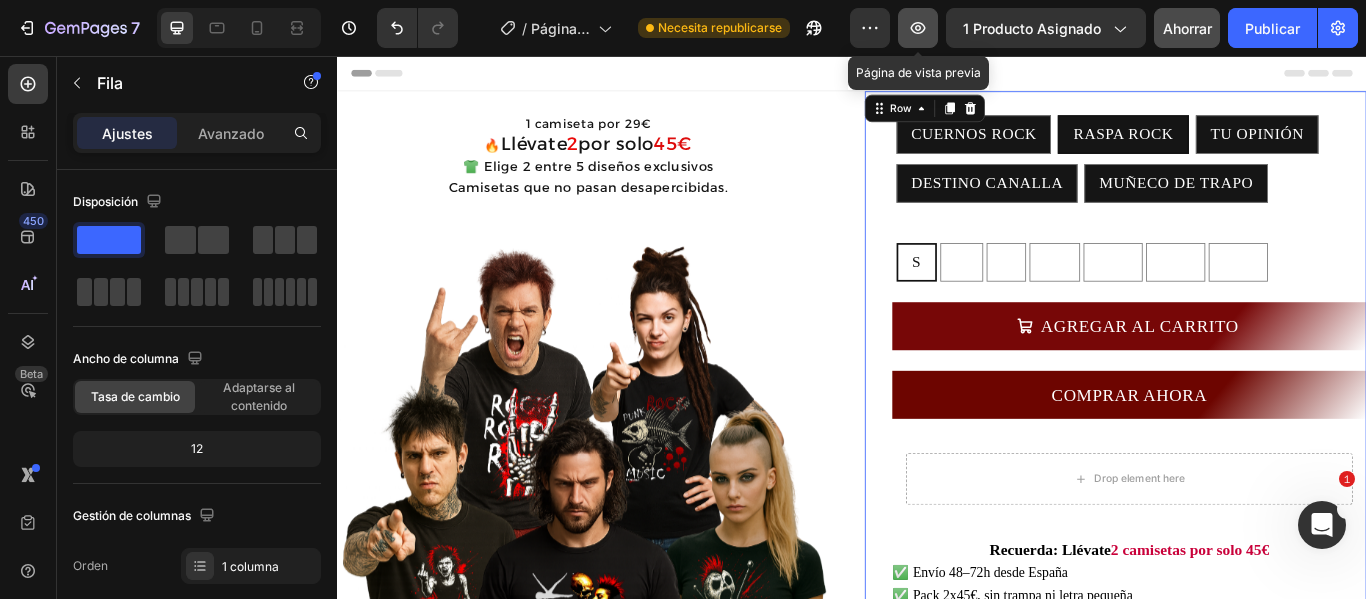 click 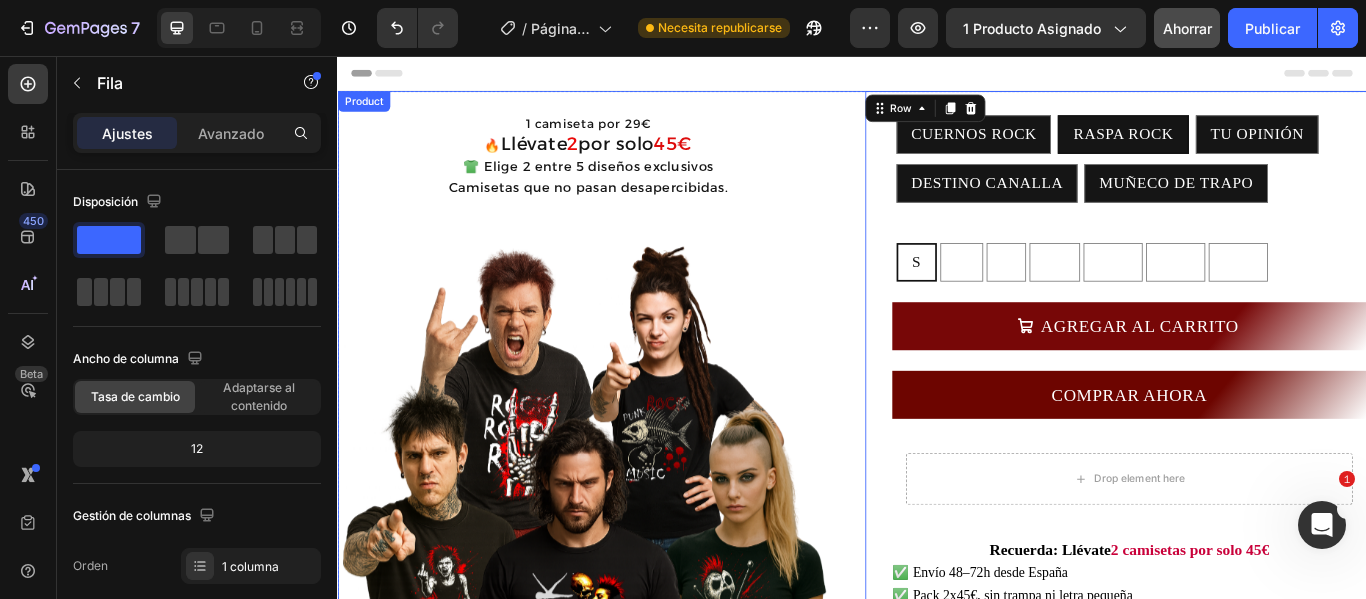 click on "1 camiseta por 29€ 🔥  Llévate  2  por solo  45€ 👕 Elige 2 entre 5 diseños exclusivos Camisetas que no pasan desapercibidas. Text Block
Product Images Text Block MODELOS A ELEGIR CUERNOS ROCK CUERNOS ROCK CUERNOS ROCK RASPA ROCK RASPA ROCK RASPA ROCK TU OPINIÓN TU OPINIÓN TU OPINIÓN DESTINO CANALLA DESTINO CANALLA DESTINO CANALLA MUÑECO DE TRAPO MUÑECO DE TRAPO MUÑECO DE TRAPO TALLA S S S M M M L L L XL XL XL 2XL 2XL 2XL 3XL 3XL 3XL 4XL 4XL 4XL Product Variants & Swatches
AGREGAR AL CARRITO Add to Cart COMPRAR AHORA Dynamic Checkout
Drop element here Row
Recuerda: Llévate  2 camisetas por solo 45€
✅ Envío 48–72h desde España
✅ Pack 2x45€, sin trampa ni letra pequeña
✅ Diseños canallas que no verás en Zara
✅ ¿Dudas? Escríbenos a  [EMAIL]
Custom Code Image   — [FIRST] [LAST]  Text Block Icon Icon Icon Icon Icon Icon List Row" at bounding box center [937, 610] 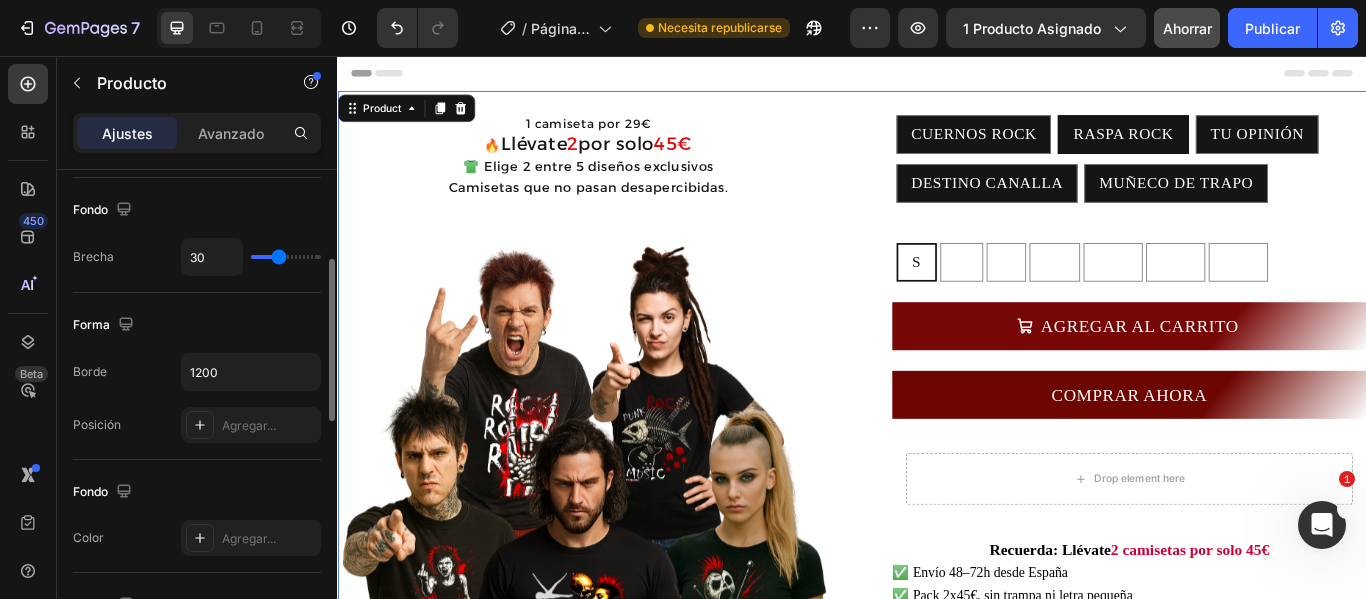 scroll, scrollTop: 0, scrollLeft: 0, axis: both 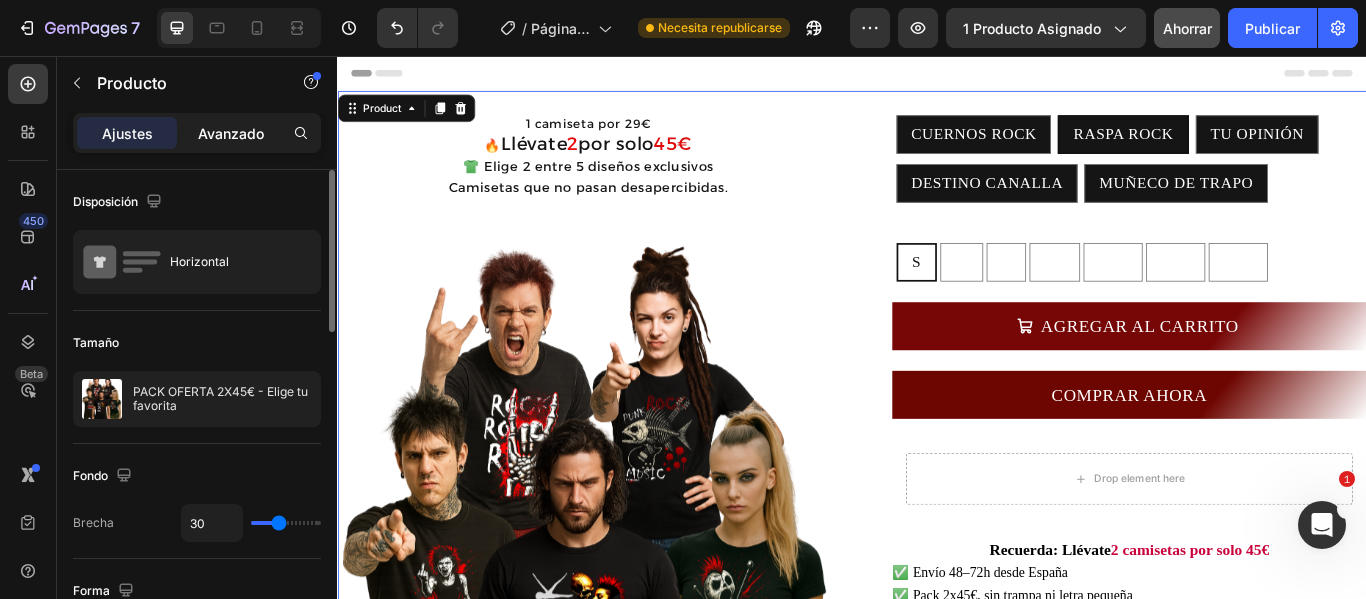 click on "Avanzado" at bounding box center (231, 133) 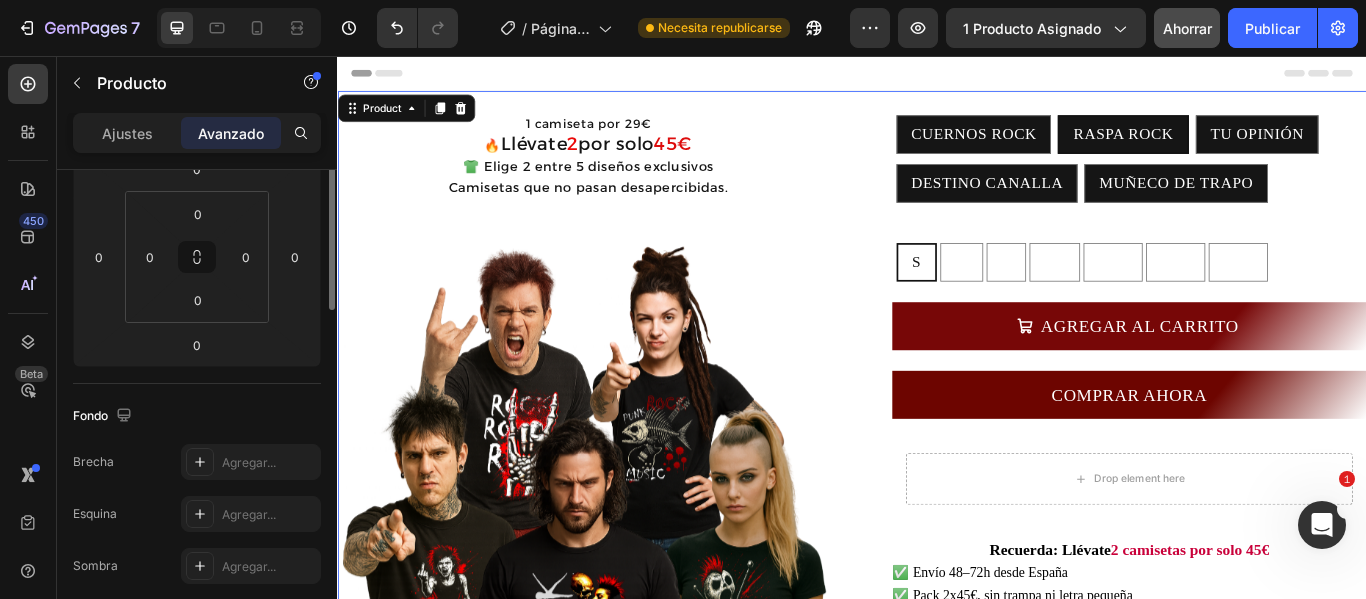 scroll, scrollTop: 0, scrollLeft: 0, axis: both 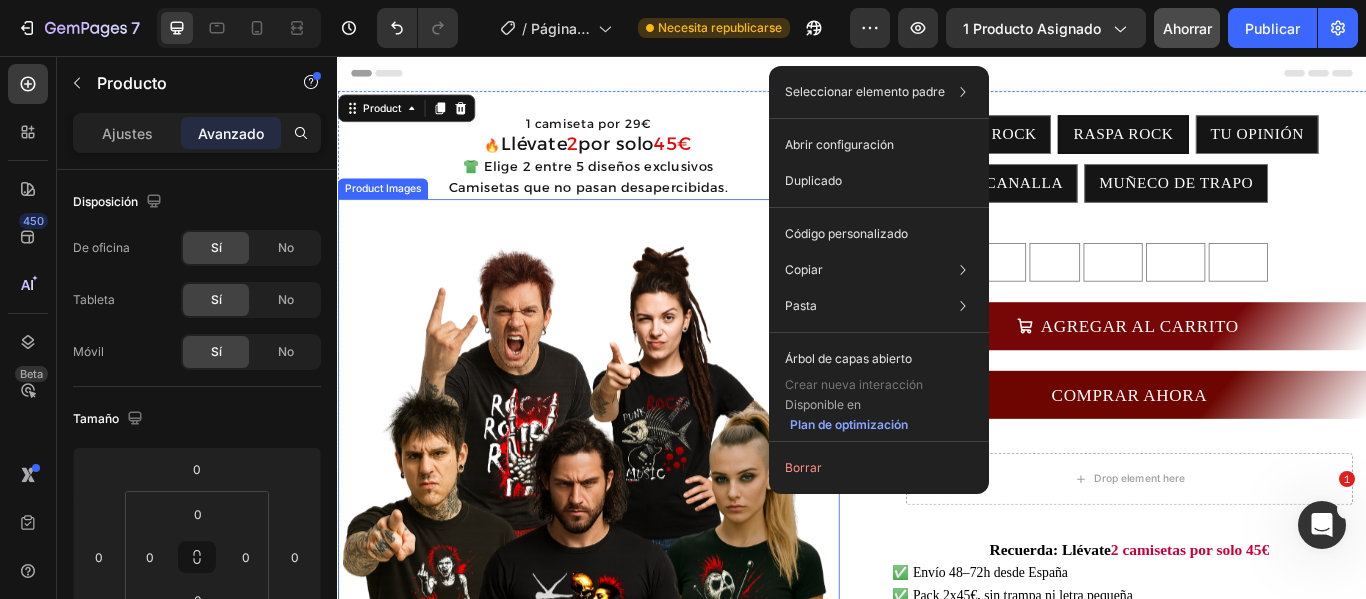 click at bounding box center (629, 613) 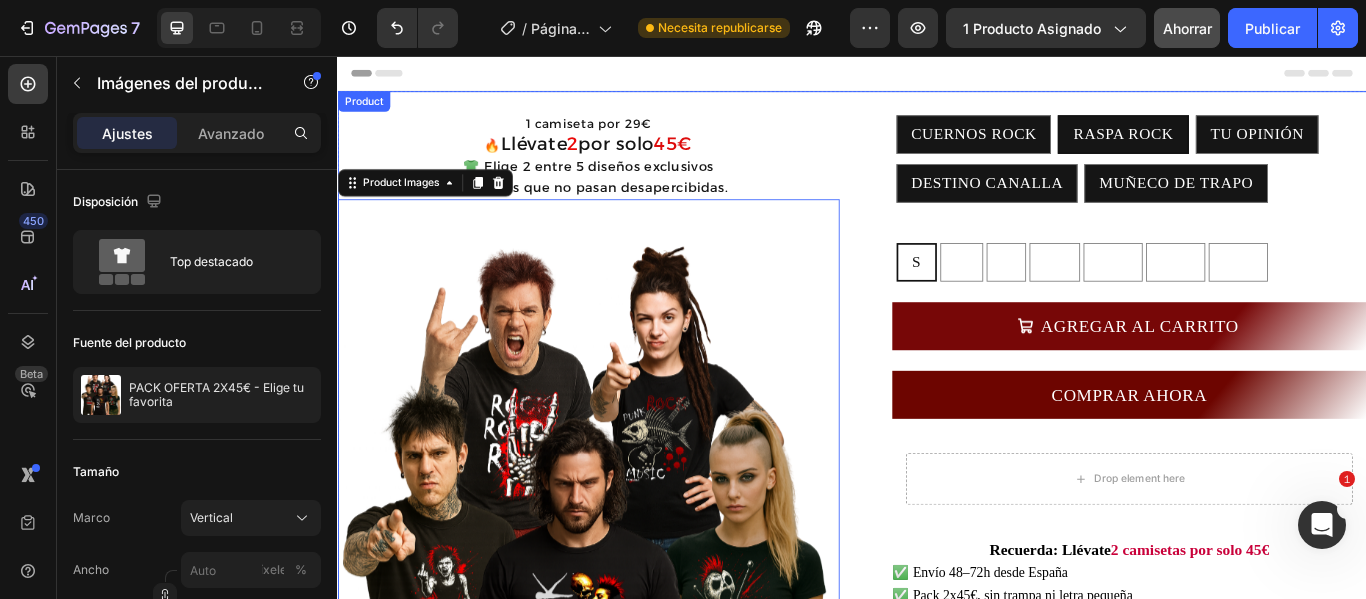 click on "1 camiseta por 29€ 🔥  Llévate  2  por solo  45€ 👕 Elige 2 entre 5 diseños exclusivos Camisetas que no pasan desapercibidas. Text Block
Product Images Text Block MODELOS A ELEGIR CUERNOS ROCK CUERNOS ROCK CUERNOS ROCK RASPA ROCK RASPA ROCK RASPA ROCK TU OPINIÓN TU OPINIÓN TU OPINIÓN DESTINO CANALLA DESTINO CANALLA DESTINO CANALLA MUÑECO DE TRAPO MUÑECO DE TRAPO MUÑECO DE TRAPO TALLA S S S M M M L L L XL XL XL 2XL 2XL 2XL 3XL 3XL 3XL 4XL 4XL 4XL Product Variants & Swatches
AGREGAR AL CARRITO Add to Cart COMPRAR AHORA Dynamic Checkout
Drop element here Row
Recuerda: Llévate  2 camisetas por solo 45€
✅ Envío 48–72h desde España
✅ Pack 2x45€, sin trampa ni letra pequeña
✅ Diseños canallas que no verás en Zara
✅ ¿Dudas? Escríbenos a  [EMAIL]
Custom Code Image   — [FIRST] [LAST]  Text Block Icon Icon Icon Icon Icon Icon List Row" at bounding box center [937, 610] 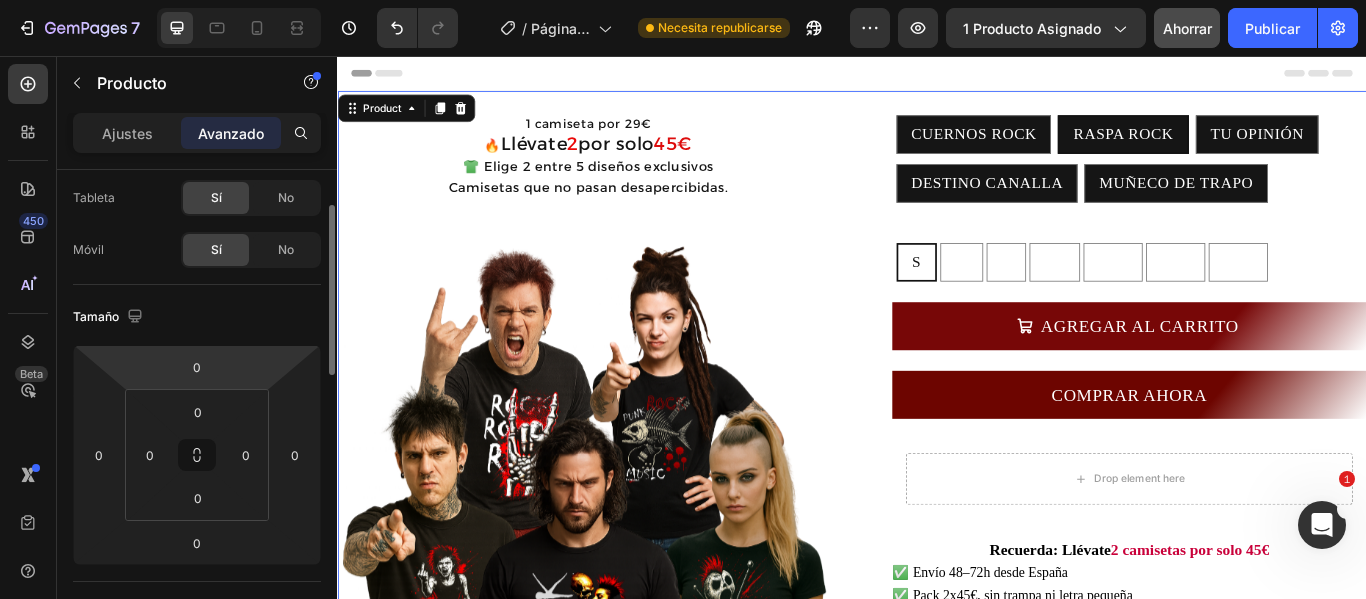 scroll, scrollTop: 0, scrollLeft: 0, axis: both 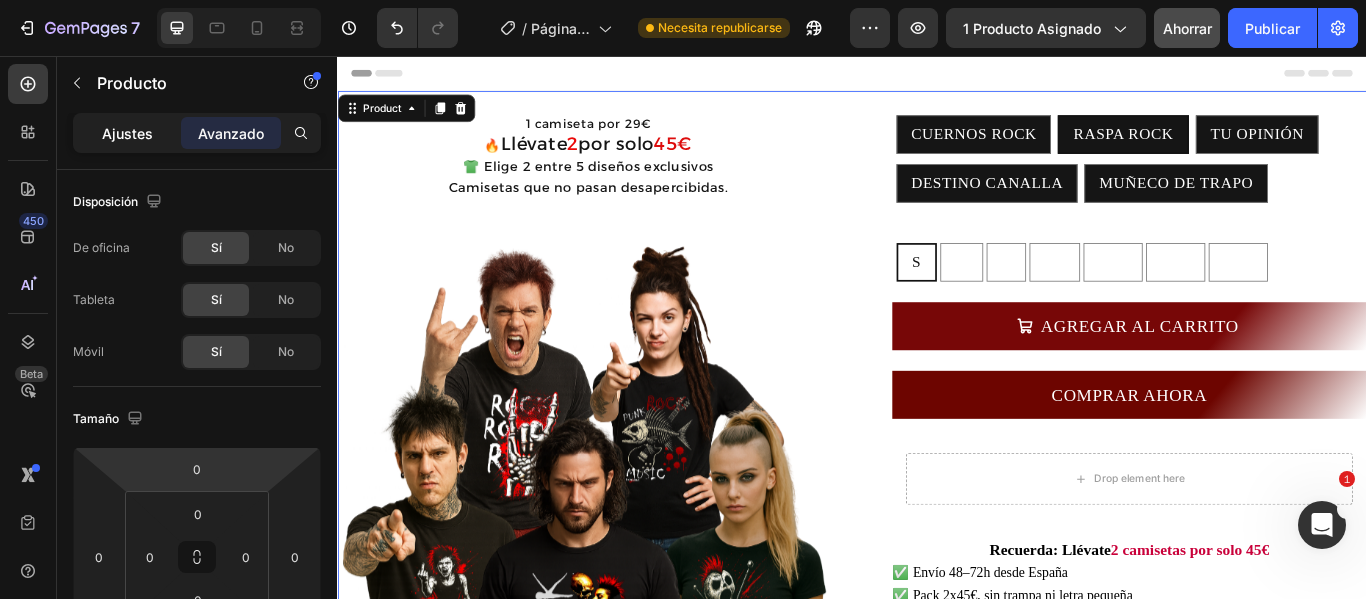 click on "Ajustes" at bounding box center [127, 133] 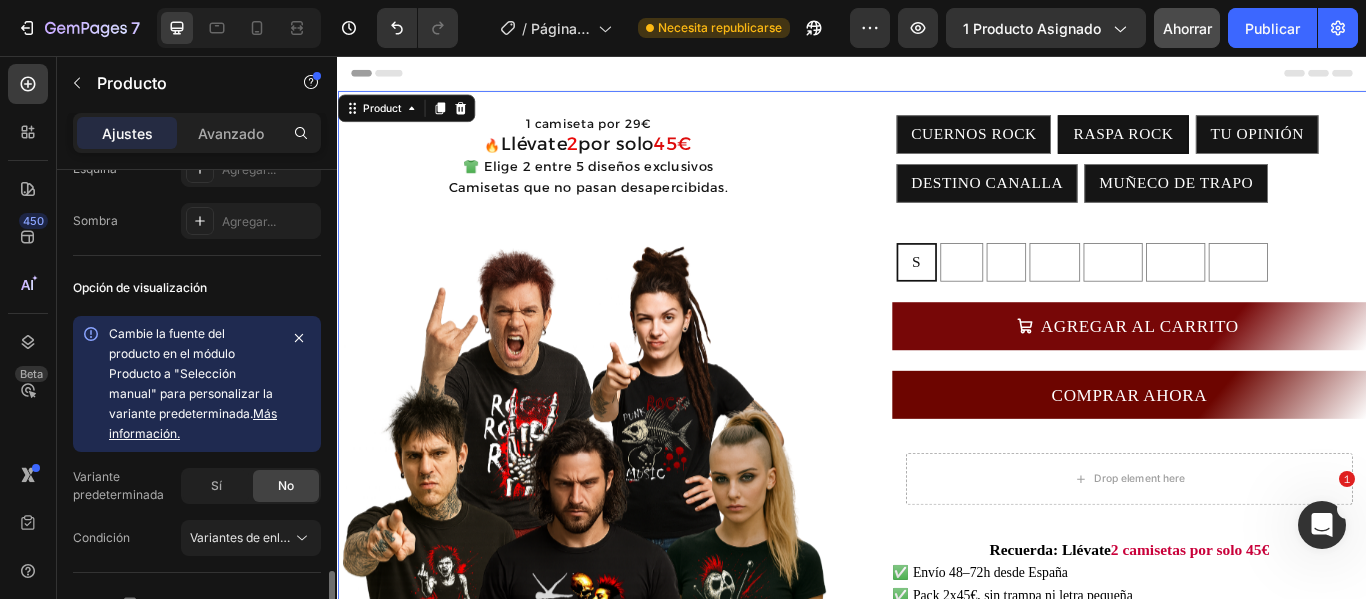 scroll, scrollTop: 966, scrollLeft: 0, axis: vertical 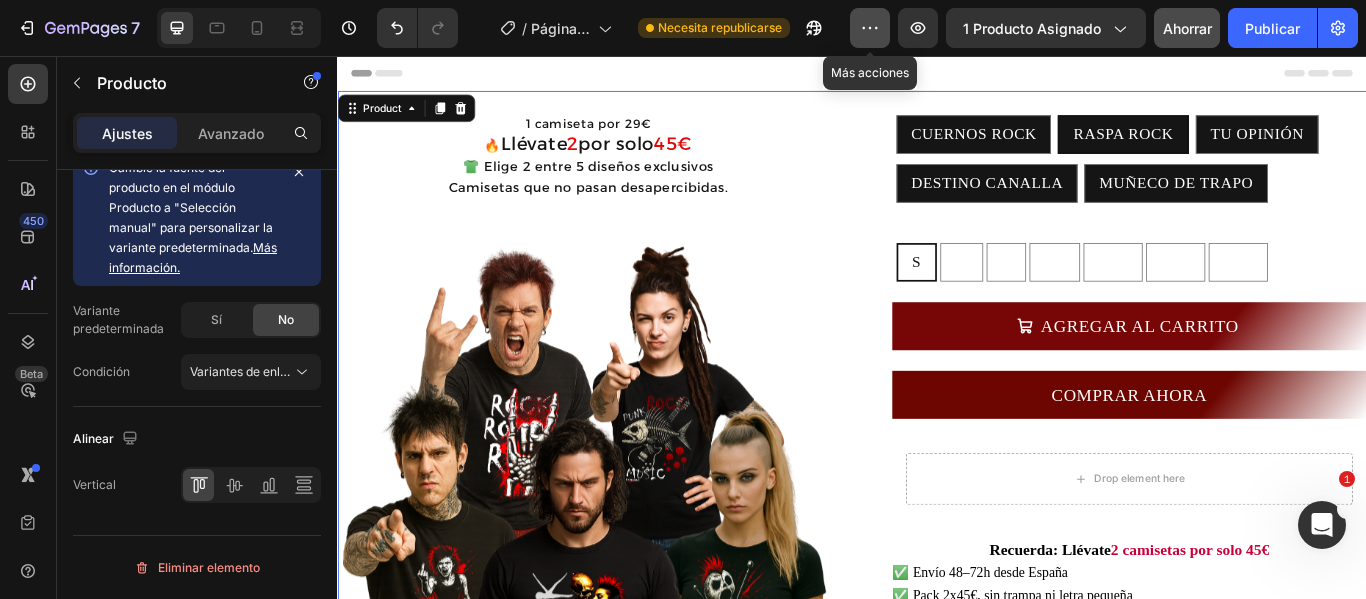 click 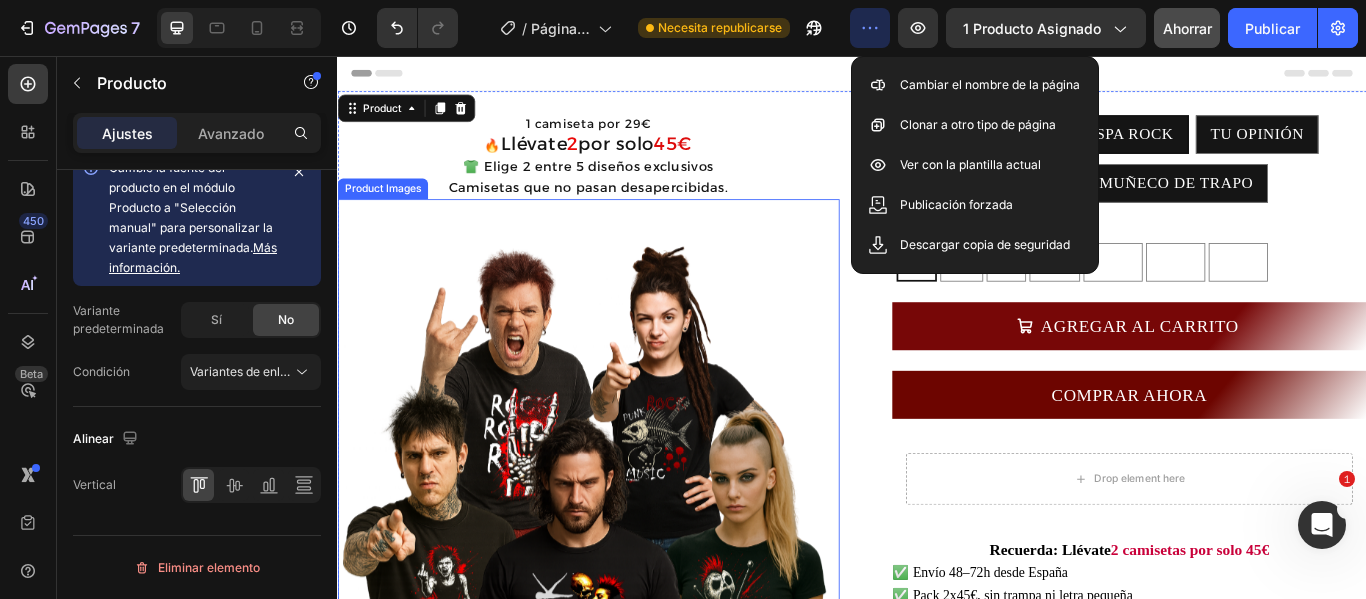 click at bounding box center (629, 613) 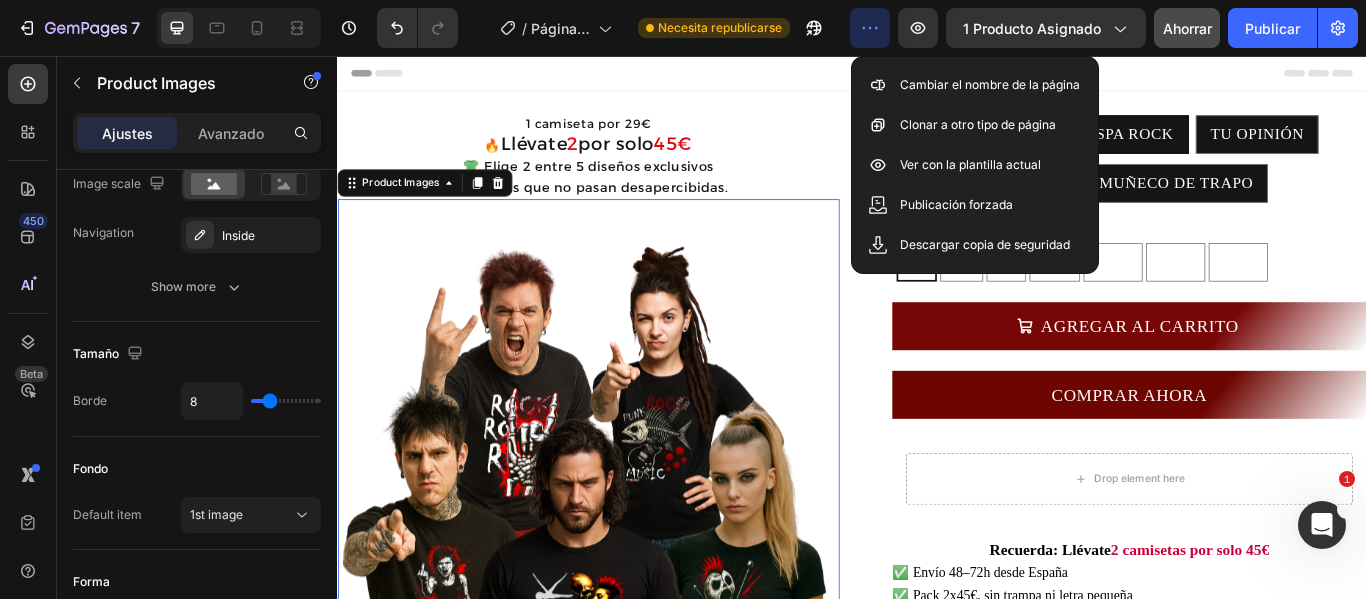 scroll, scrollTop: 0, scrollLeft: 0, axis: both 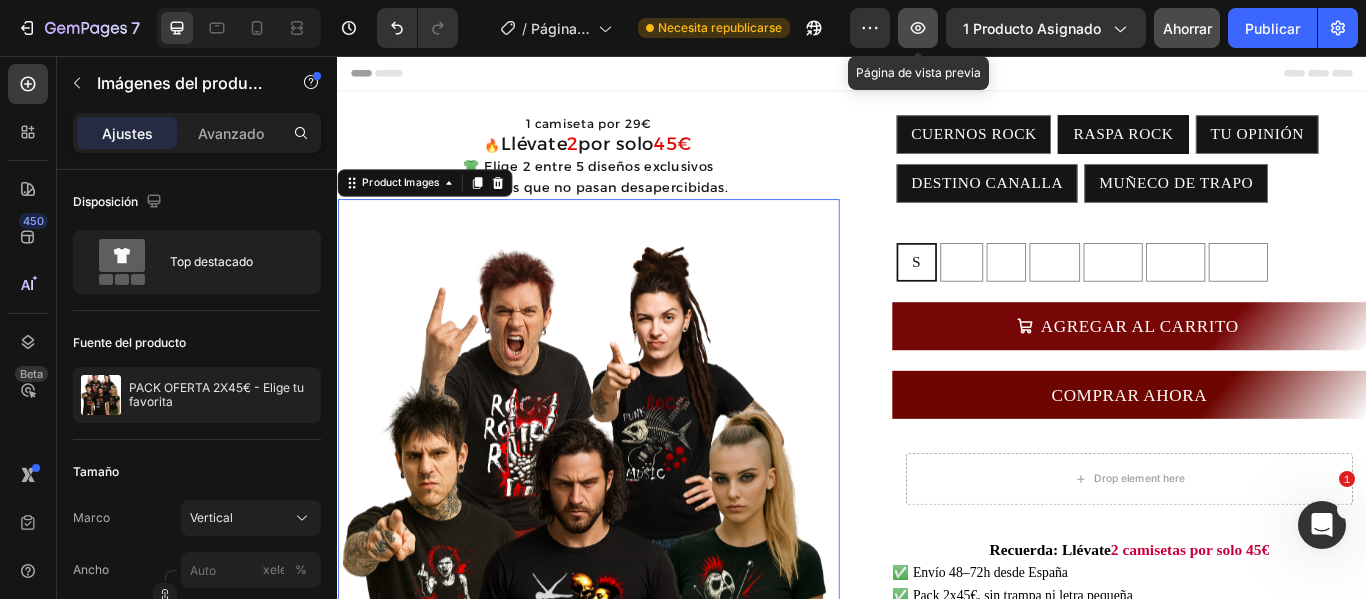 click 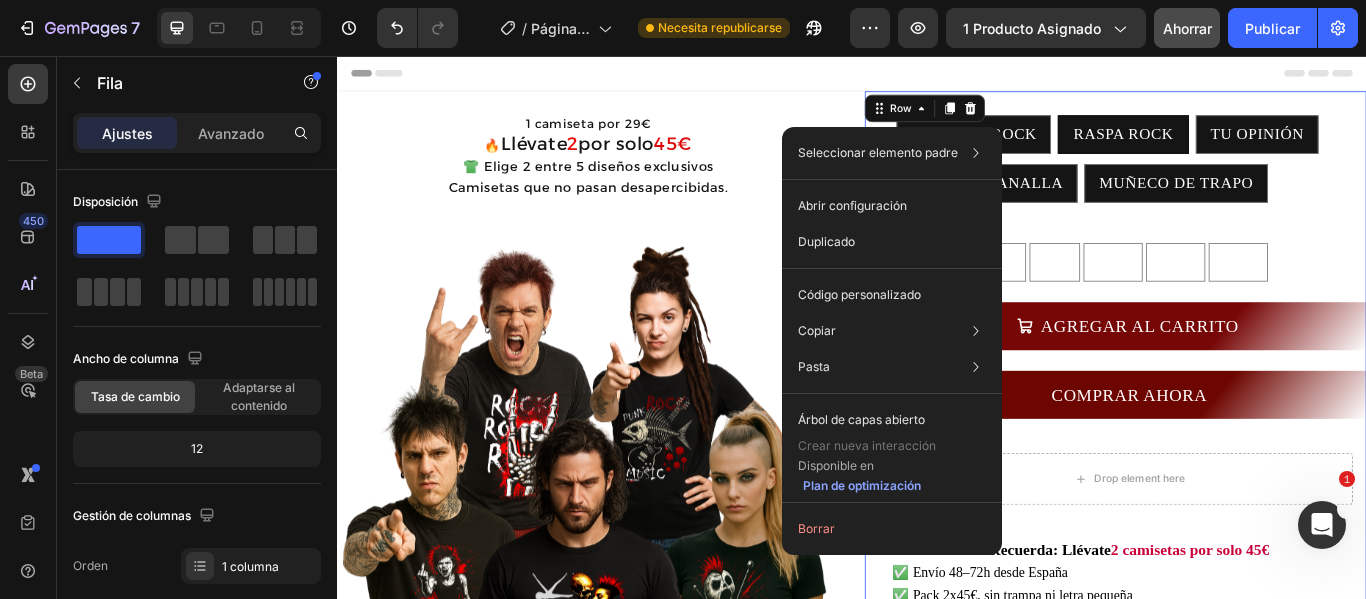 click on "Header" at bounding box center (937, 76) 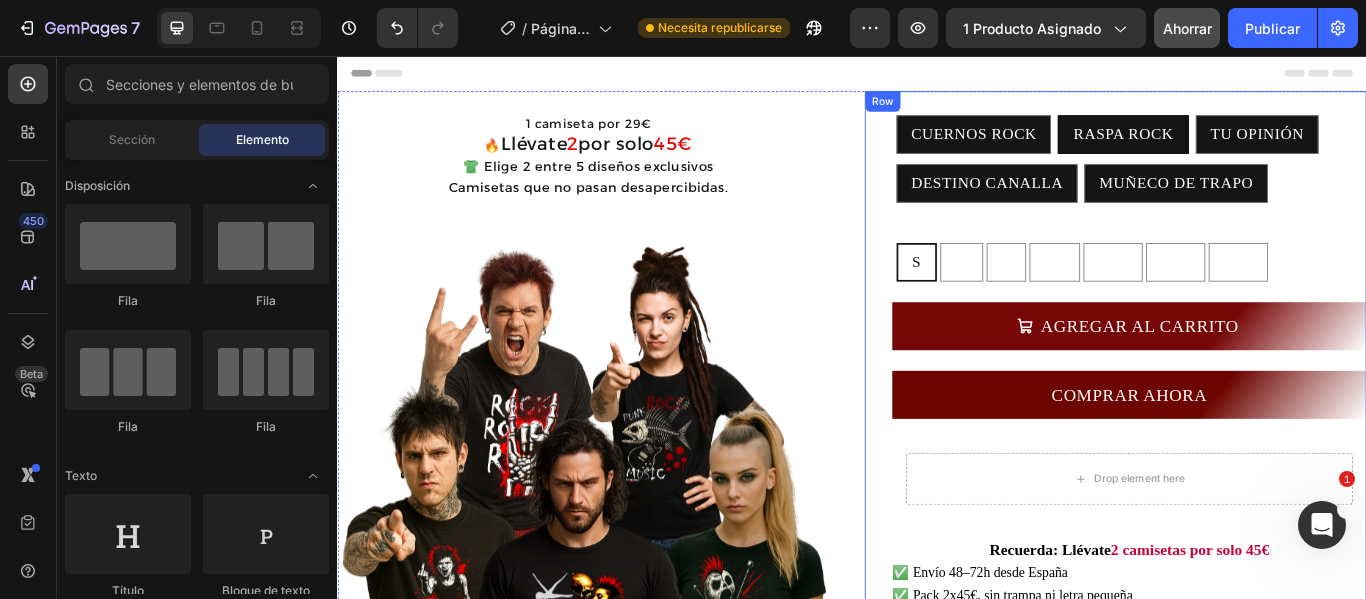 click on "MODELOS A ELEGIR CUERNOS ROCK CUERNOS ROCK CUERNOS ROCK RASPA ROCK RASPA ROCK RASPA ROCK TU OPINIÓN TU OPINIÓN TU OPINIÓN DESTINO CANALLA DESTINO CANALLA DESTINO CANALLA MUÑECO DE TRAPO MUÑECO DE TRAPO MUÑECO DE TRAPO TALLA S S S M M M L L L XL XL XL 2XL 2XL 2XL 3XL 3XL 3XL 4XL 4XL 4XL Product Variants & Swatches
AGREGAR AL CARRITO Add to Cart COMPRAR AHORA Dynamic Checkout
Drop element here Row
Recuerda: Llévate  2 camisetas por solo 45€
✅ Envío 48–72h desde España
✅ Pack 2x45€, sin trampa ni letra pequeña
✅ Diseños canallas que no verás en Zara
✅ ¿Dudas? Escríbenos a  [EMAIL]
Custom Code Image   — [FIRST] [LAST]  ( [CITY] )  “No solo mola el diseño, la tela es comodísima, lo confirmo...jajaa   No es de esas gordacas que asfixian en verano, volvere  Text Block Icon Icon Icon Icon Icon Icon List Row
👕     " Q UE TALLA ME PILLO? "" at bounding box center [1244, 565] 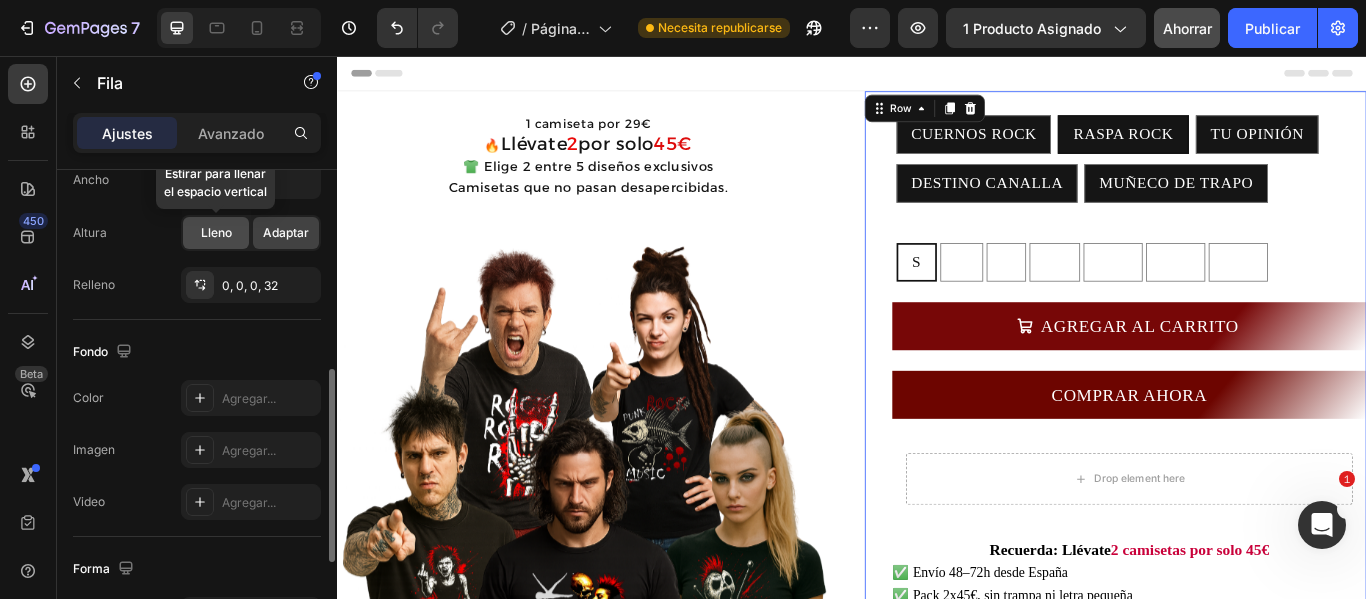 scroll, scrollTop: 400, scrollLeft: 0, axis: vertical 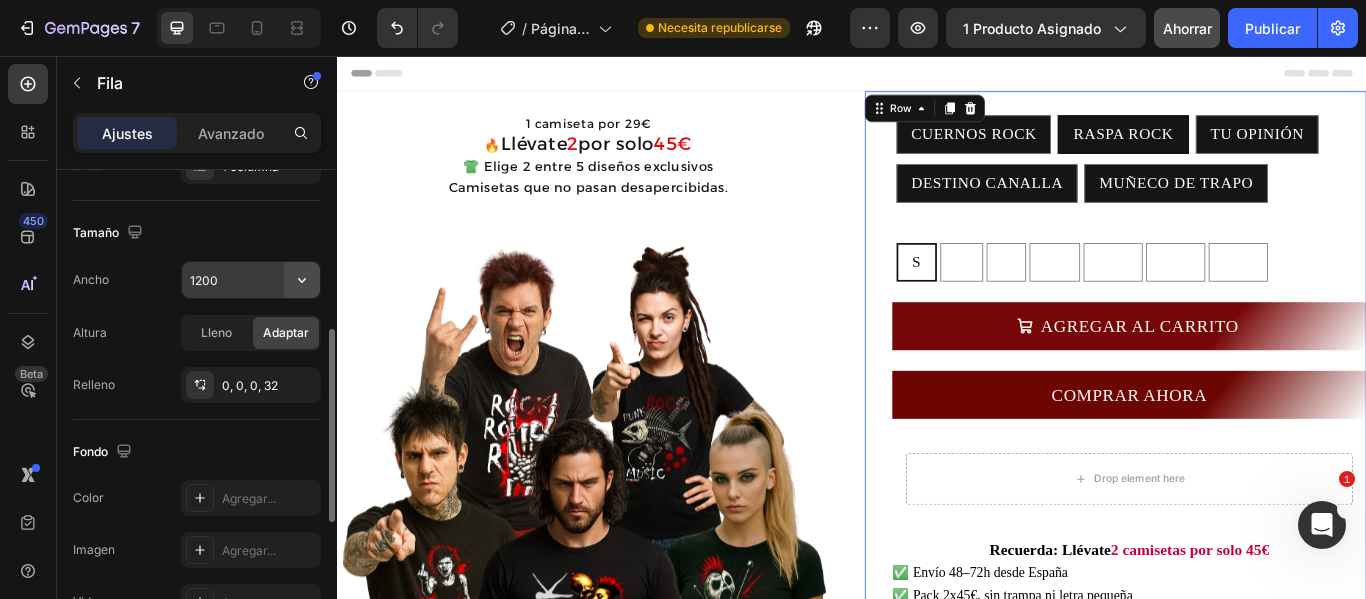 click 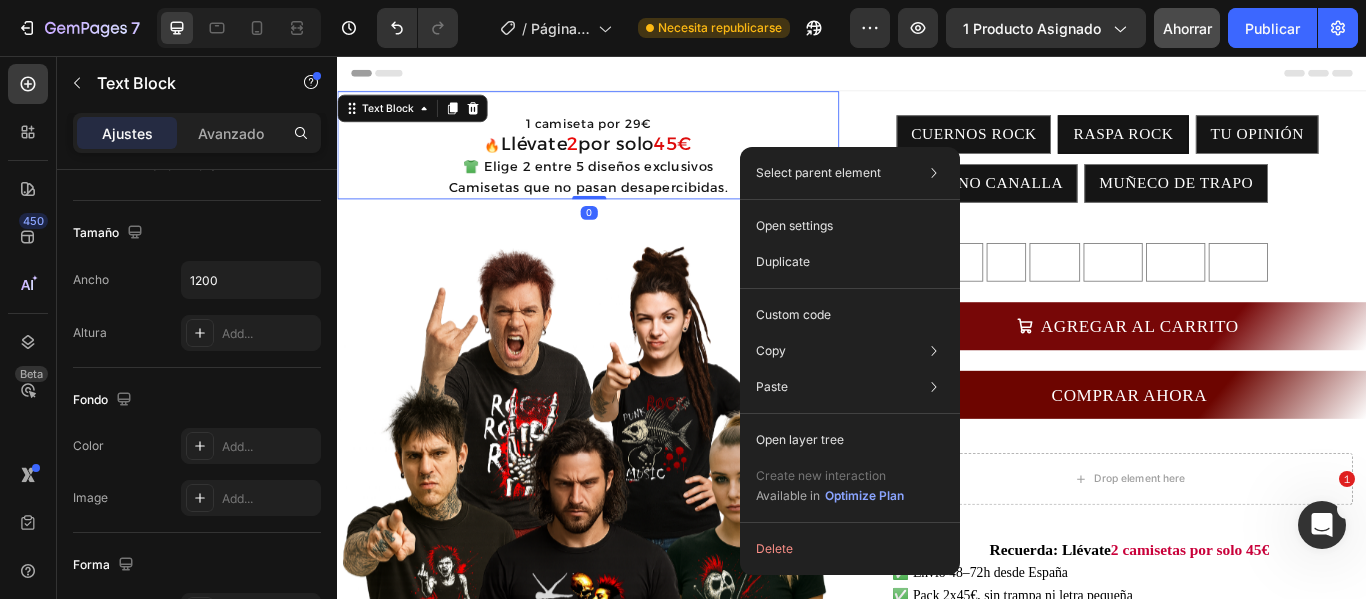 scroll, scrollTop: 0, scrollLeft: 0, axis: both 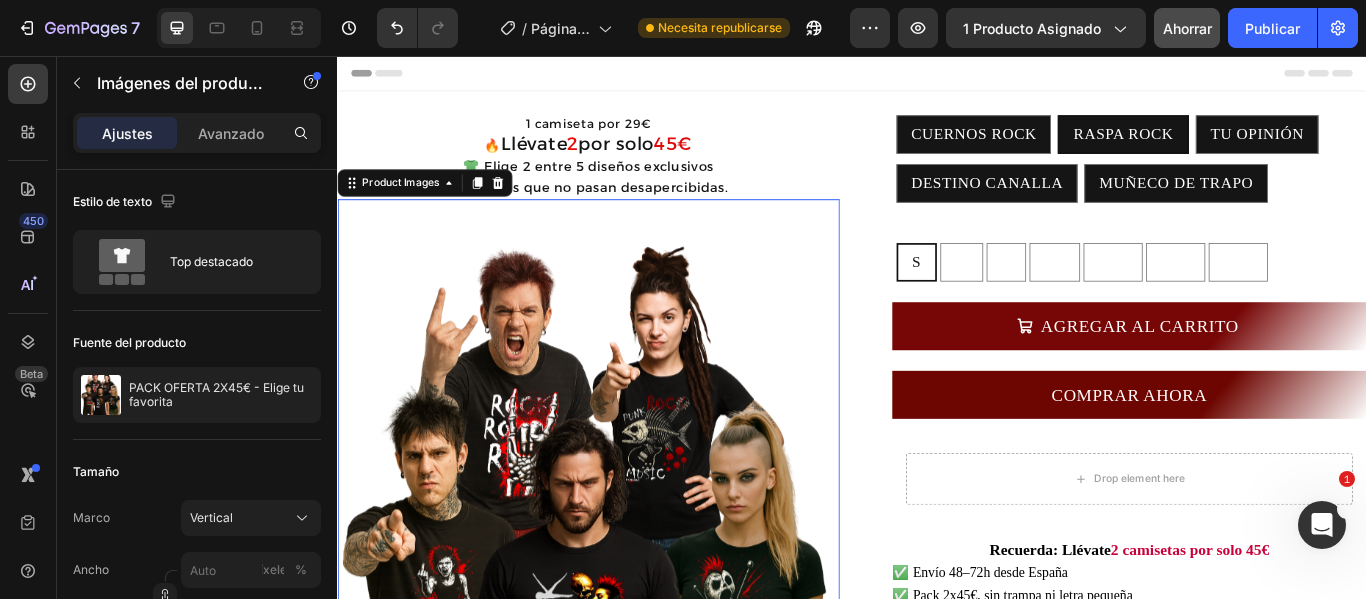 click at bounding box center [629, 613] 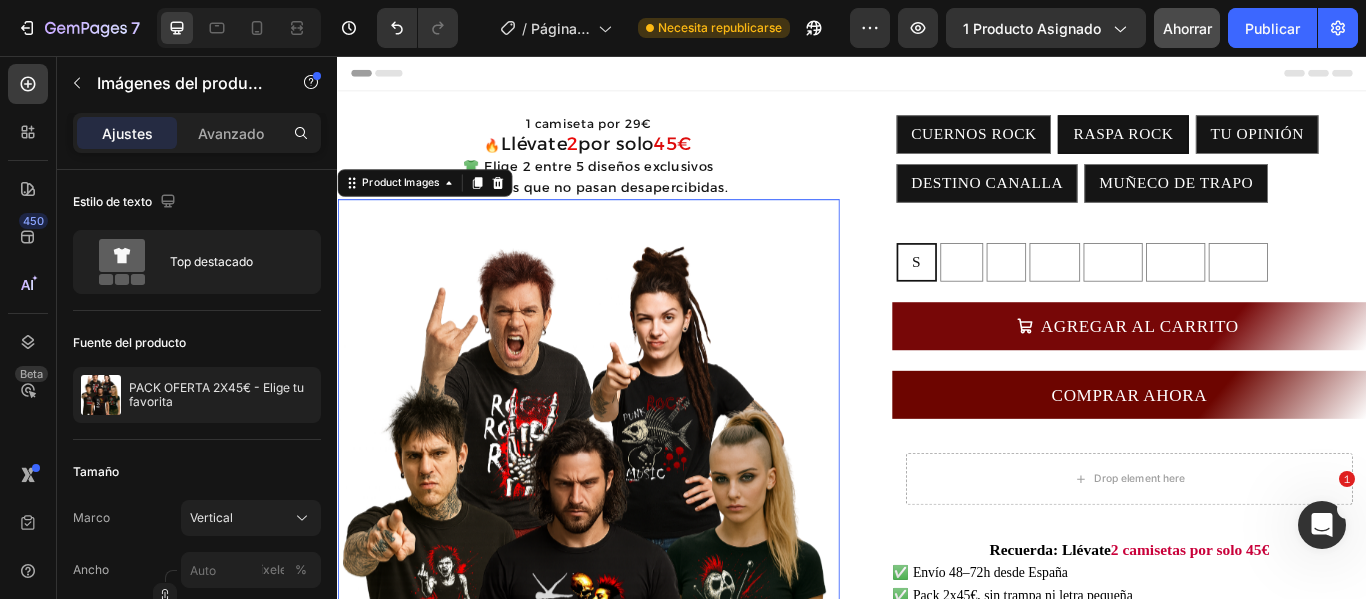 click at bounding box center (629, 613) 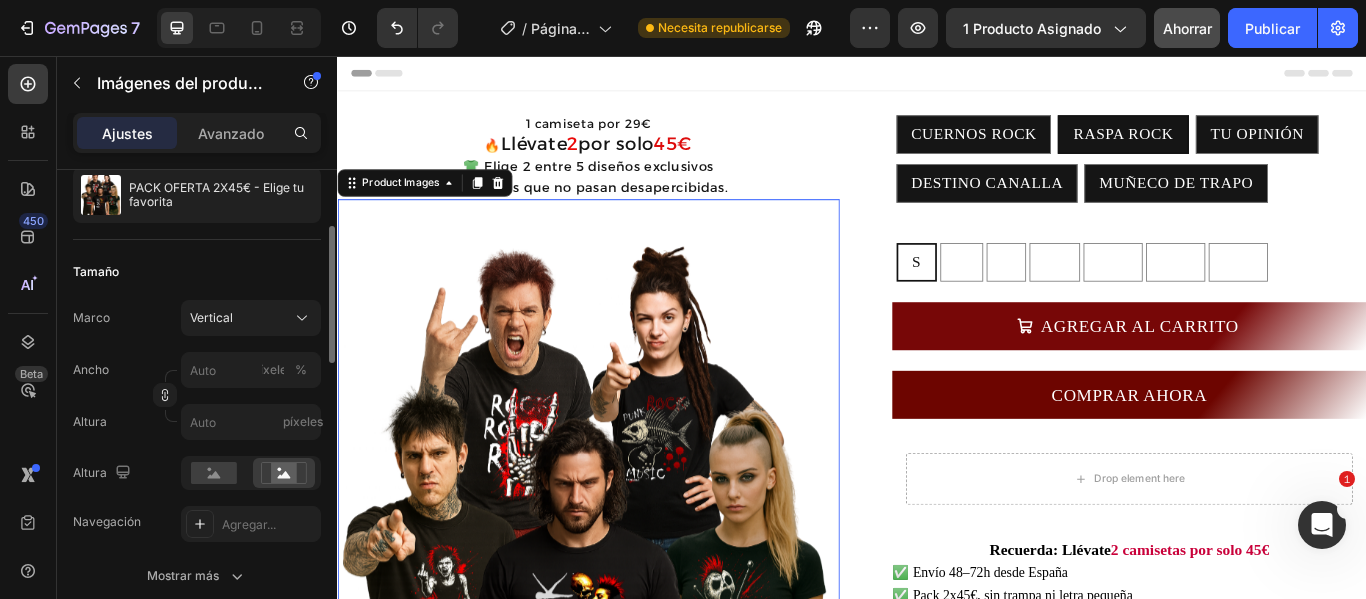 scroll, scrollTop: 0, scrollLeft: 0, axis: both 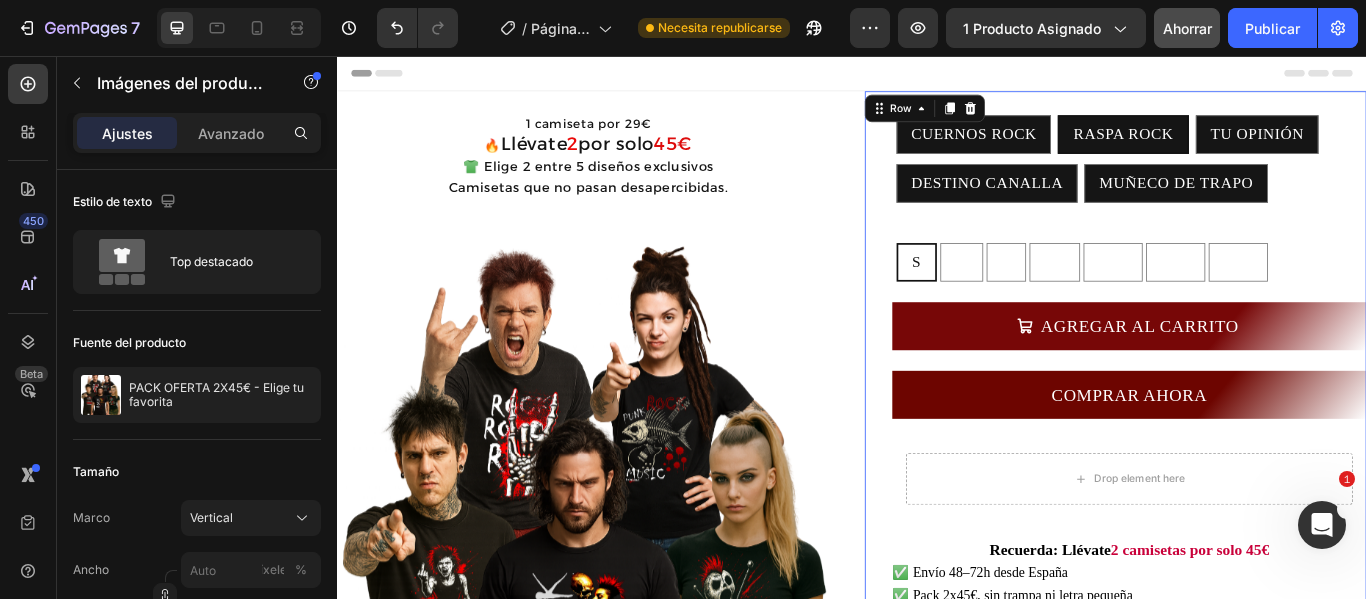click on "MODELOS A ELEGIR CUERNOS ROCK CUERNOS ROCK CUERNOS ROCK RASPA ROCK RASPA ROCK RASPA ROCK TU OPINIÓN TU OPINIÓN TU OPINIÓN DESTINO CANALLA DESTINO CANALLA DESTINO CANALLA MUÑECO DE TRAPO MUÑECO DE TRAPO MUÑECO DE TRAPO TALLA S S S M M M L L L XL XL XL 2XL 2XL 2XL 3XL 3XL 3XL 4XL 4XL 4XL Product Variants & Swatches
AGREGAR AL CARRITO Add to Cart COMPRAR AHORA Dynamic Checkout
Drop element here Row
Recuerda: Llévate  2 camisetas por solo 45€
✅ Envío 48–72h desde España
✅ Pack 2x45€, sin trampa ni letra pequeña
✅ Diseños canallas que no verás en Zara
✅ ¿Dudas? Escríbenos a  [EMAIL]
Custom Code Image   — [FIRST] [LAST]  ( [CITY] )  “No solo mola el diseño, la tela es comodísima, lo confirmo...jajaa   No es de esas gordacas que asfixian en verano, volvere  Text Block Icon Icon Icon Icon Icon Icon List Row
👕     " Q UE TALLA ME PILLO? "" at bounding box center (1244, 565) 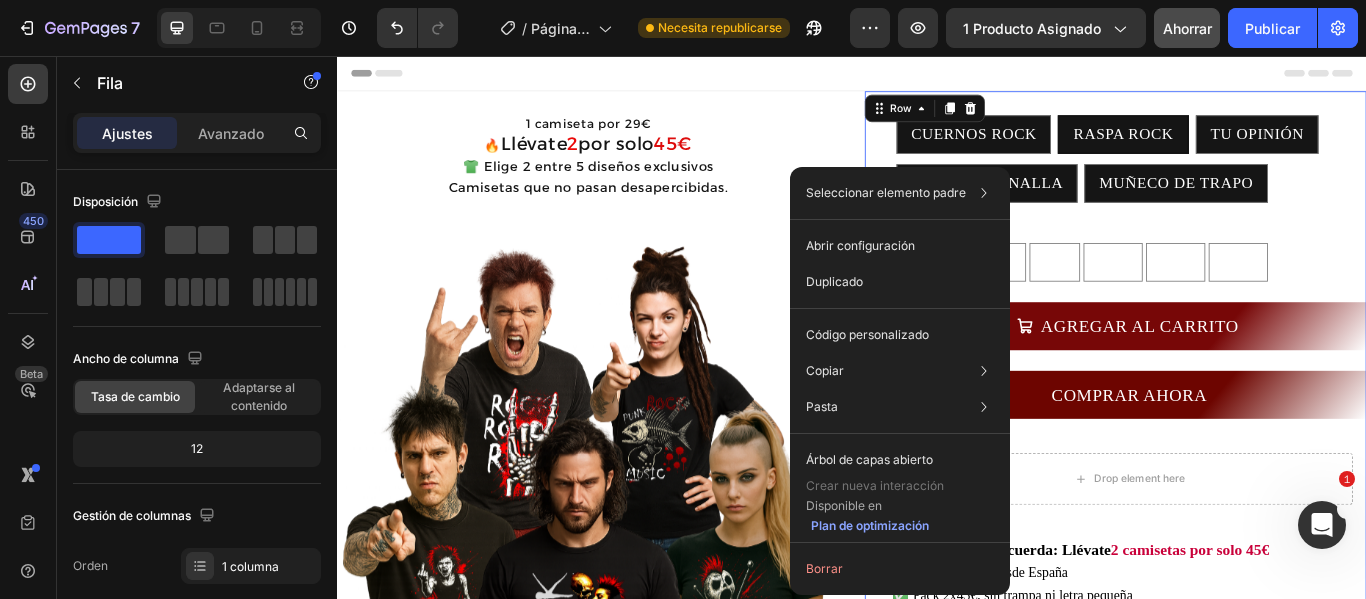 click on "MODELOS A ELEGIR CUERNOS ROCK CUERNOS ROCK CUERNOS ROCK RASPA ROCK RASPA ROCK RASPA ROCK TU OPINIÓN TU OPINIÓN TU OPINIÓN DESTINO CANALLA DESTINO CANALLA DESTINO CANALLA MUÑECO DE TRAPO MUÑECO DE TRAPO MUÑECO DE TRAPO TALLA S S S M M M L L L XL XL XL 2XL 2XL 2XL 3XL 3XL 3XL 4XL 4XL 4XL Product Variants & Swatches
AGREGAR AL CARRITO Add to Cart COMPRAR AHORA Dynamic Checkout
Drop element here Row
Recuerda: Llévate  2 camisetas por solo 45€
✅ Envío 48–72h desde España
✅ Pack 2x45€, sin trampa ni letra pequeña
✅ Diseños canallas que no verás en Zara
✅ ¿Dudas? Escríbenos a  [EMAIL]
Custom Code Image   — [FIRST] [LAST]  ( [CITY] )  “No solo mola el diseño, la tela es comodísima, lo confirmo...jajaa   No es de esas gordacas que asfixian en verano, volvere  Text Block Icon Icon Icon Icon Icon Icon List Row
👕     " Q UE TALLA ME PILLO? "" at bounding box center (1244, 565) 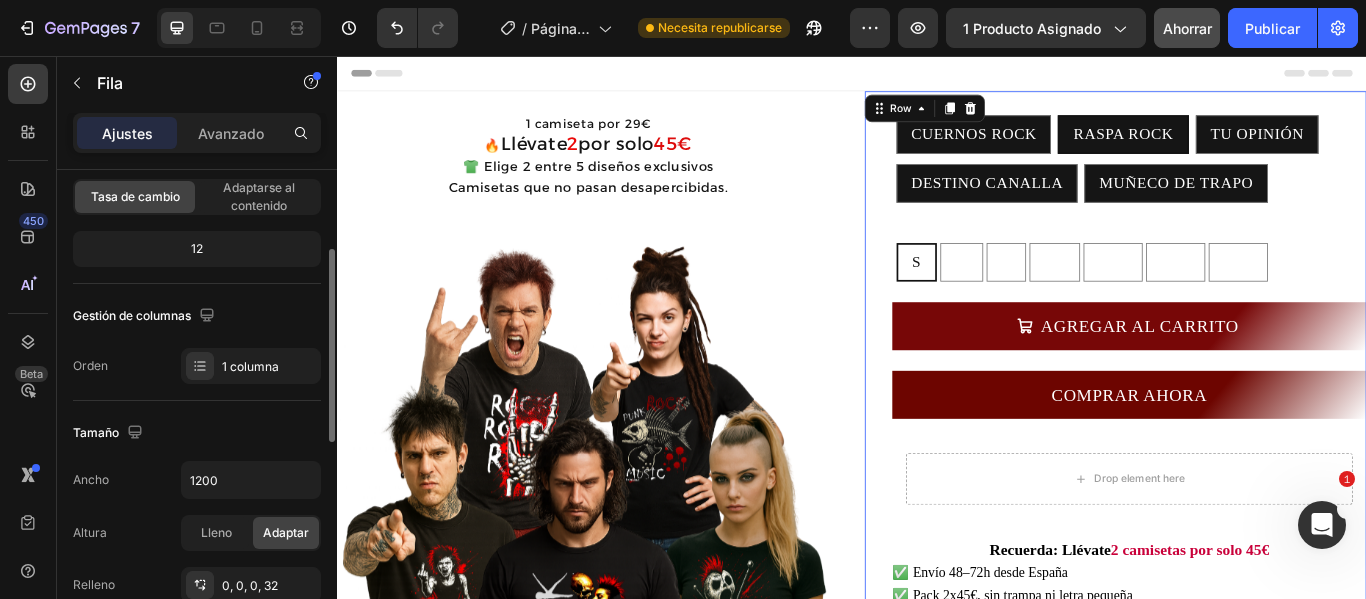 scroll, scrollTop: 300, scrollLeft: 0, axis: vertical 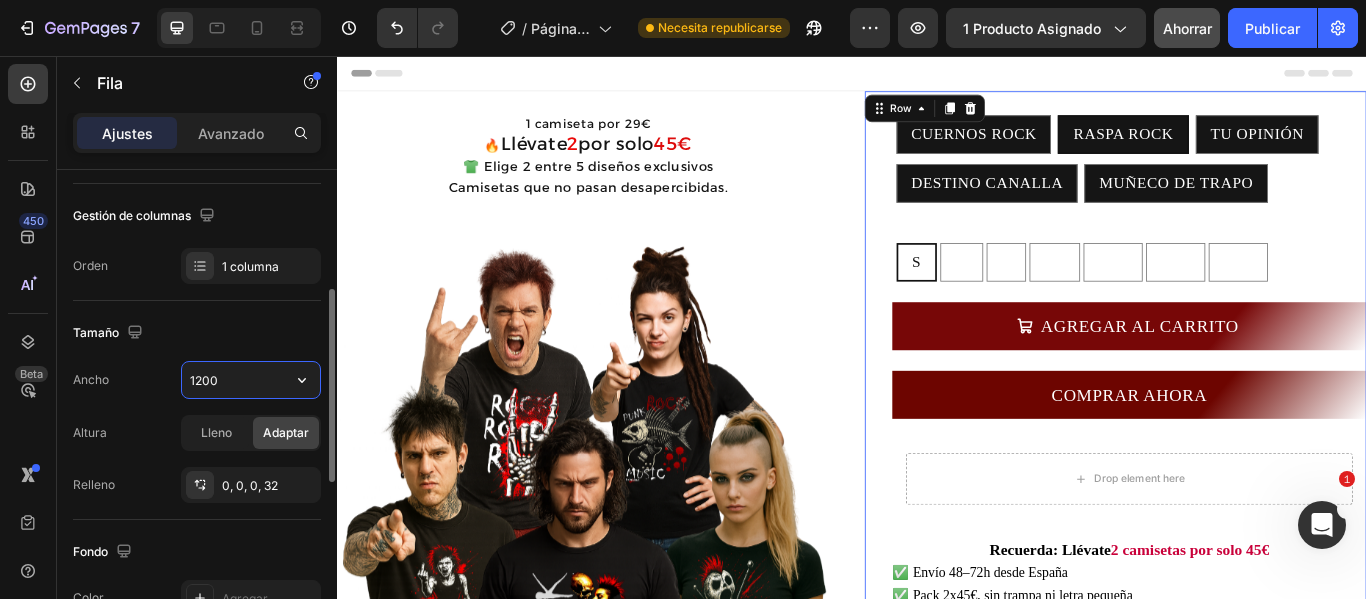 click on "1200" at bounding box center [251, 380] 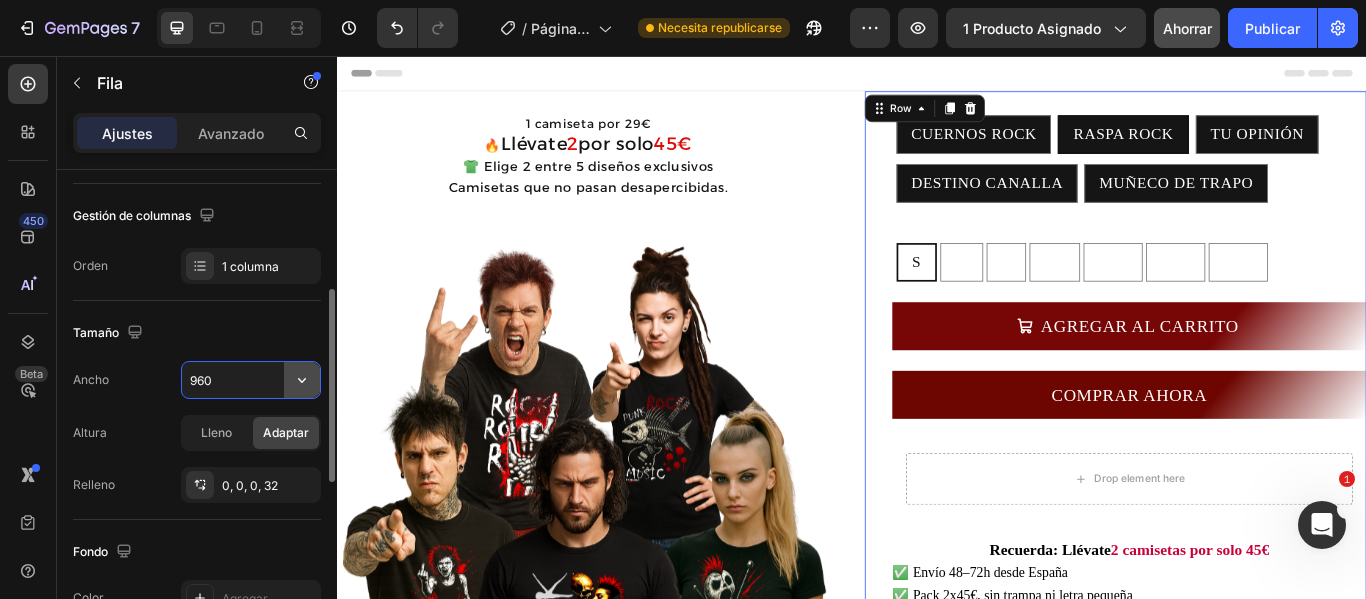 type on "960" 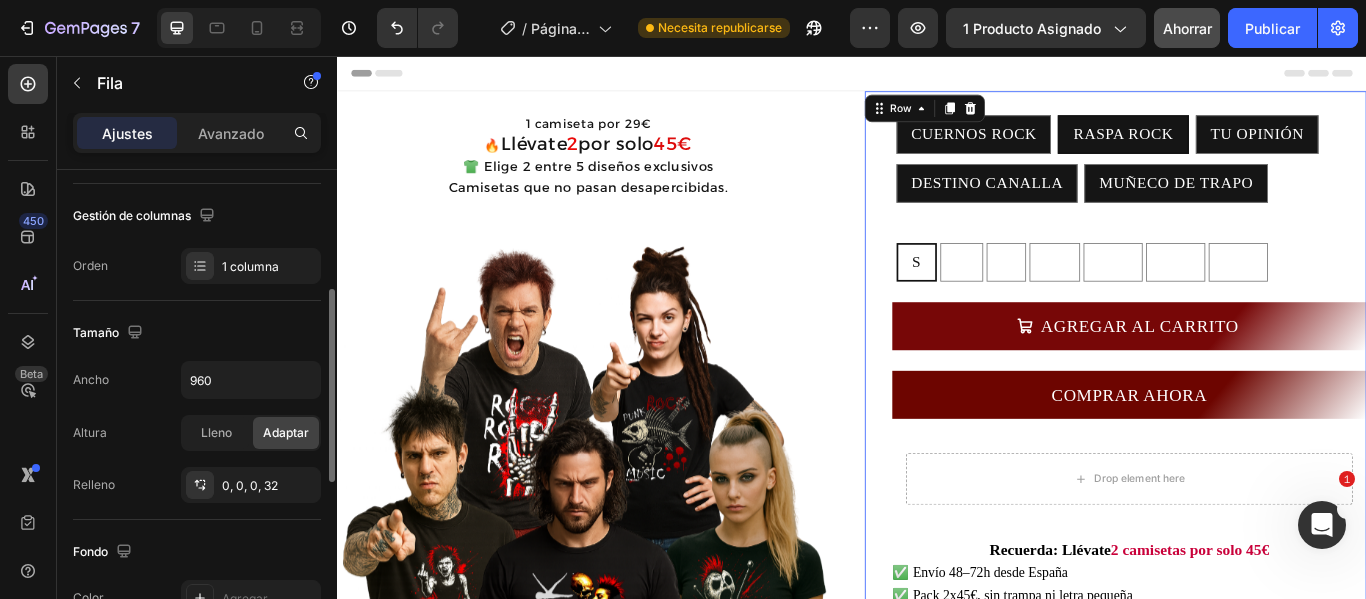 click on "Tamaño" at bounding box center (197, 333) 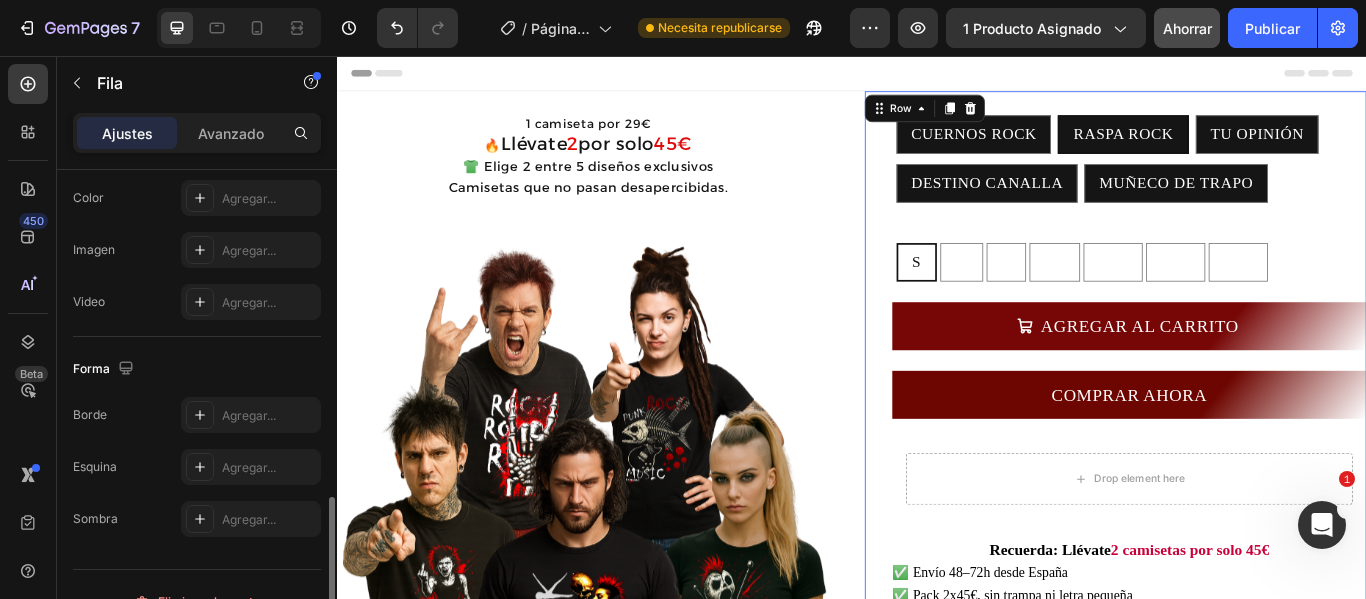 scroll, scrollTop: 734, scrollLeft: 0, axis: vertical 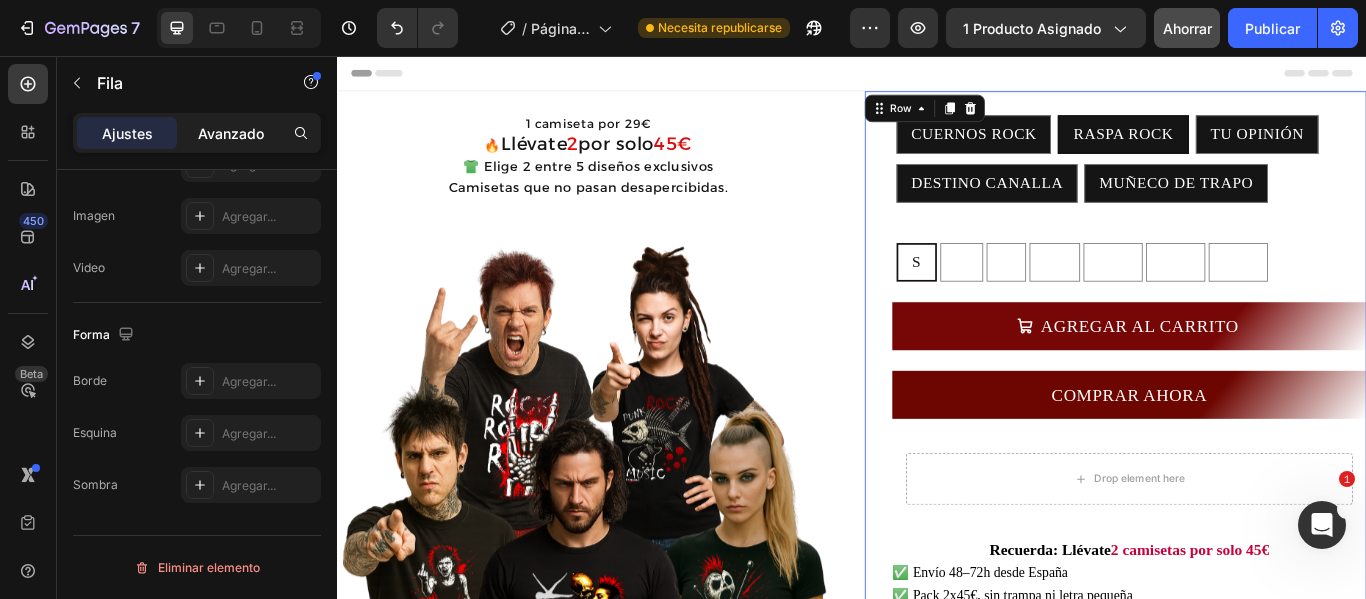 click on "Avanzado" at bounding box center (231, 133) 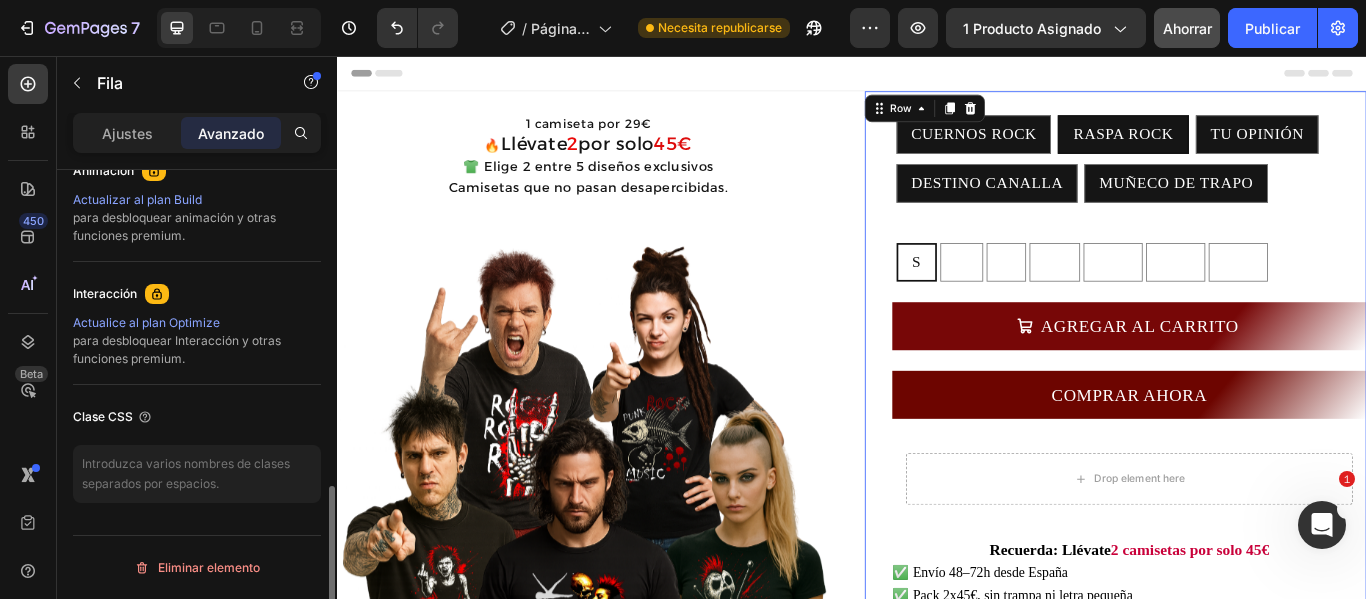 scroll, scrollTop: 702, scrollLeft: 0, axis: vertical 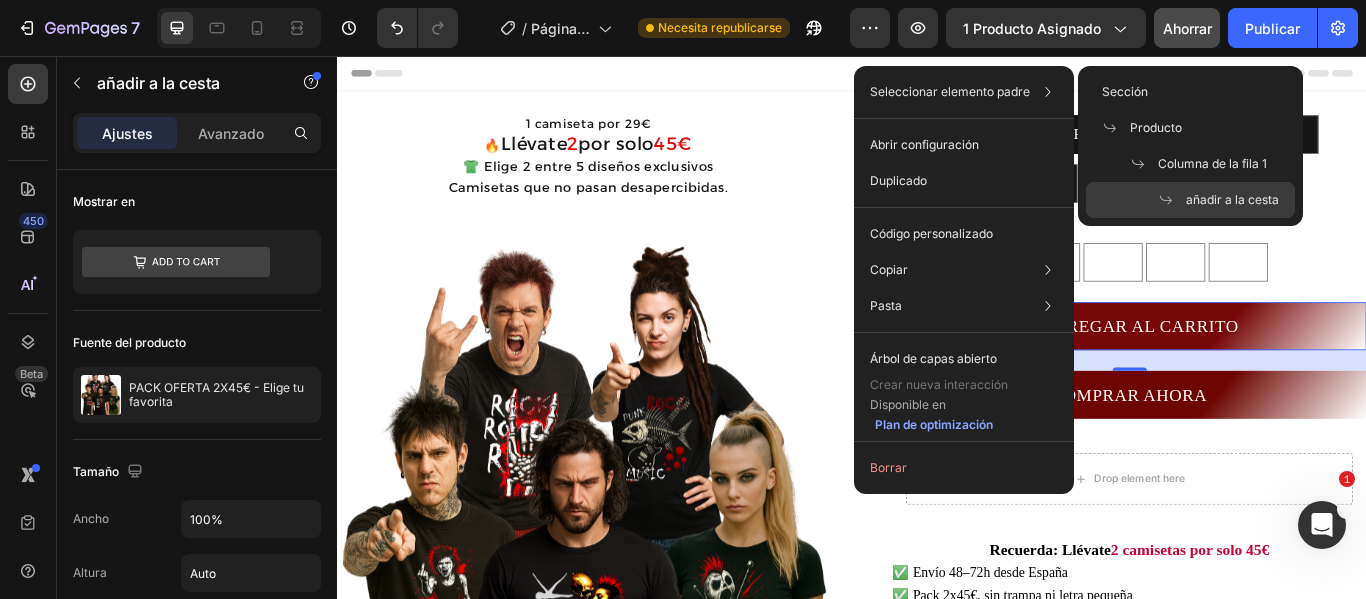 click on "Seleccionar elemento padre" at bounding box center [950, 91] 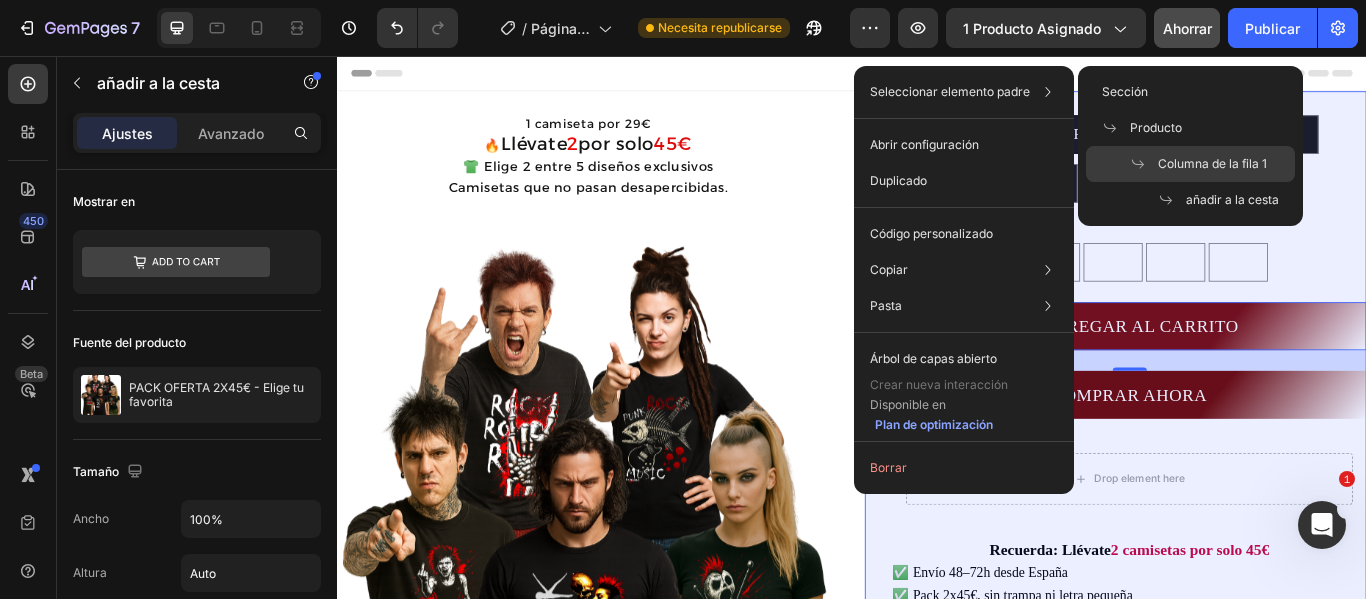 click on "Columna de la fila 1" at bounding box center (1212, 163) 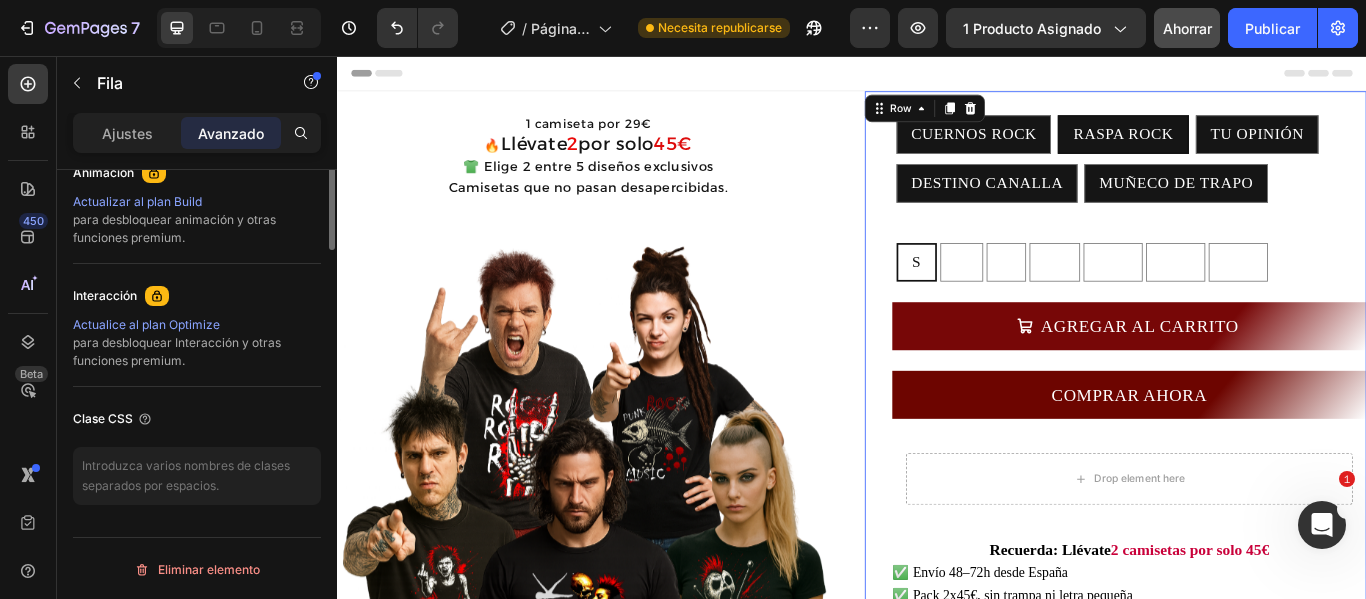scroll, scrollTop: 600, scrollLeft: 0, axis: vertical 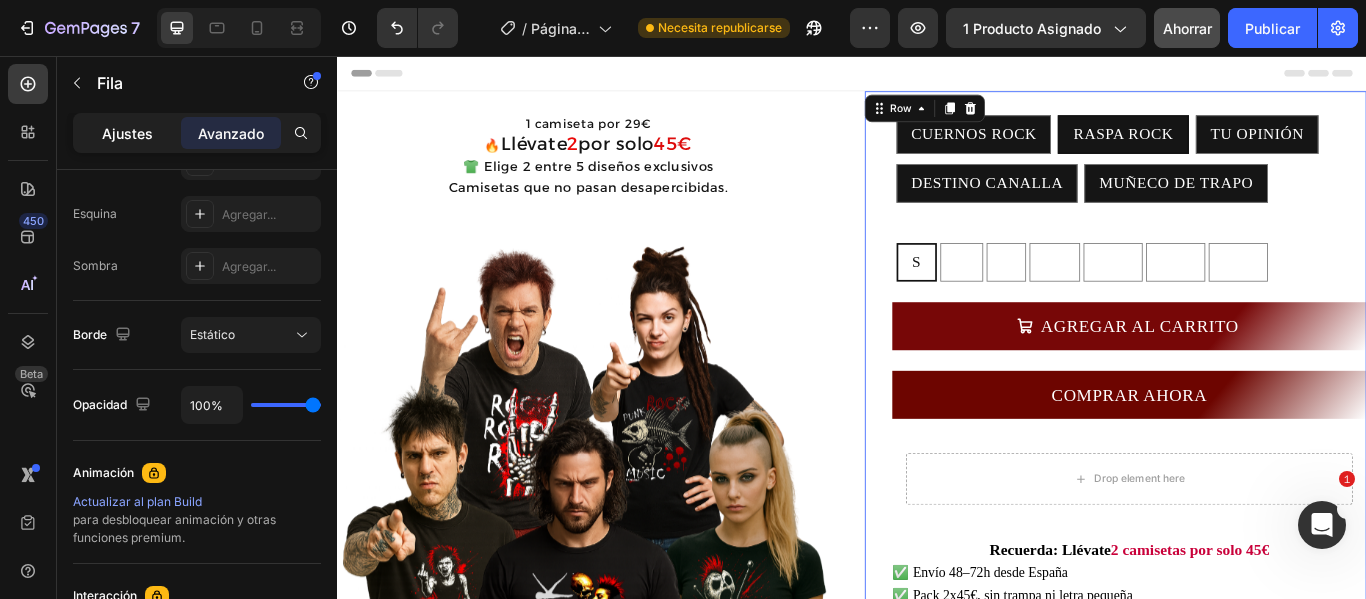 click on "Ajustes" at bounding box center (127, 133) 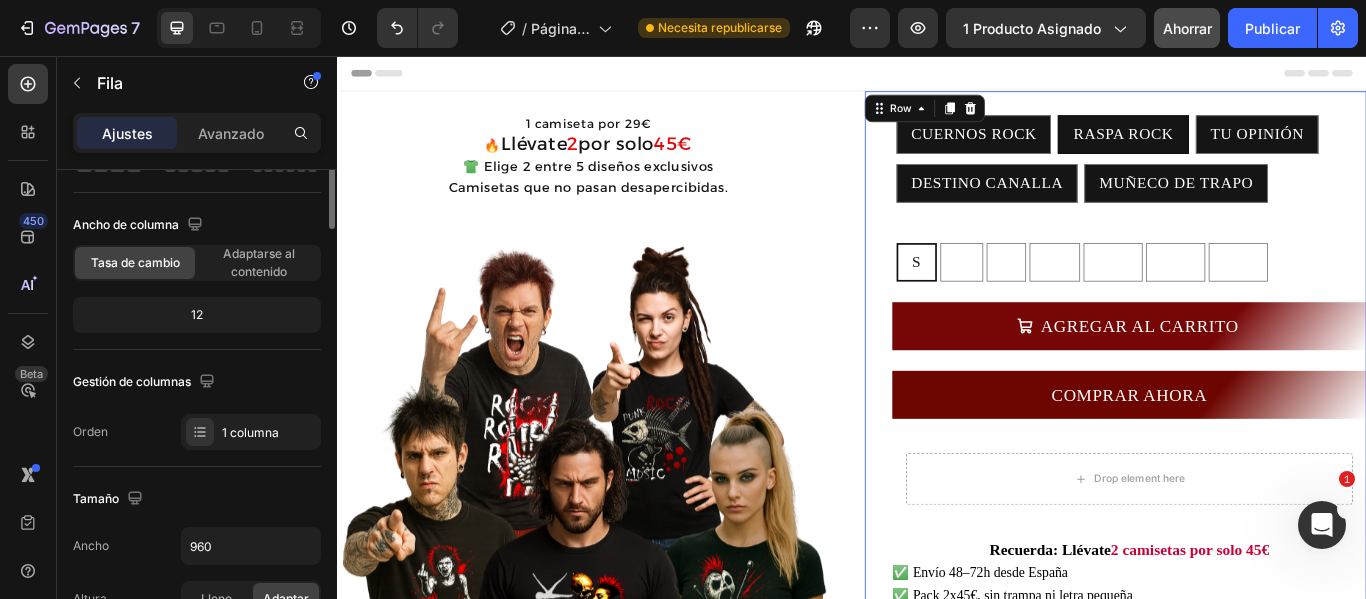 scroll, scrollTop: 0, scrollLeft: 0, axis: both 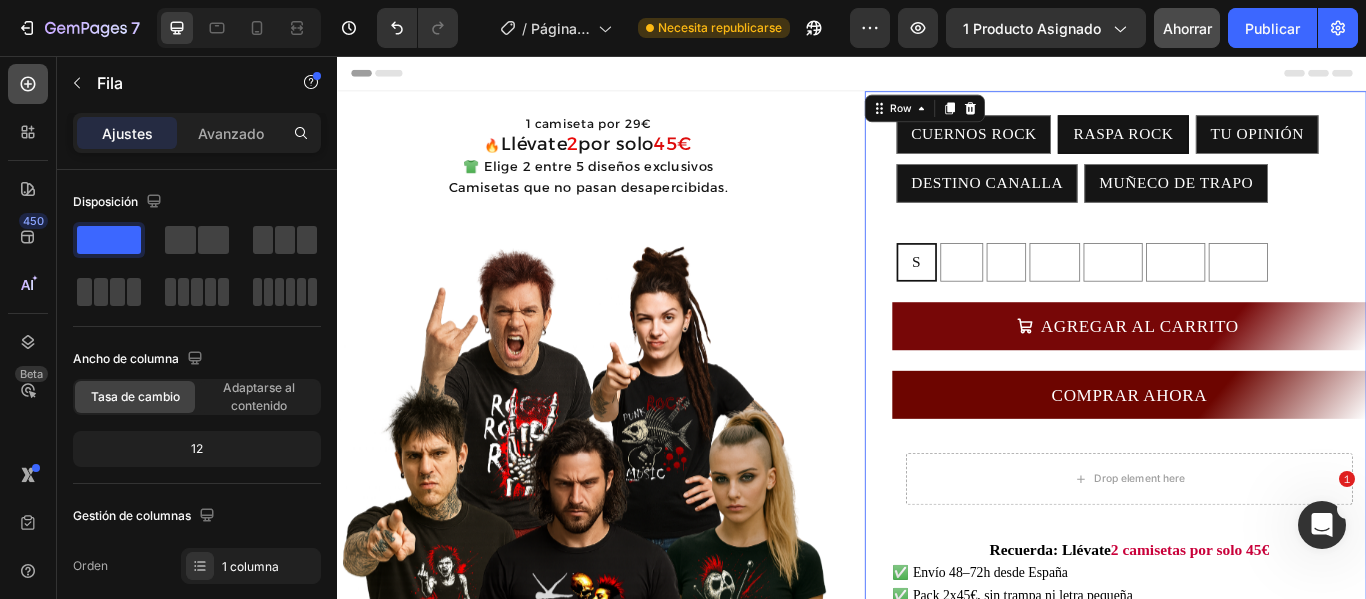 click 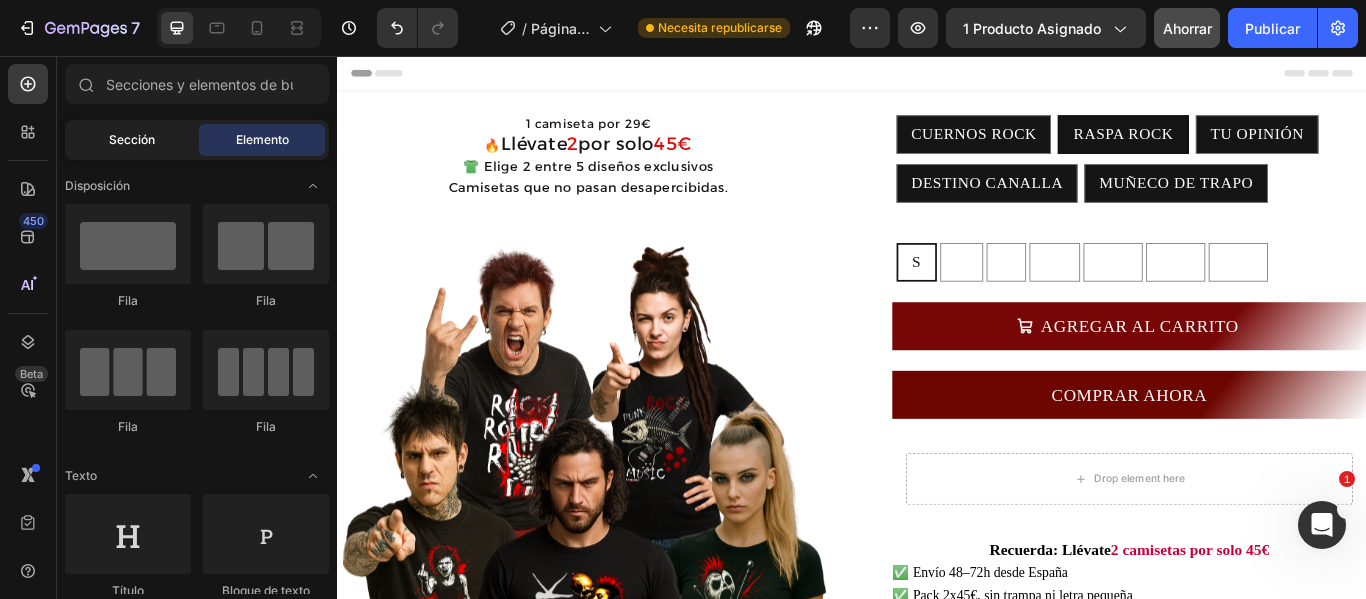 click on "Sección" at bounding box center (132, 140) 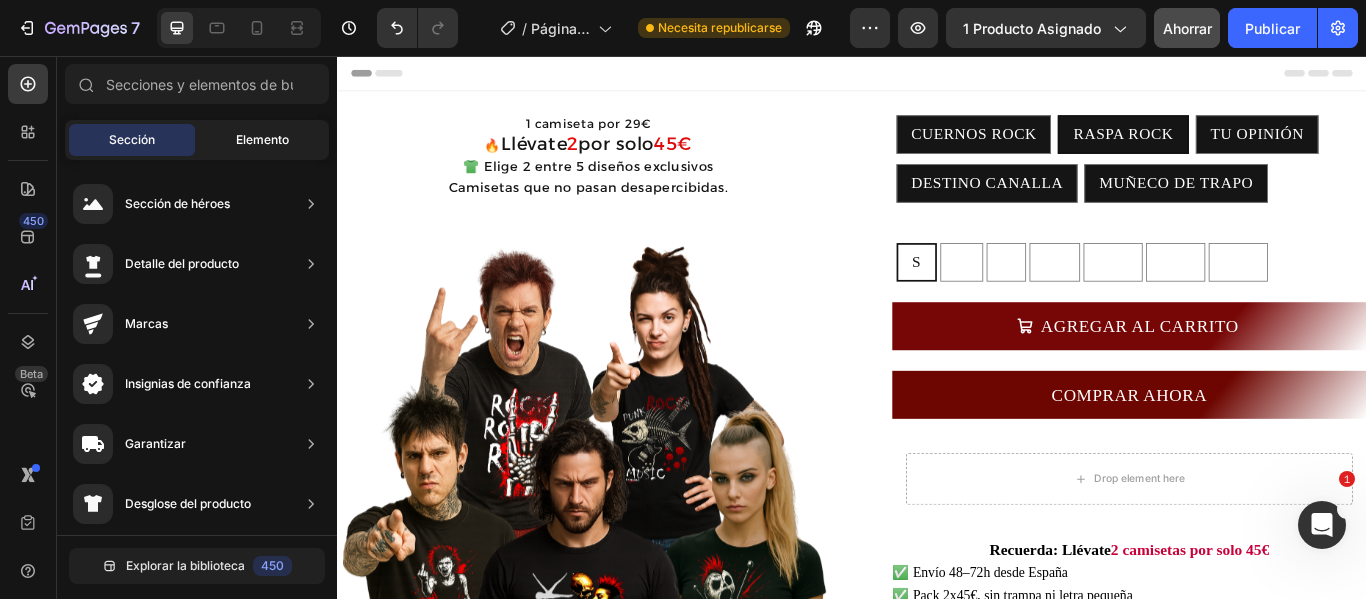 click on "Elemento" 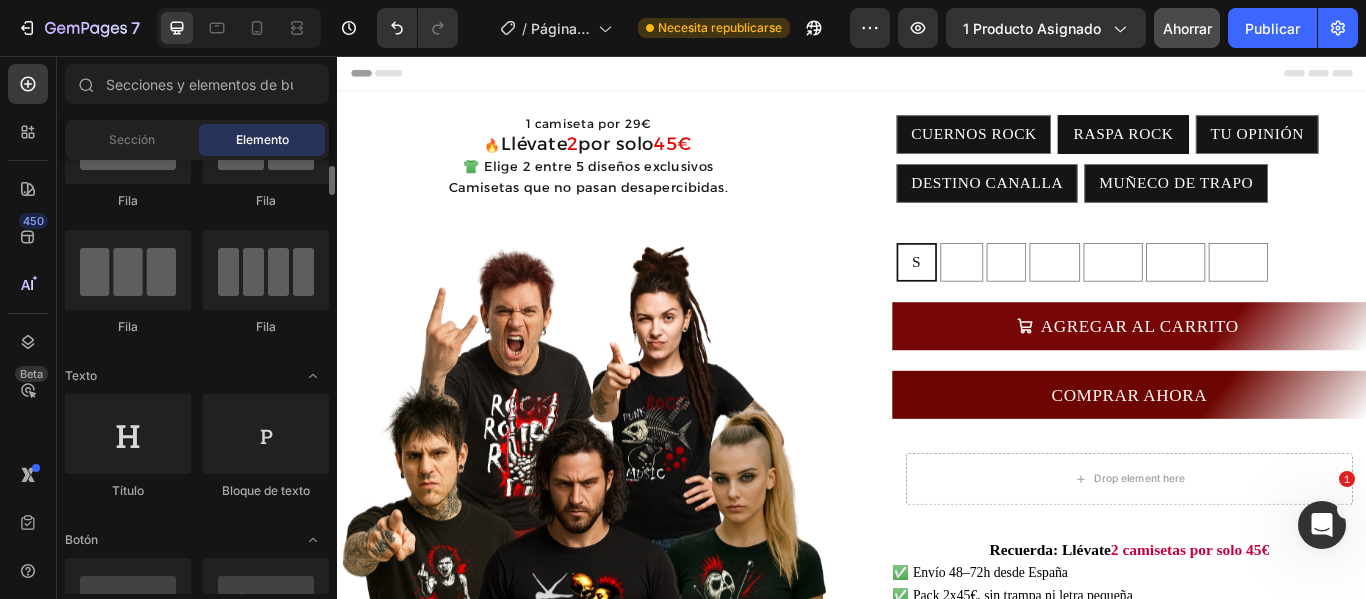 scroll, scrollTop: 0, scrollLeft: 0, axis: both 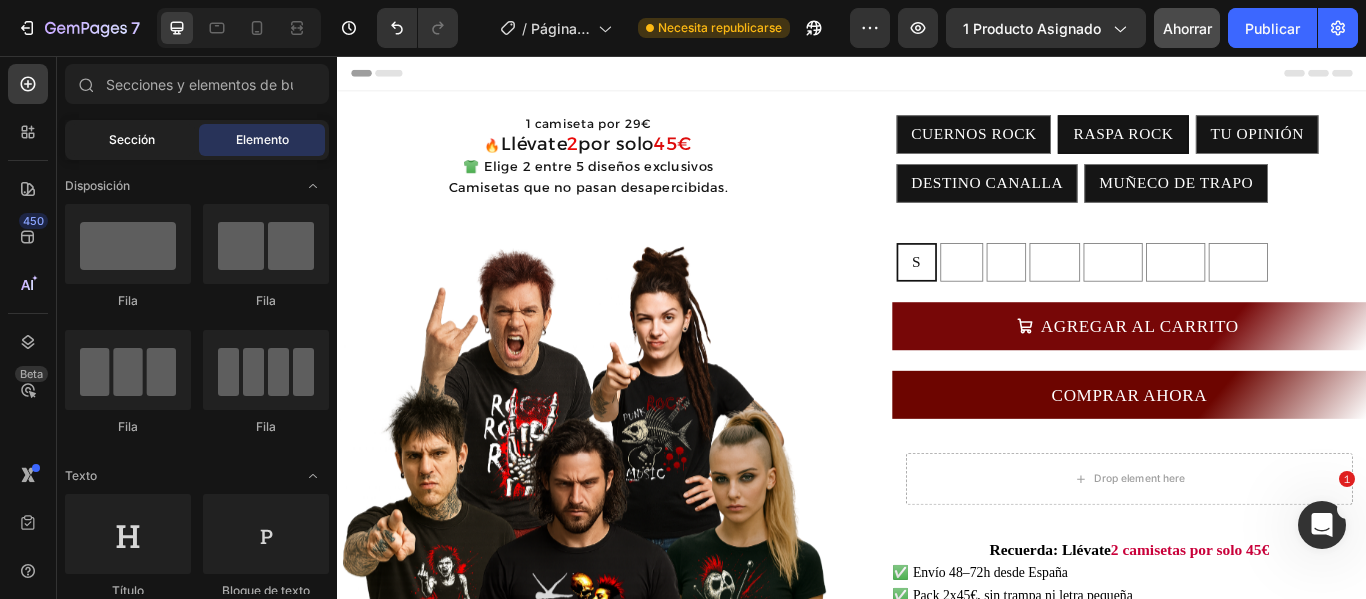 click on "Sección" 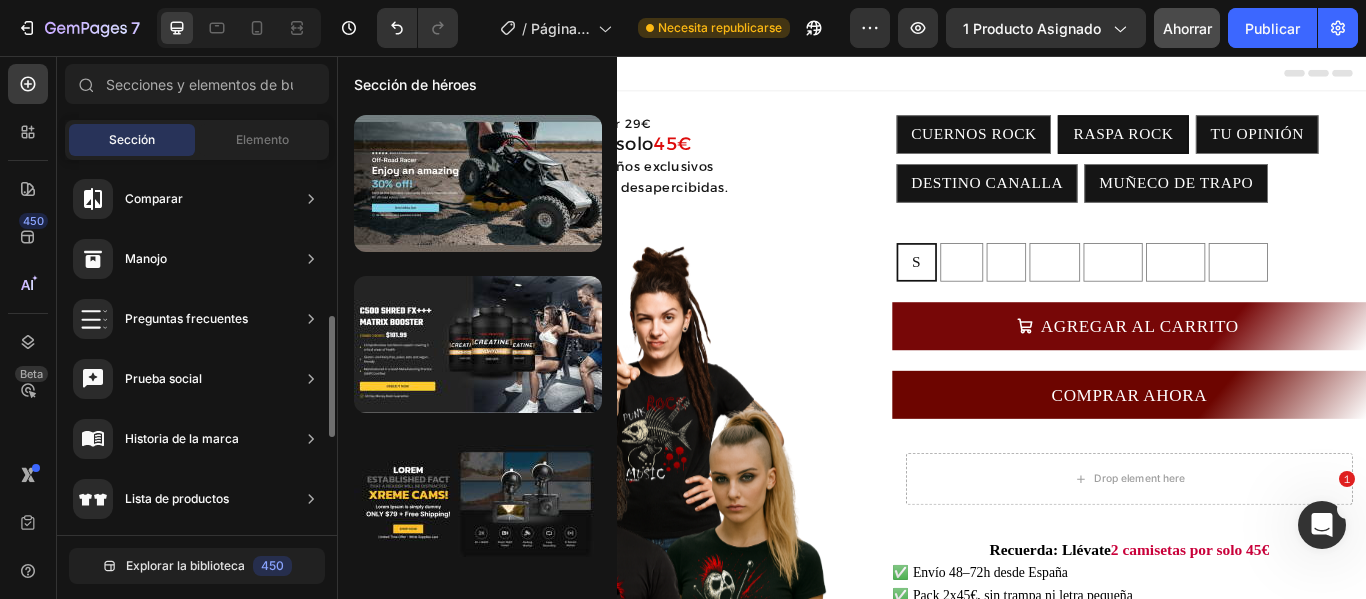 scroll, scrollTop: 185, scrollLeft: 0, axis: vertical 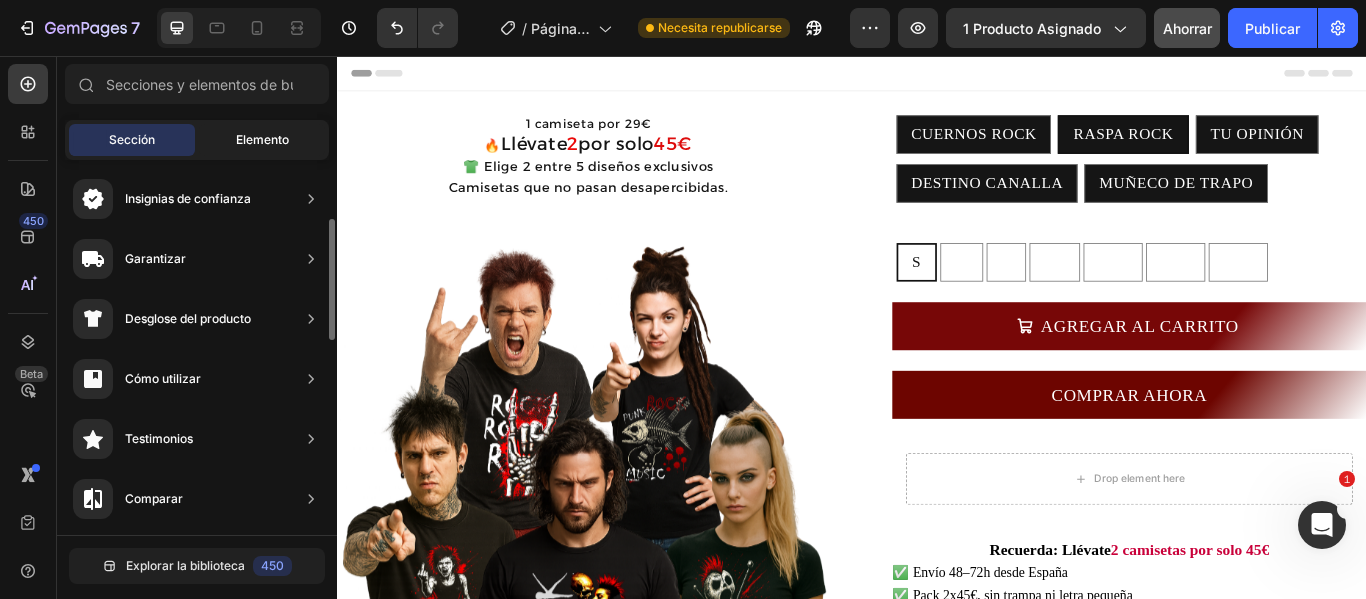 click on "Elemento" at bounding box center [262, 139] 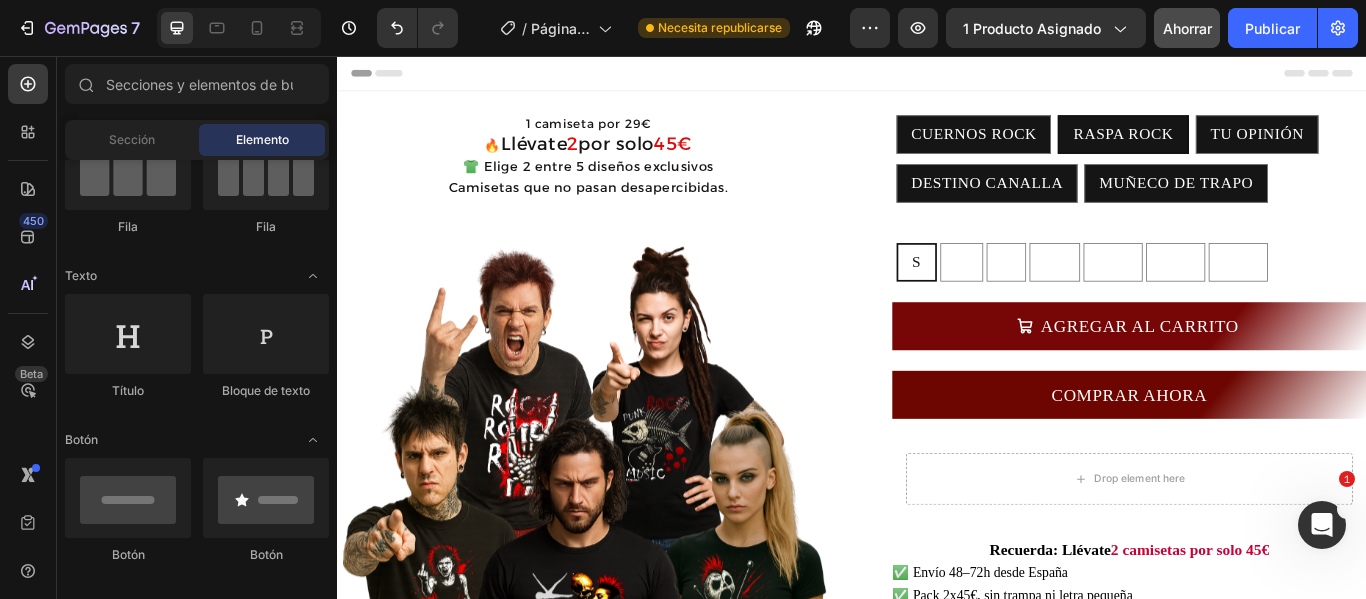 scroll, scrollTop: 0, scrollLeft: 0, axis: both 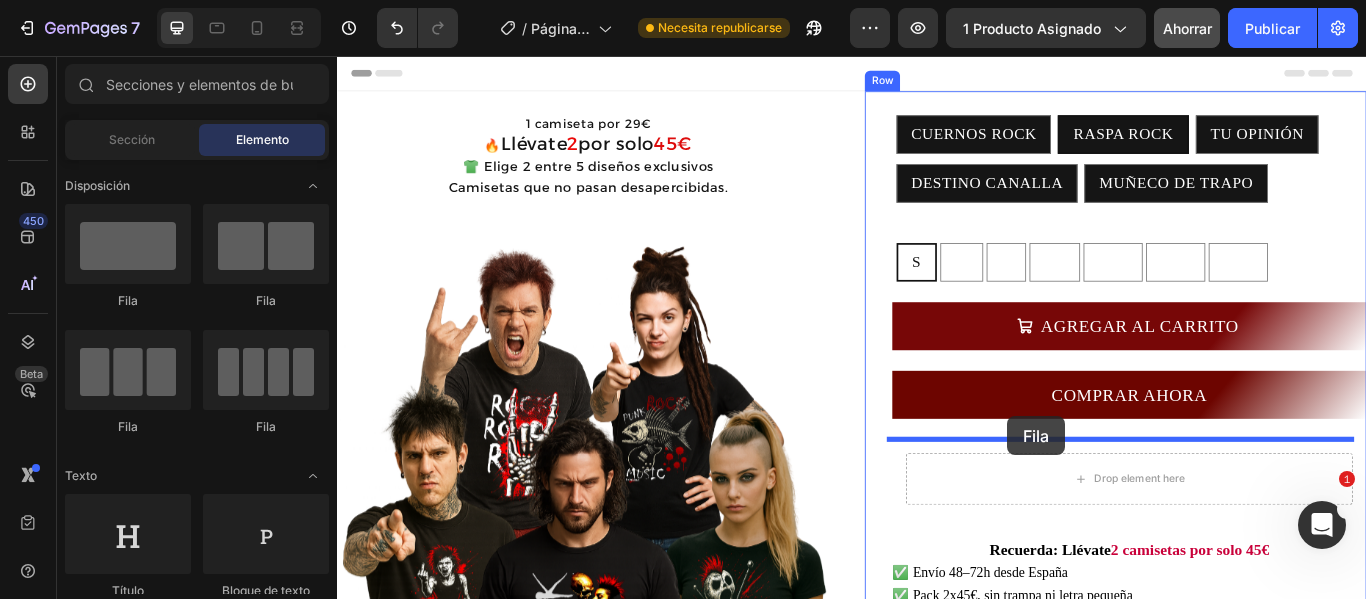 drag, startPoint x: 452, startPoint y: 309, endPoint x: 1118, endPoint y: 476, distance: 686.6185 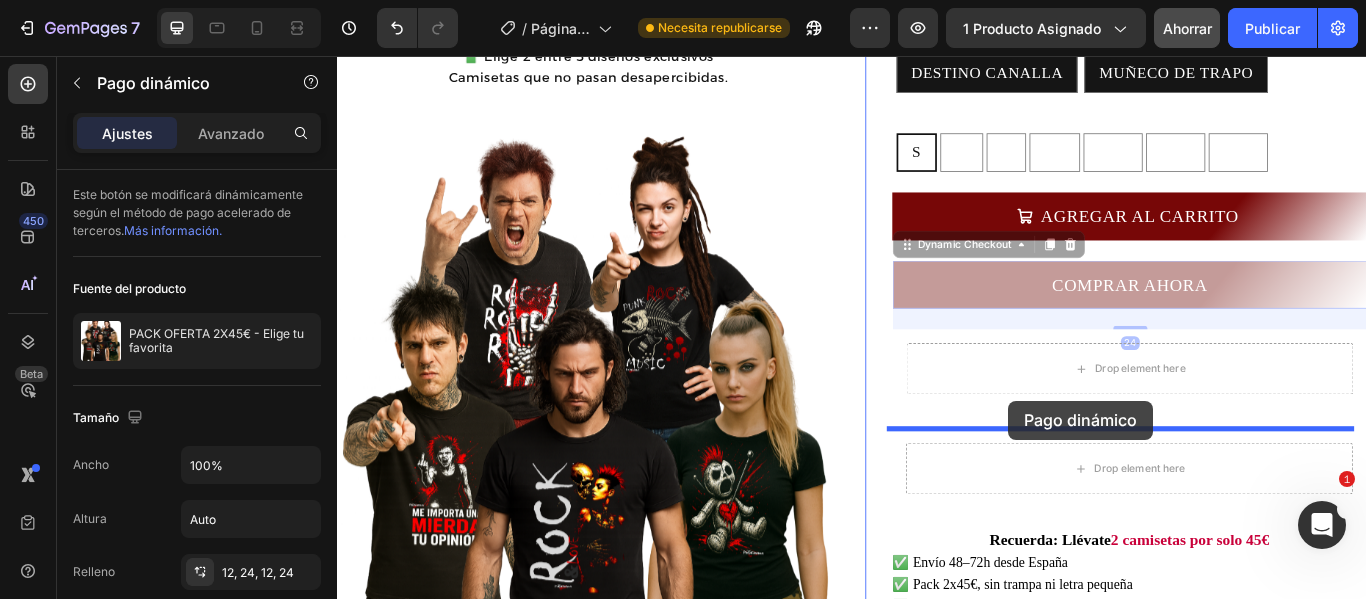scroll, scrollTop: 152, scrollLeft: 0, axis: vertical 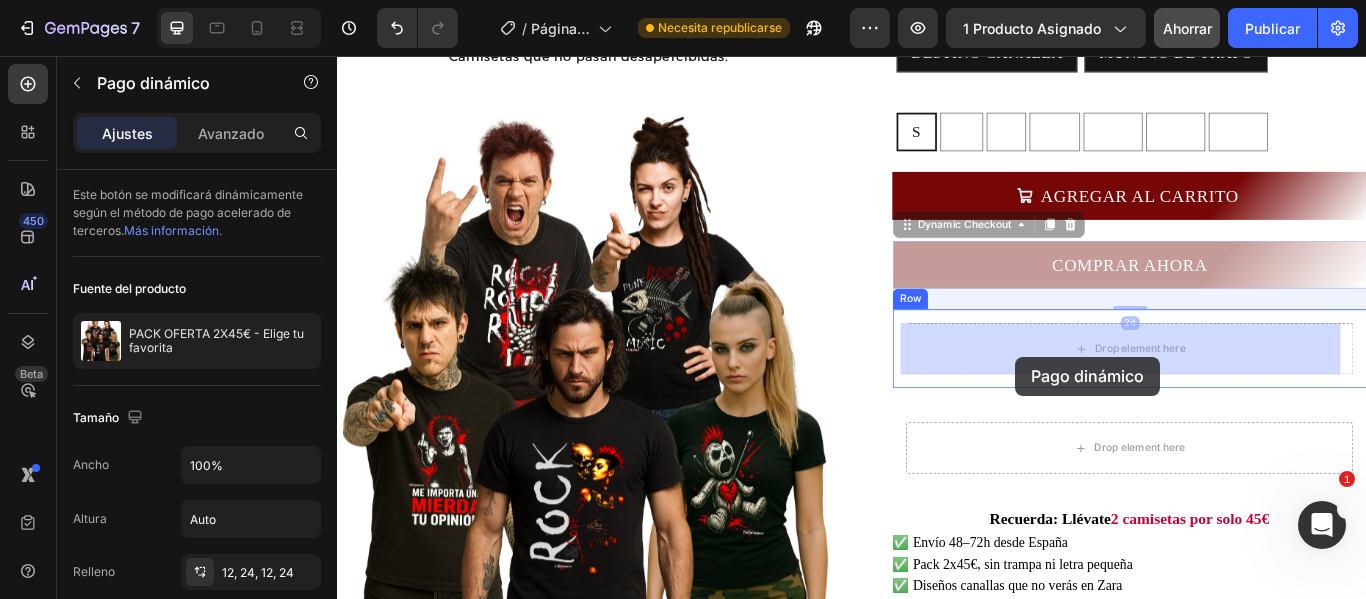 drag, startPoint x: 1133, startPoint y: 450, endPoint x: 1128, endPoint y: 407, distance: 43.289722 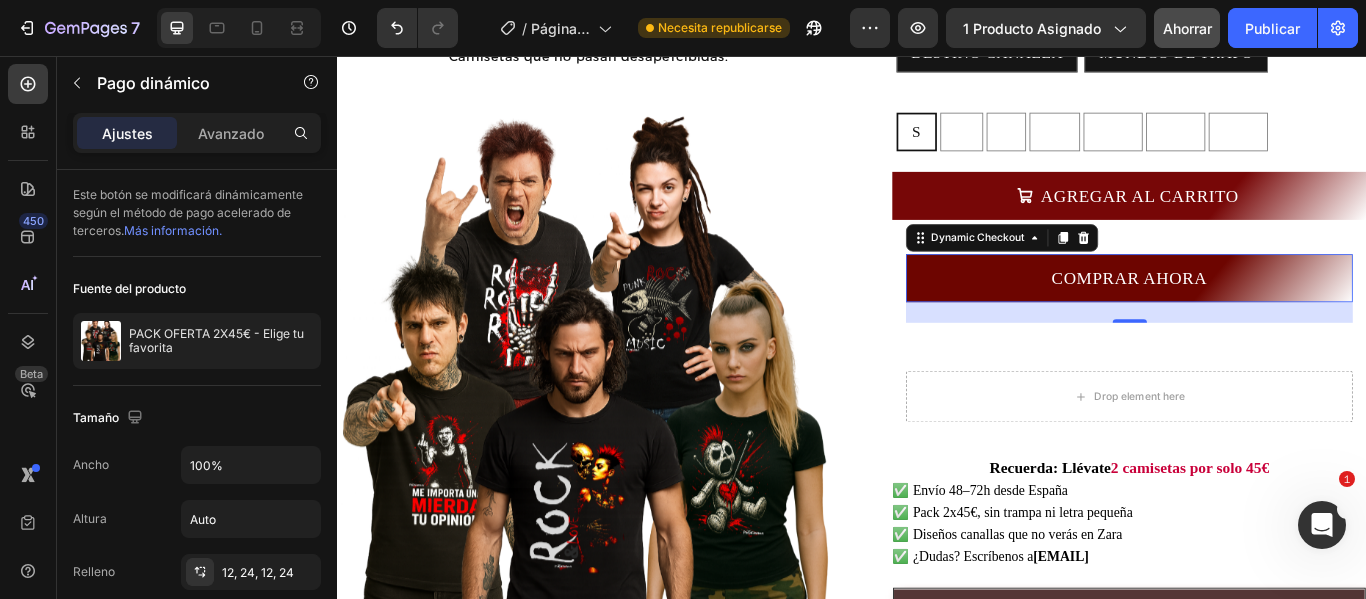 click on "24" at bounding box center (1260, 355) 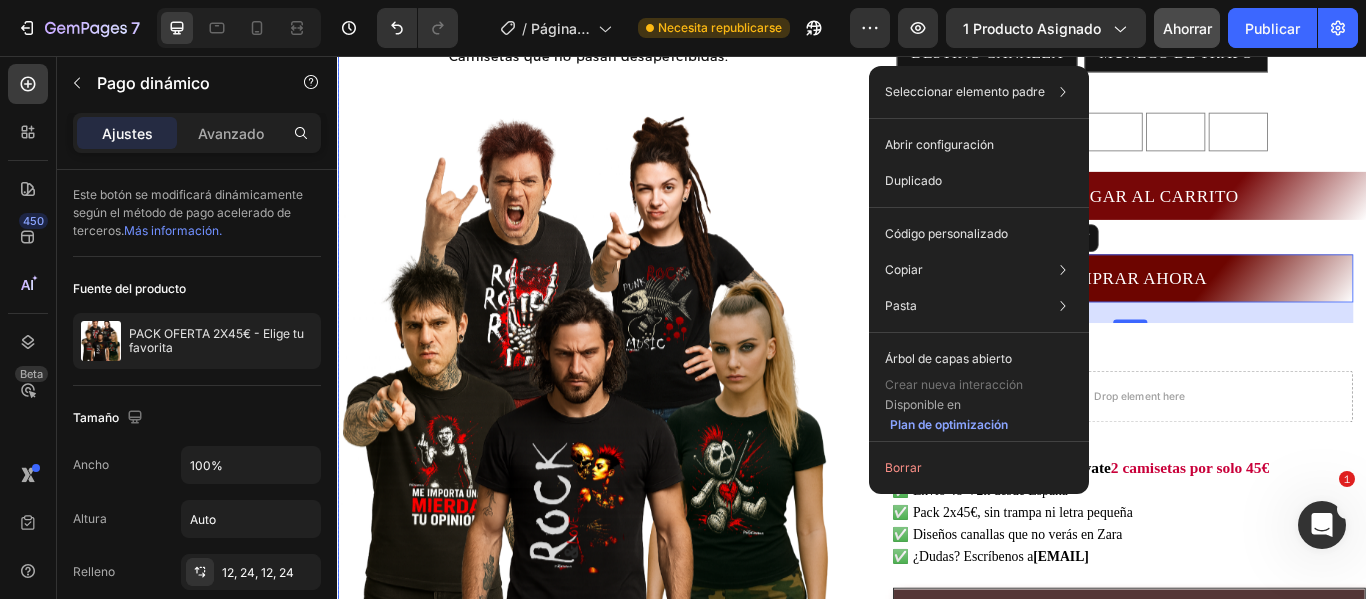 click on "1 camiseta por 29€ 🔥  Llévate  2  por solo  45€ 👕 Elige 2 entre 5 diseños exclusivos Camisetas que no pasan desapercibidas. Text Block
Product Images Text Block MODELOS A ELEGIR CUERNOS ROCK CUERNOS ROCK CUERNOS ROCK RASPA ROCK RASPA ROCK RASPA ROCK TU OPINIÓN TU OPINIÓN TU OPINIÓN DESTINO CANALLA DESTINO CANALLA DESTINO CANALLA MUÑECO DE TRAPO MUÑECO DE TRAPO MUÑECO DE TRAPO TALLA S S S M M M L L L XL XL XL 2XL 2XL 2XL 3XL 3XL 3XL 4XL 4XL 4XL Product Variants & Swatches
AGREGAR AL CARRITO Add to Cart COMPRAR AHORA Dynamic Checkout   24 Row
Drop element here Row
Recuerda: Llévate  2 camisetas por solo 45€
✅ Envío 48–72h desde España
✅ Pack 2x45€, sin trampa ni letra pequeña
✅ Diseños canallas que no verás en Zara
✅ ¿Dudas? Escríbenos a  [EMAIL]
Custom Code Image   — [FIRST] [LAST]  Text Block Icon Icon Icon Icon Icon Icon List Row
👕" at bounding box center (937, 458) 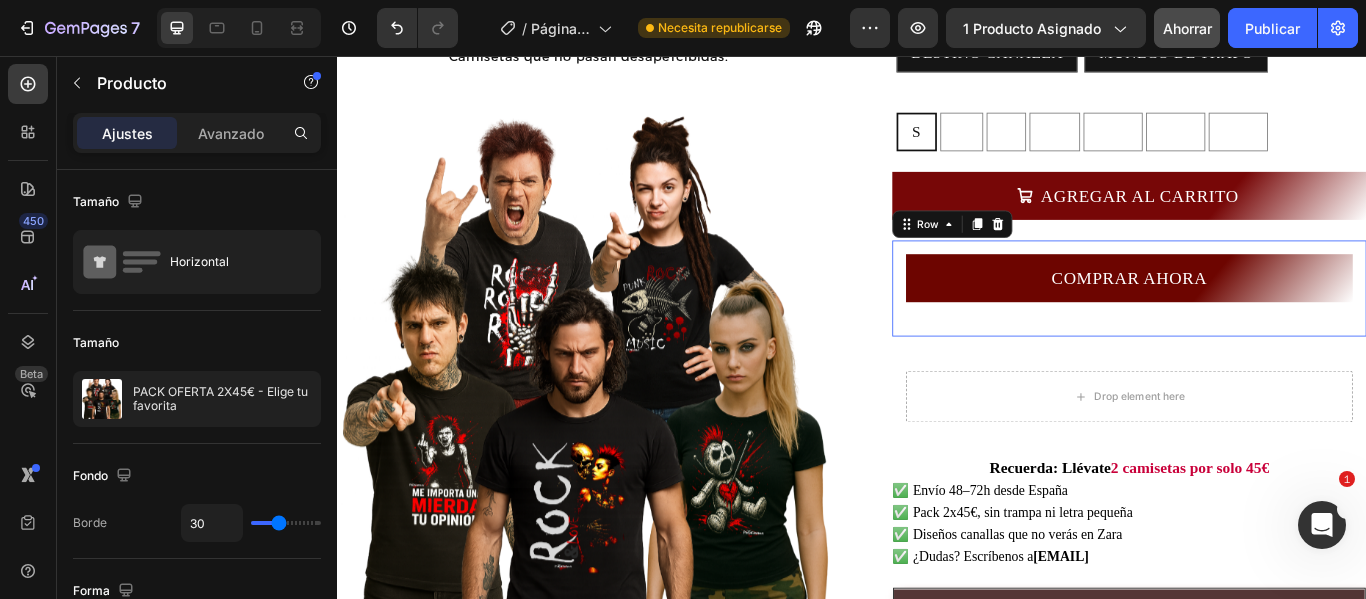 click on "COMPRAR AHORA Dynamic Checkout" at bounding box center [1260, 327] 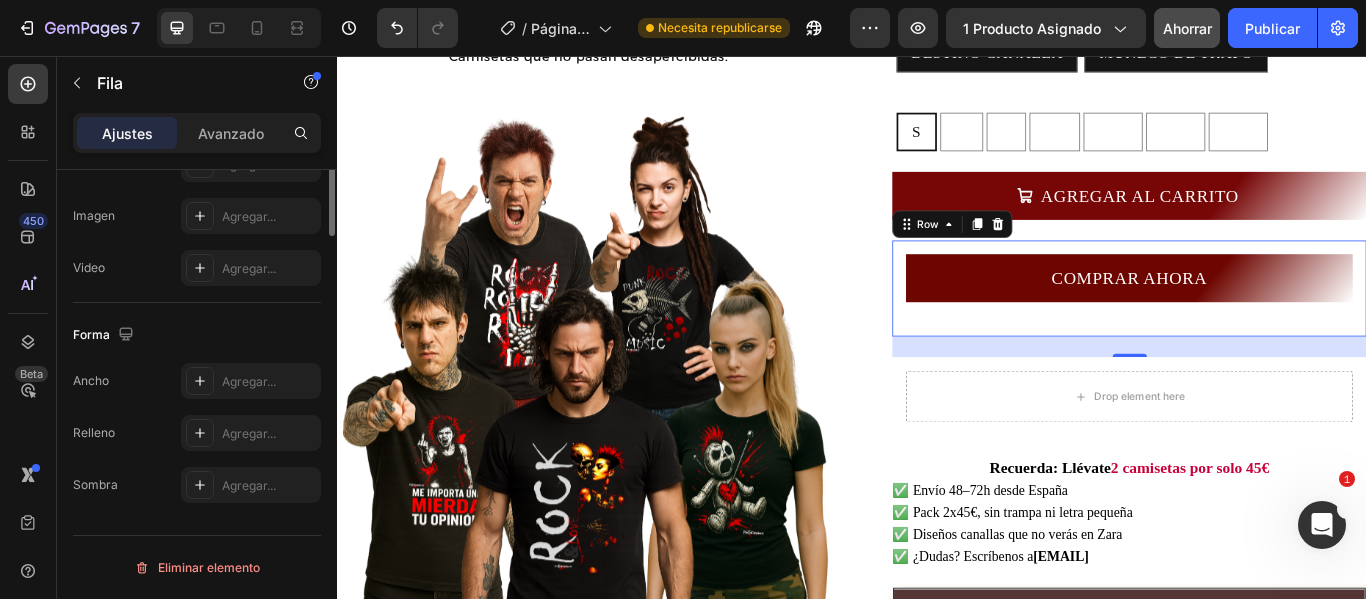 scroll, scrollTop: 434, scrollLeft: 0, axis: vertical 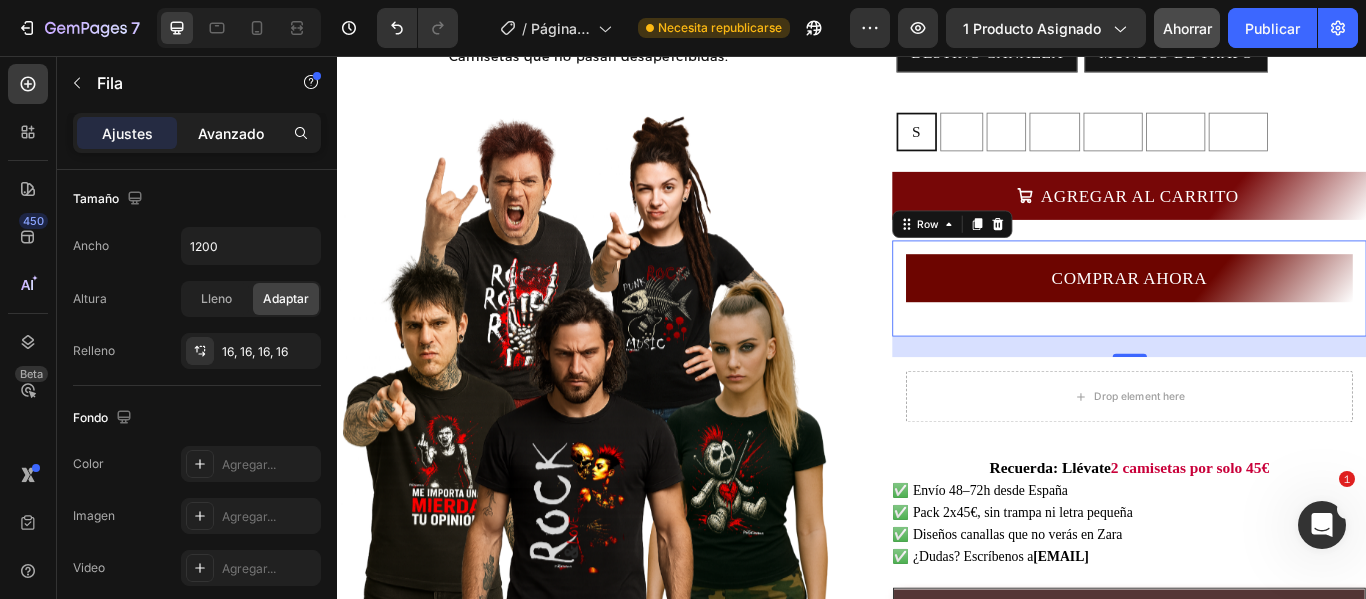 click on "Avanzado" at bounding box center (231, 133) 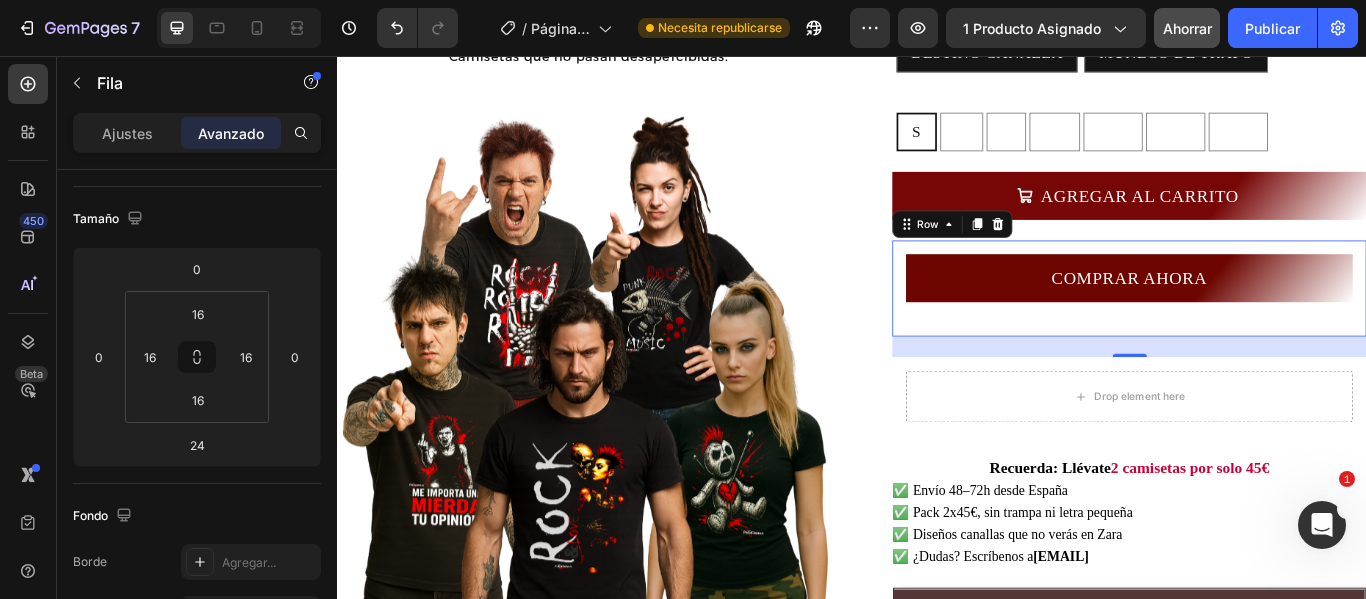 scroll, scrollTop: 0, scrollLeft: 0, axis: both 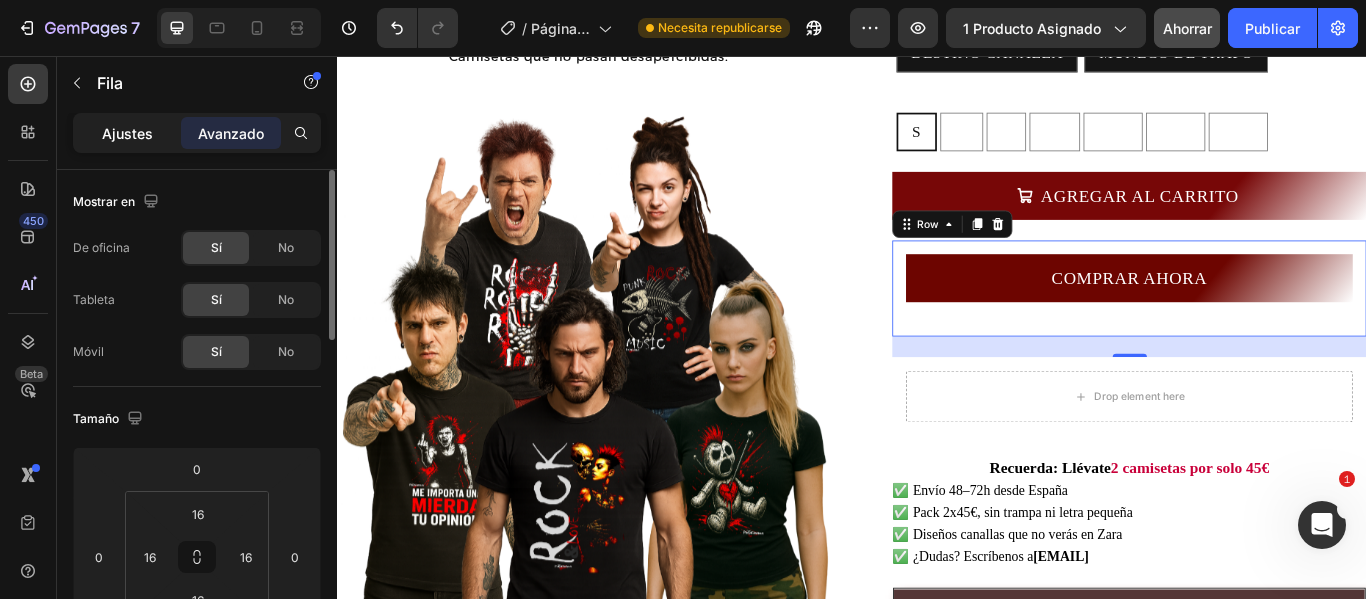 click on "Ajustes" at bounding box center (127, 133) 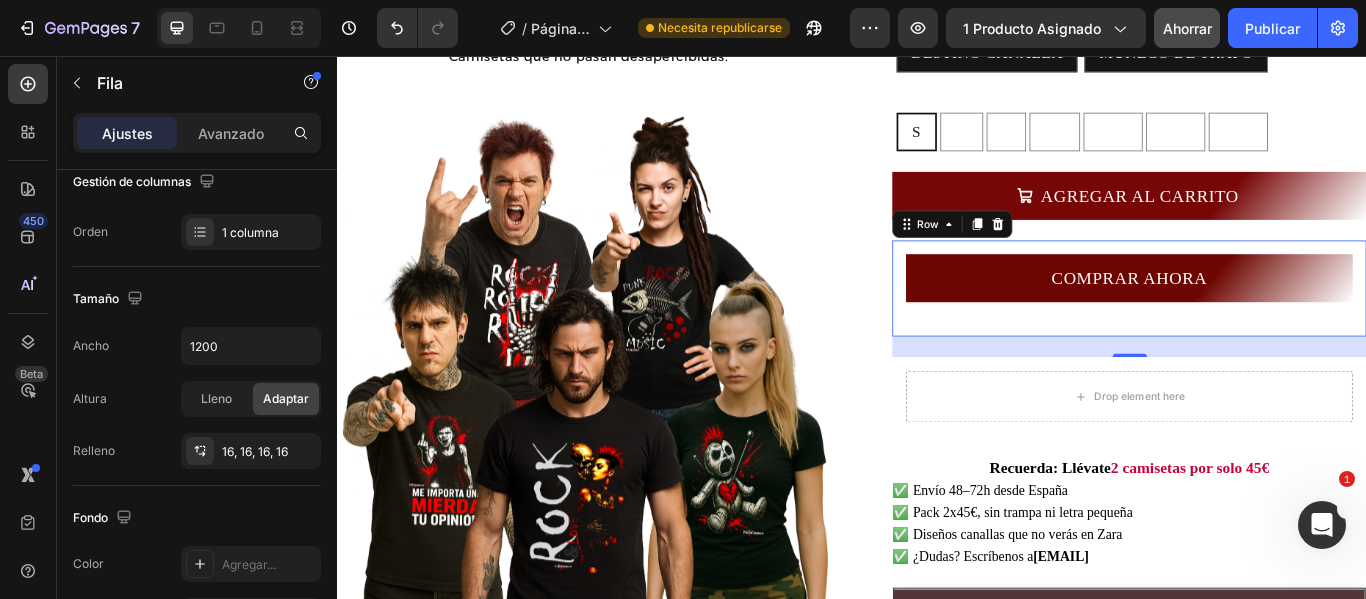scroll, scrollTop: 0, scrollLeft: 0, axis: both 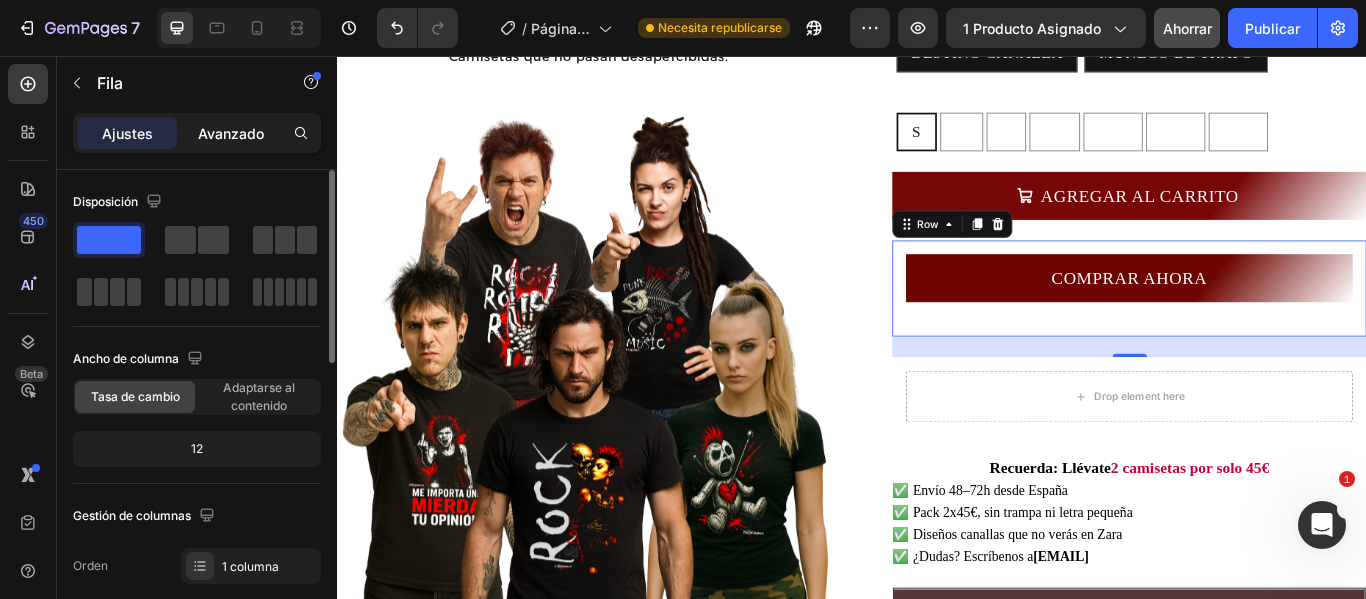click on "Avanzado" 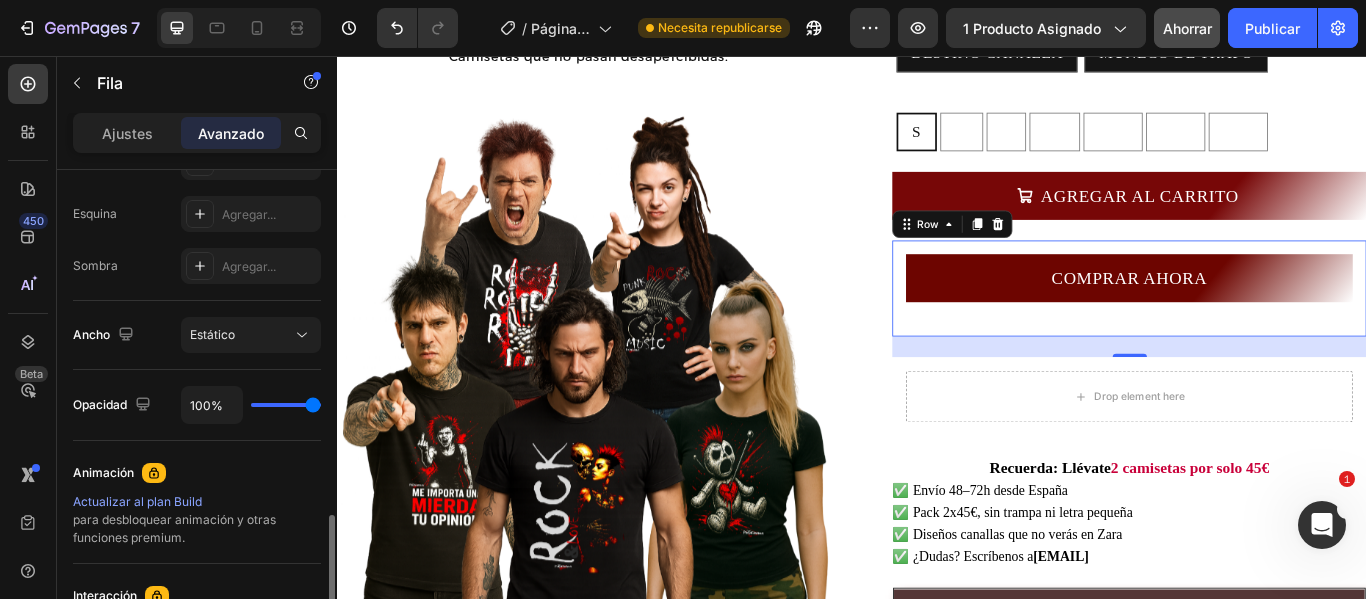 scroll, scrollTop: 700, scrollLeft: 0, axis: vertical 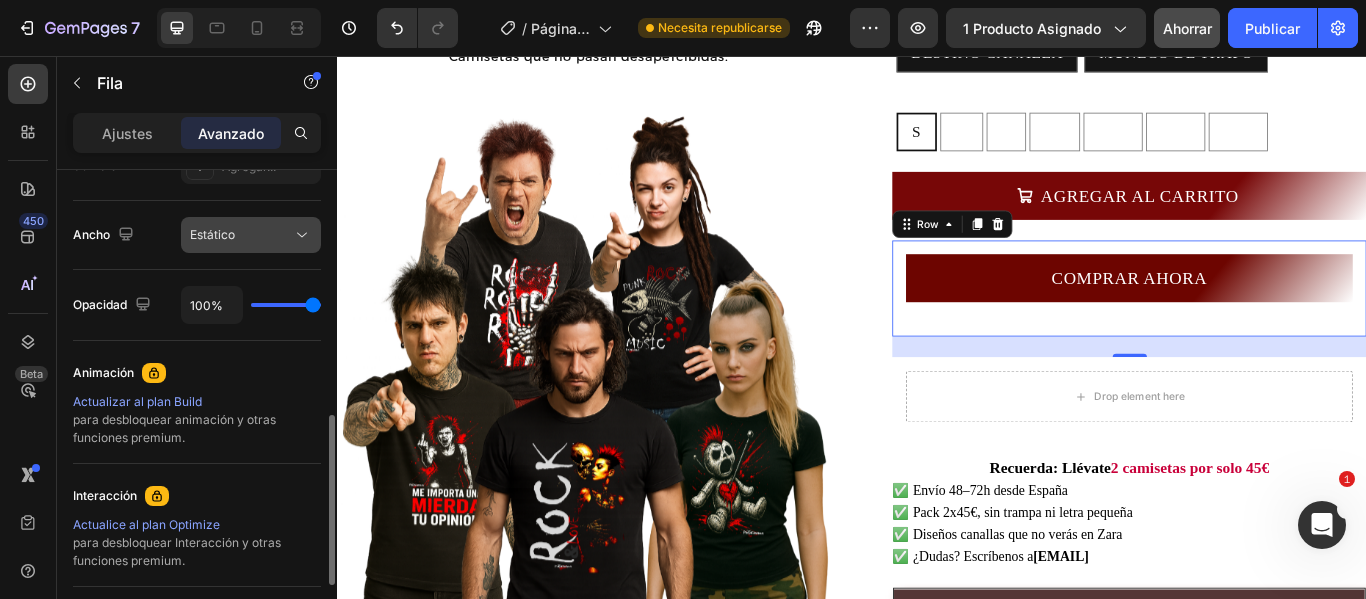 click on "Estático" at bounding box center (241, 235) 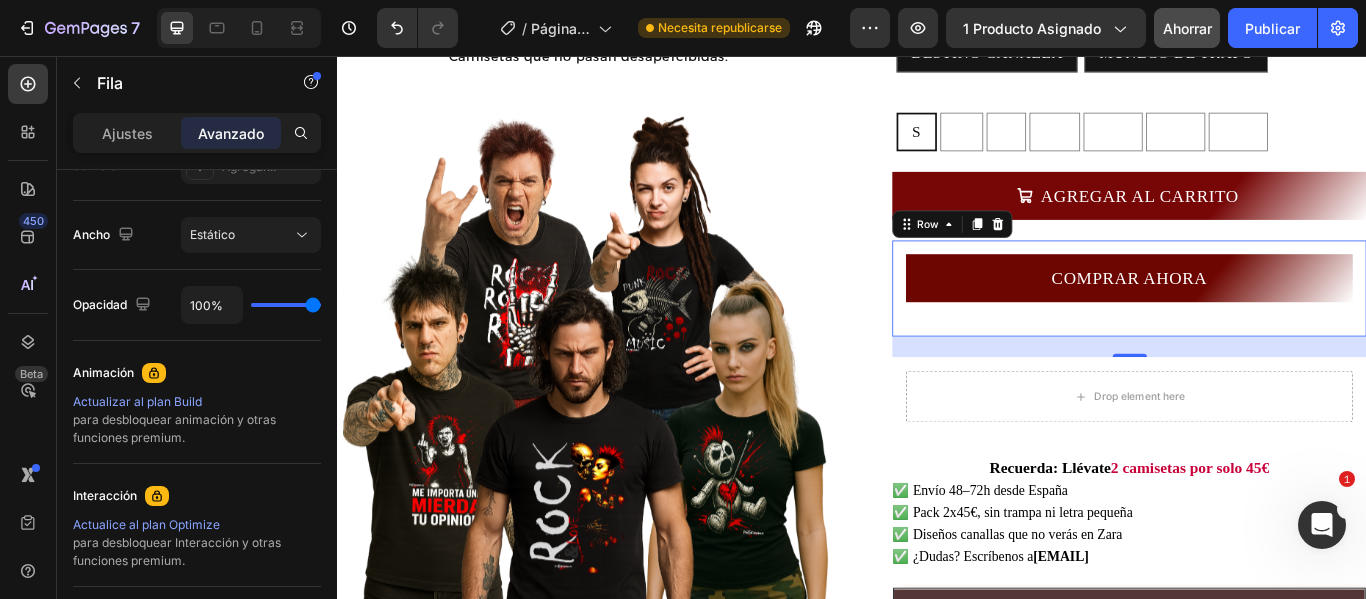 click on "COMPRAR AHORA Dynamic Checkout Row   24" at bounding box center [1260, 327] 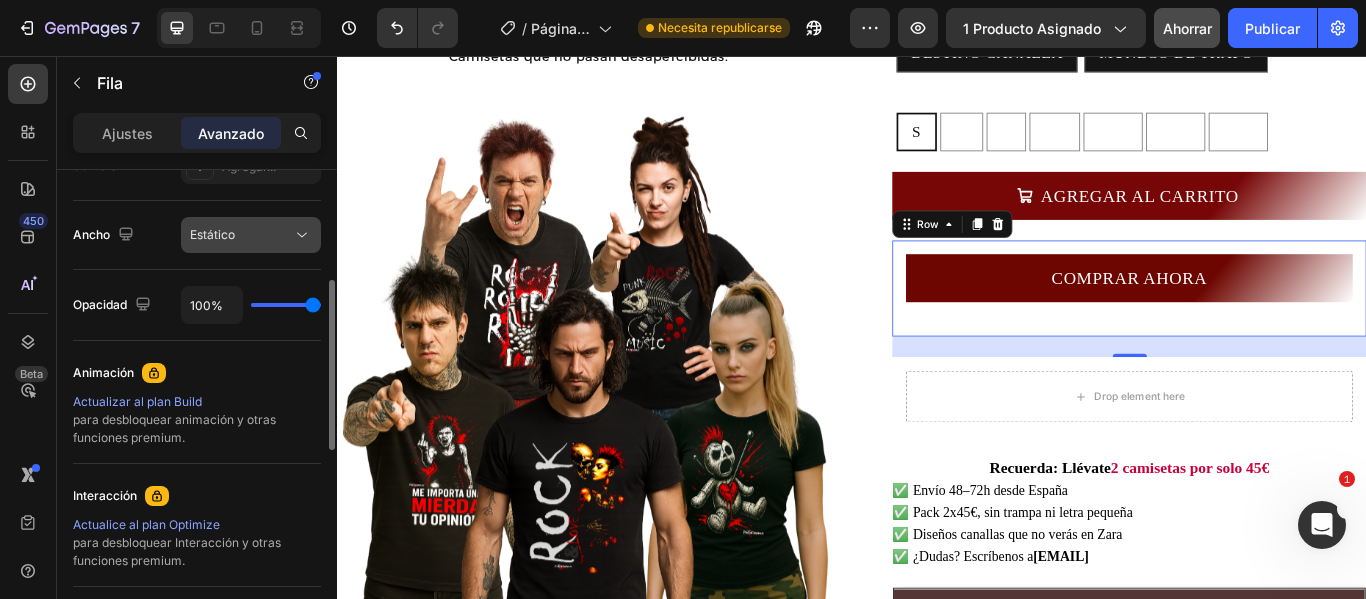 scroll, scrollTop: 600, scrollLeft: 0, axis: vertical 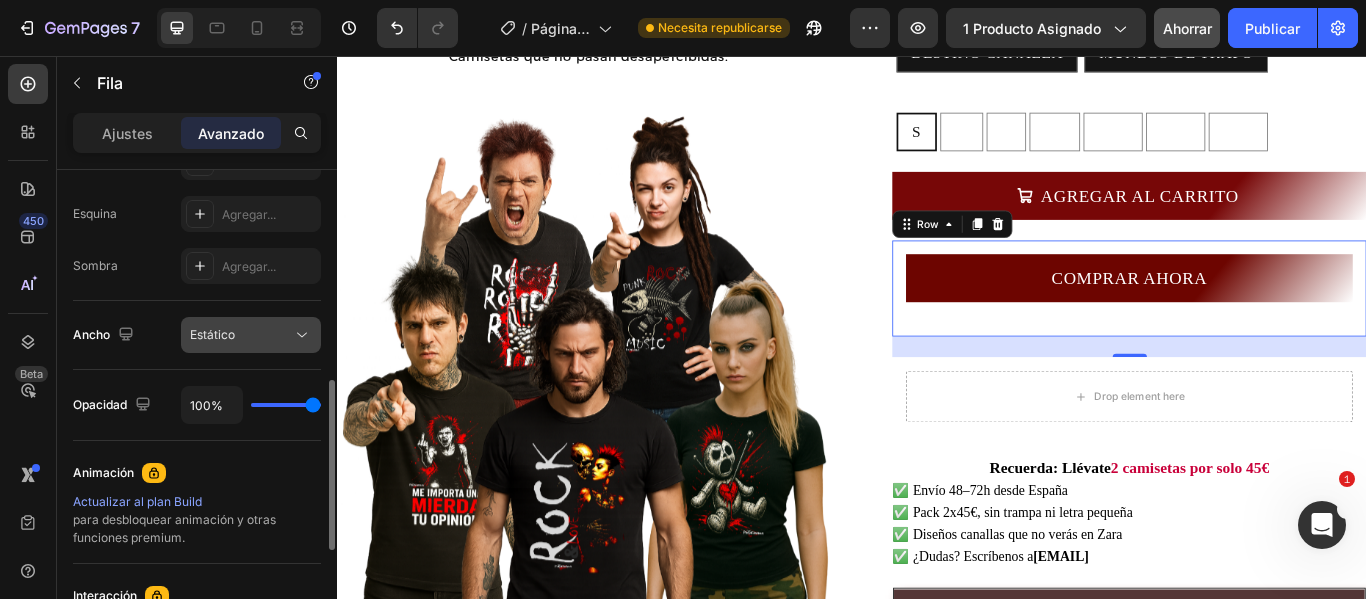 click 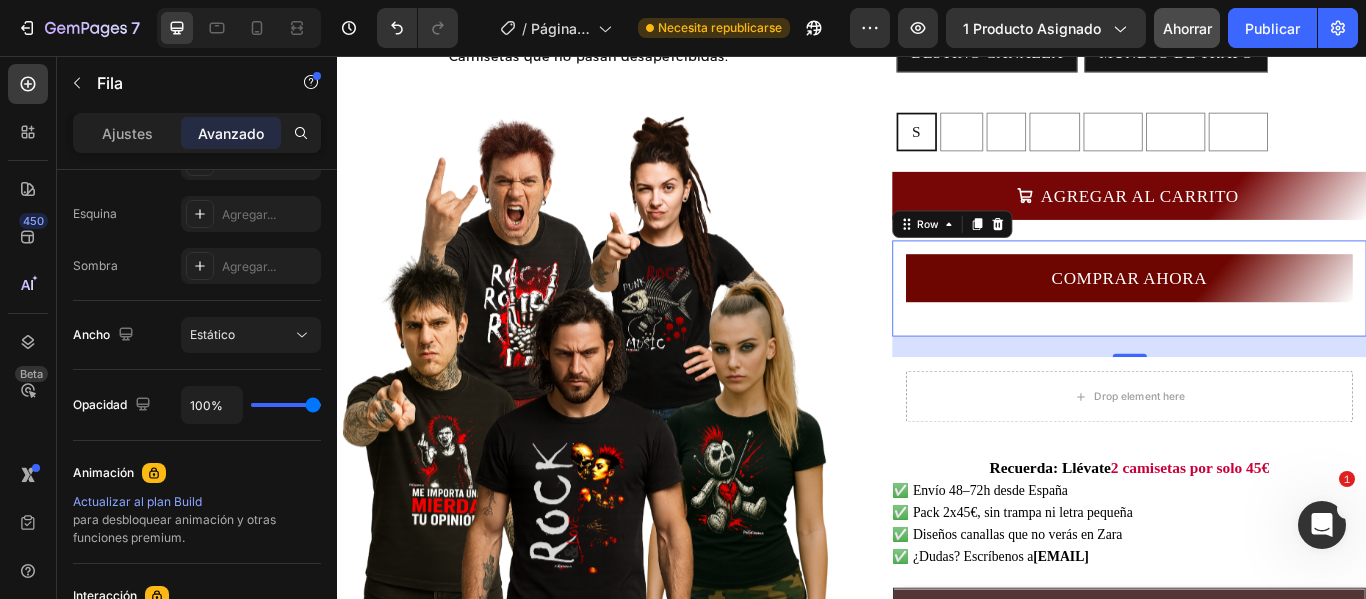click on "COMPRAR AHORA Dynamic Checkout Row   24" at bounding box center [1260, 327] 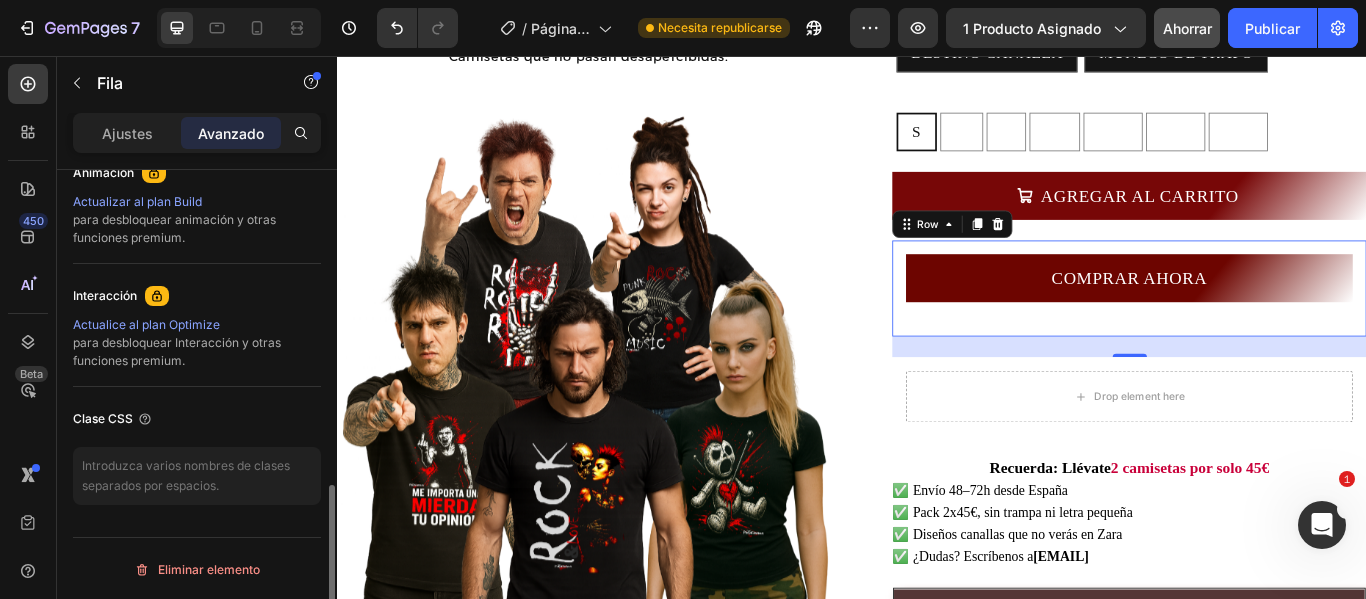 scroll, scrollTop: 902, scrollLeft: 0, axis: vertical 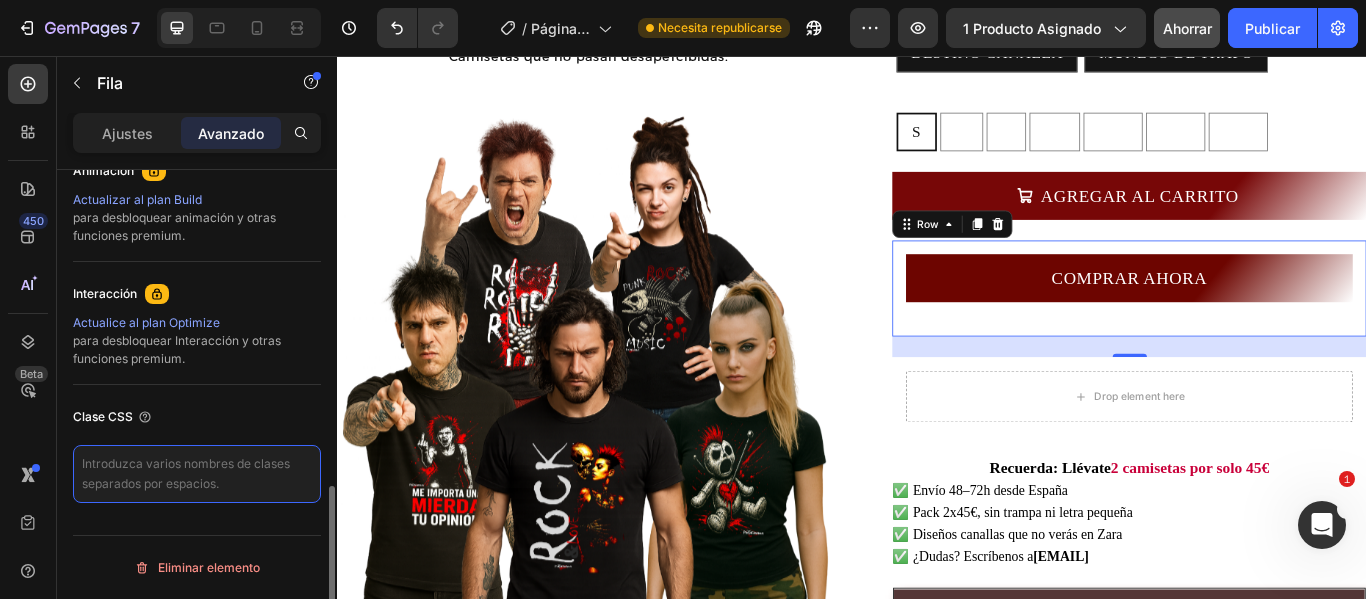 click at bounding box center (197, 474) 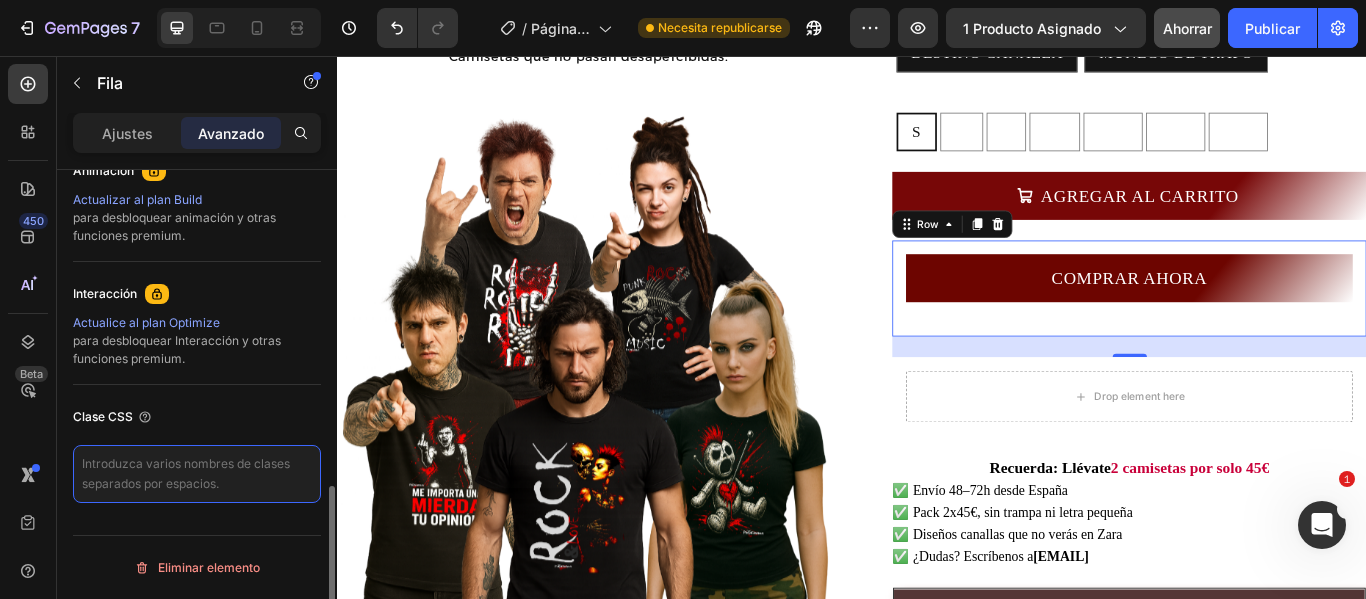 paste on "centrar-boton" 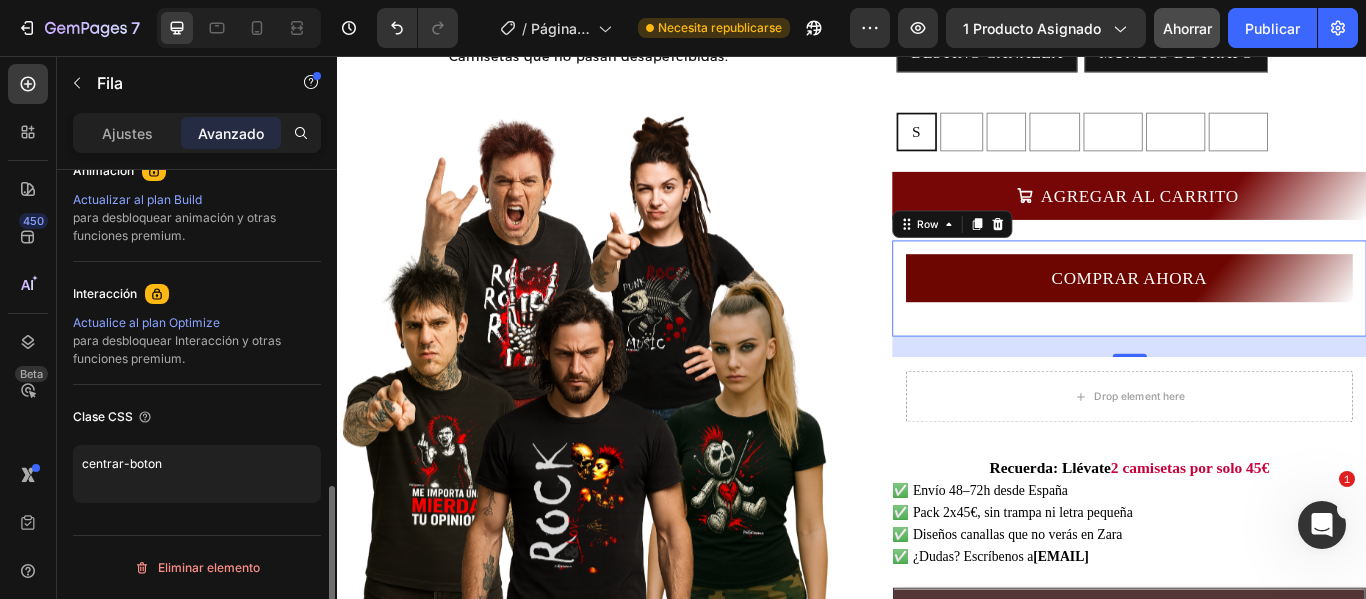 click on "Clase CSS" at bounding box center (197, 417) 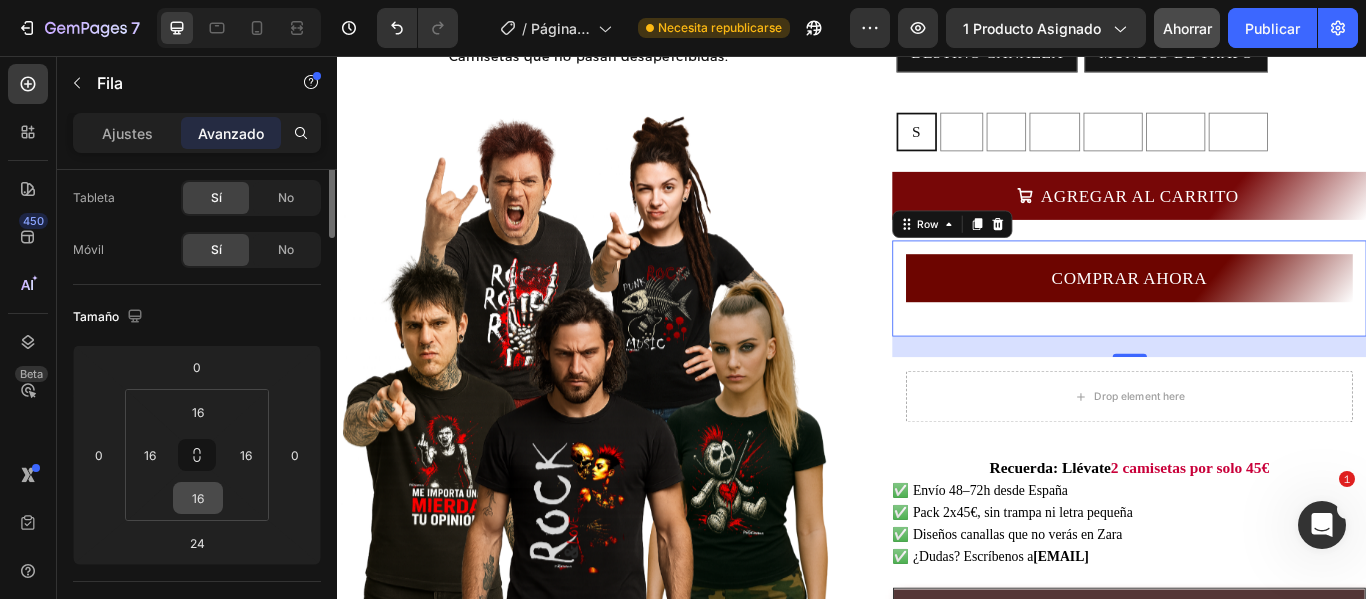 scroll, scrollTop: 0, scrollLeft: 0, axis: both 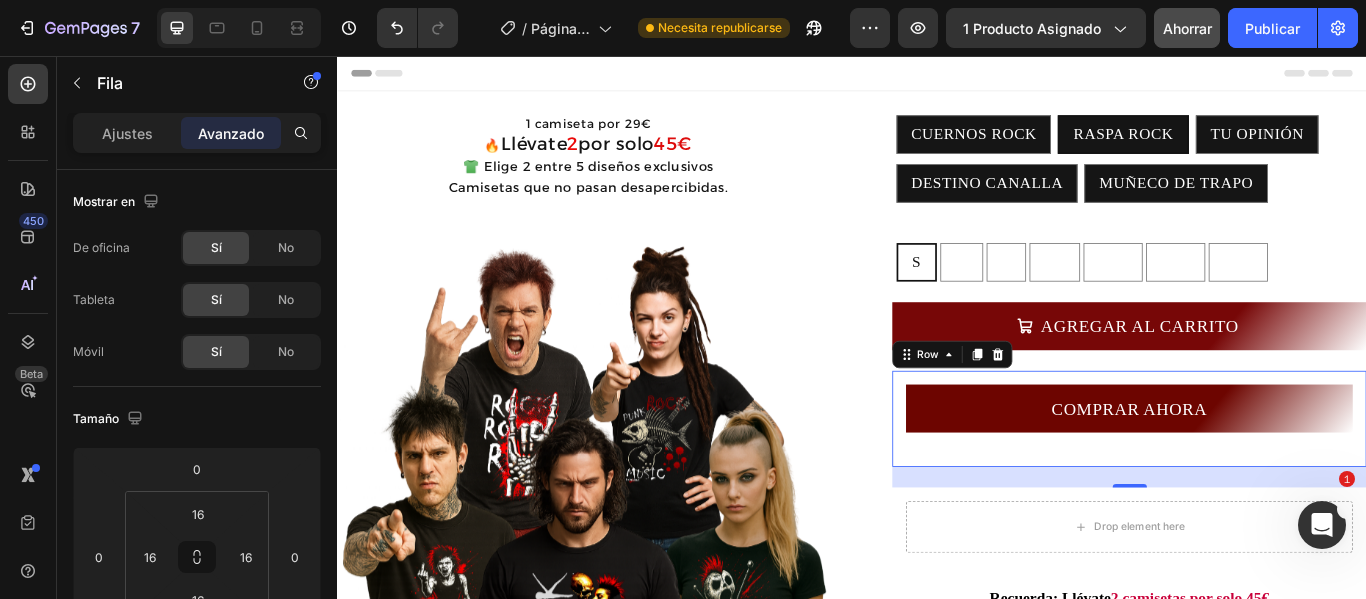 click on "Header" at bounding box center [937, 76] 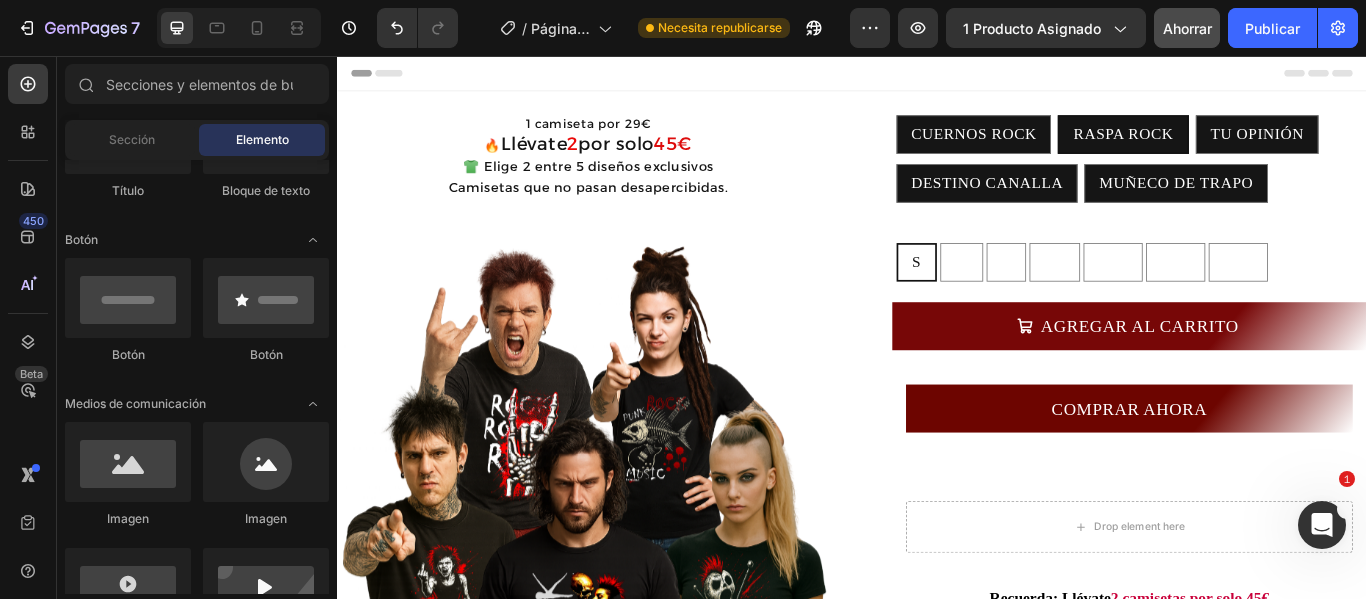 scroll, scrollTop: 0, scrollLeft: 0, axis: both 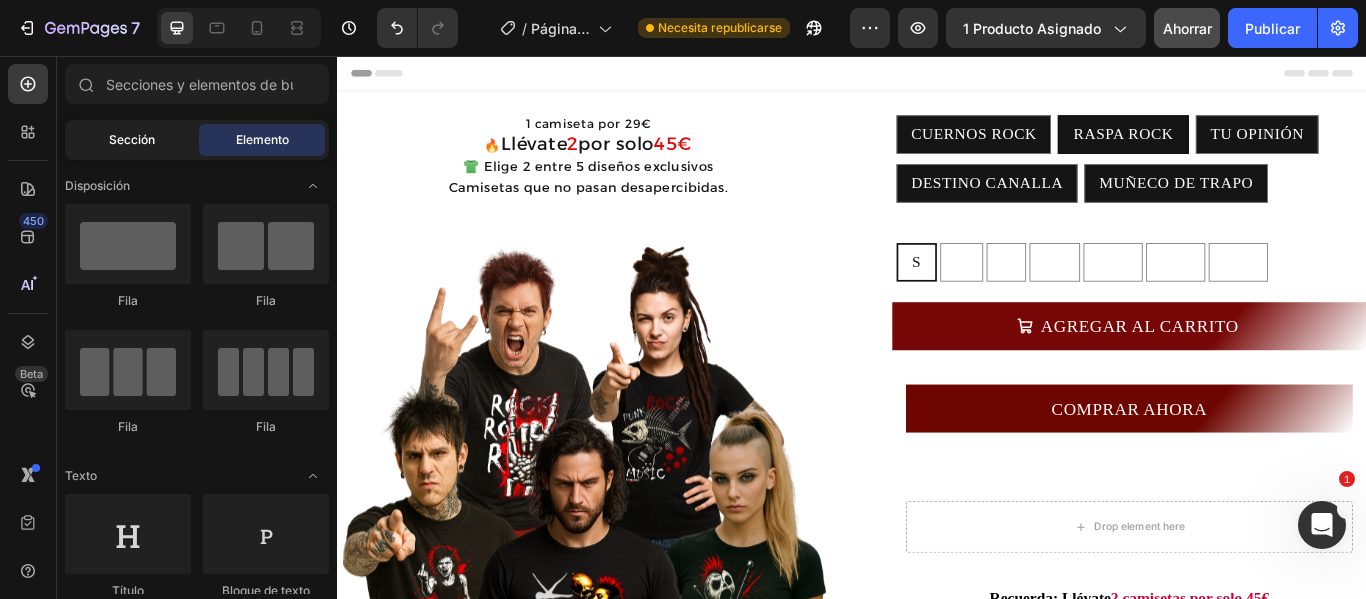 click on "Sección" 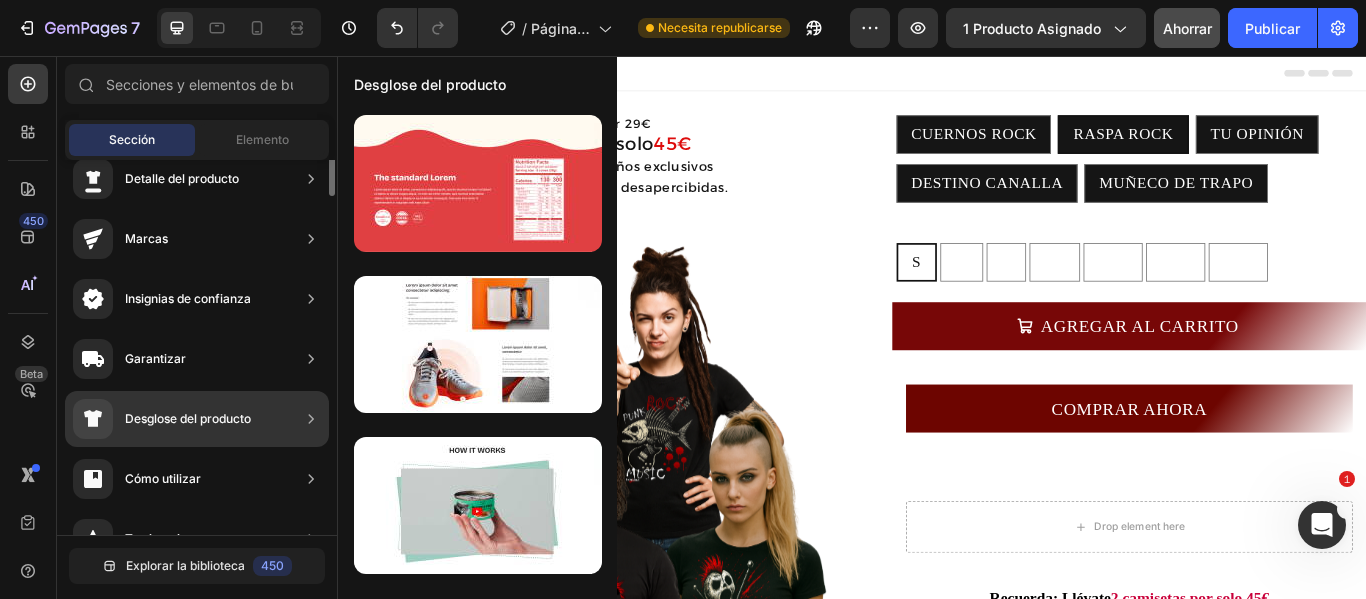 scroll, scrollTop: 0, scrollLeft: 0, axis: both 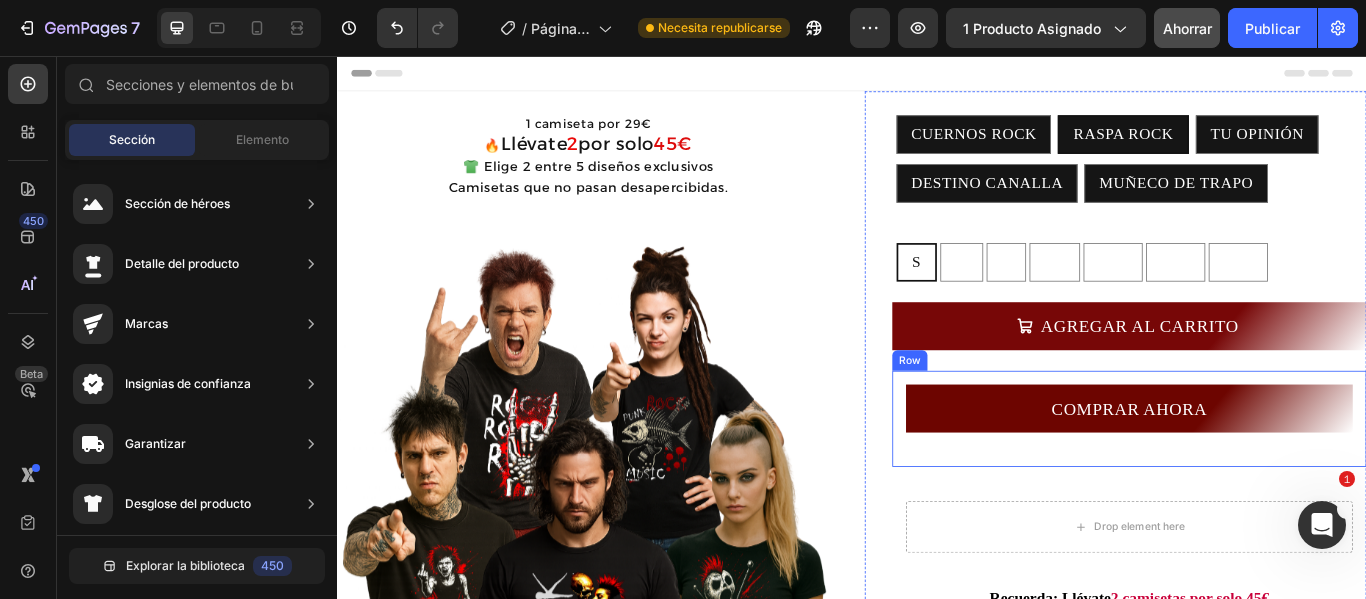 click on "COMPRAR AHORA Dynamic Checkout Row" at bounding box center (1260, 479) 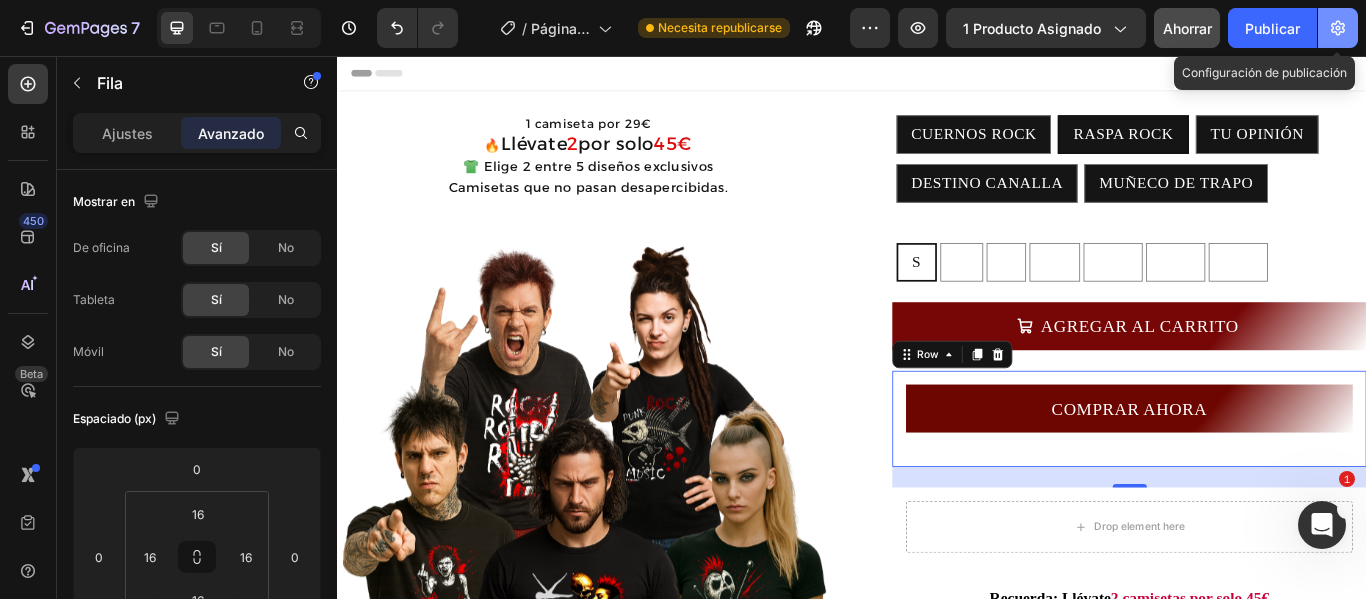 click 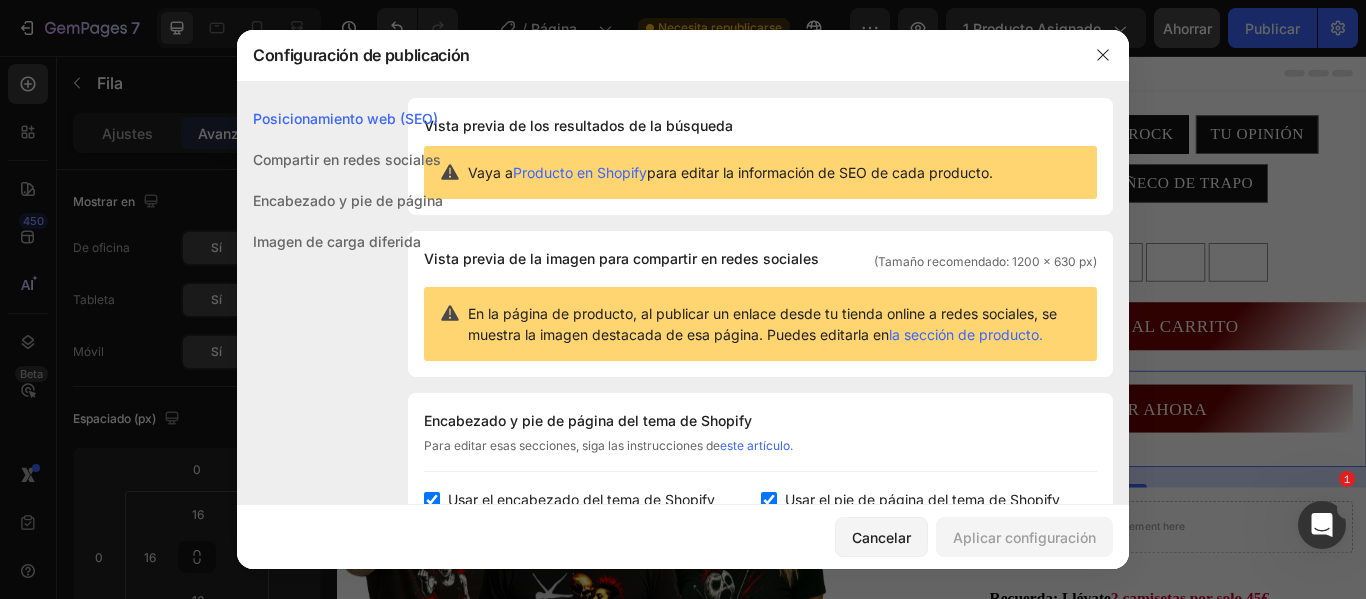 scroll, scrollTop: 100, scrollLeft: 0, axis: vertical 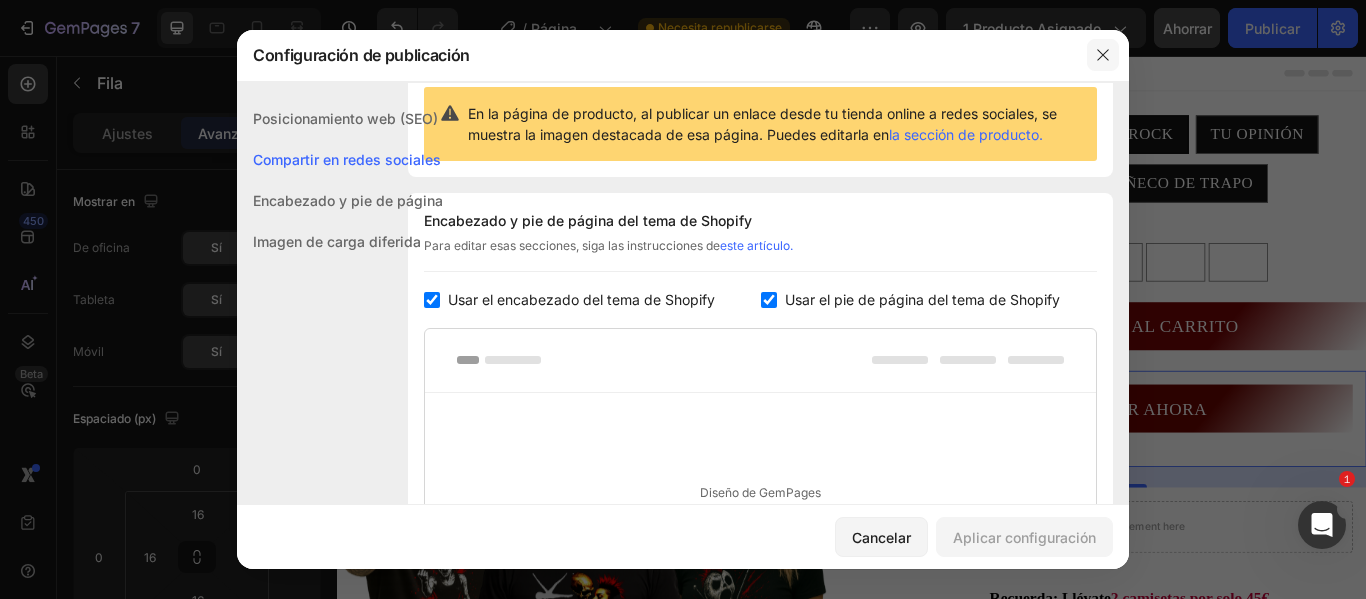 click 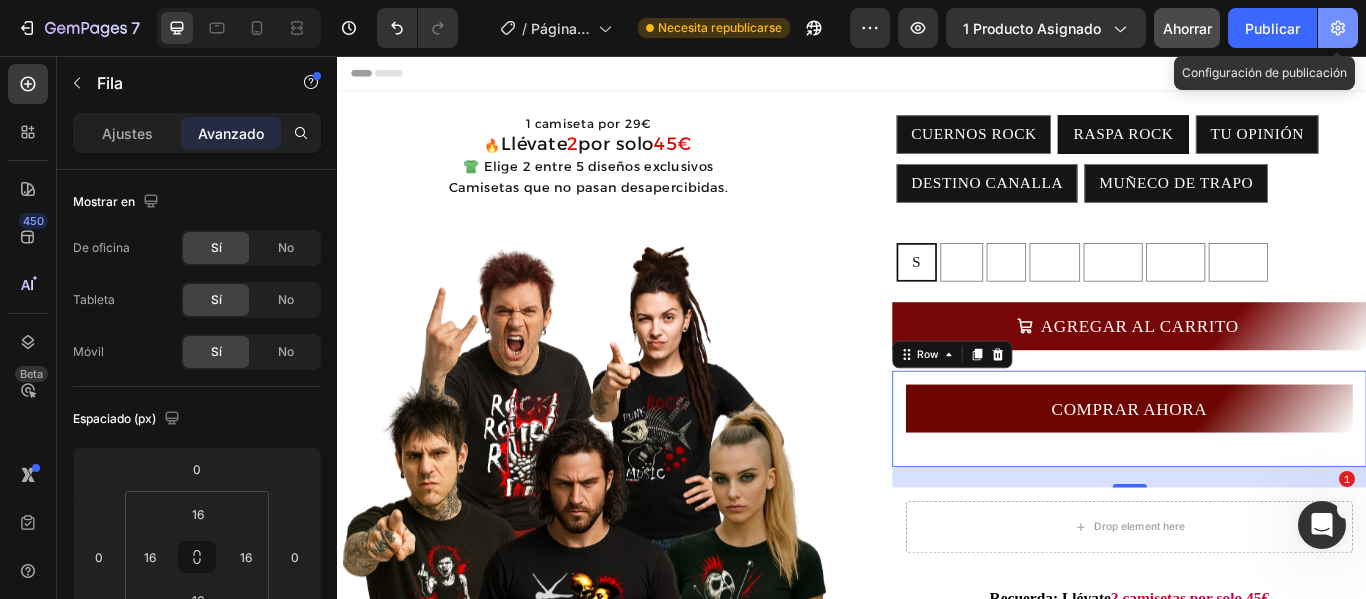 click 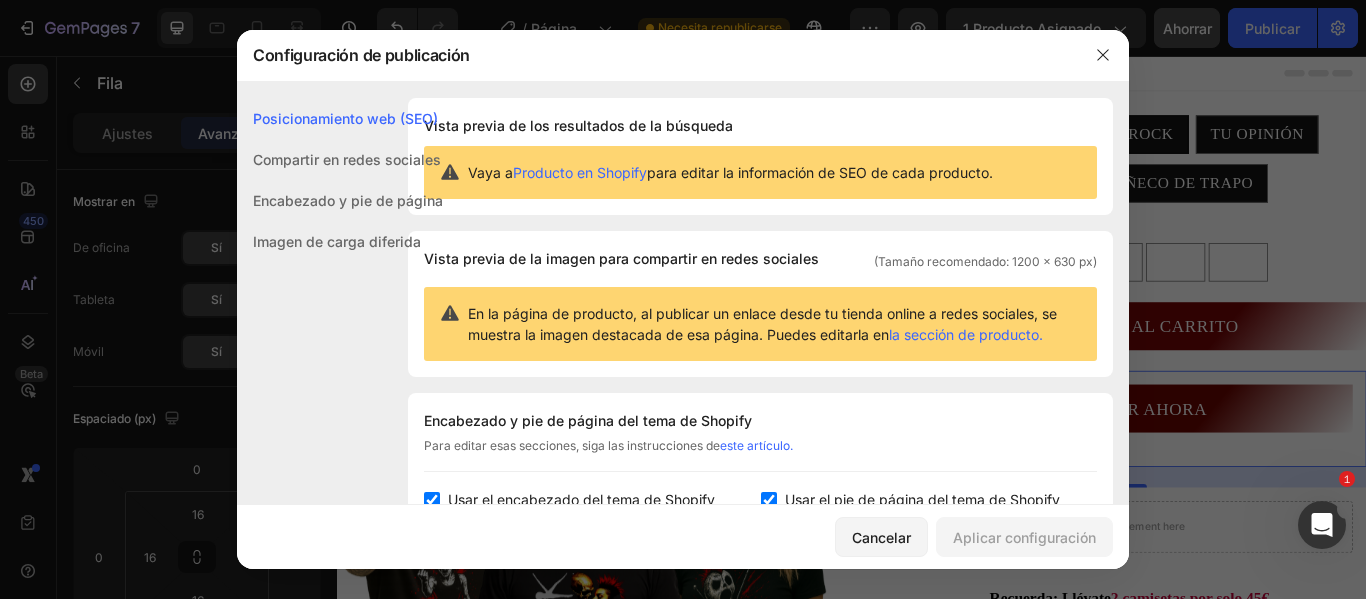 click on "Compartir en redes sociales" 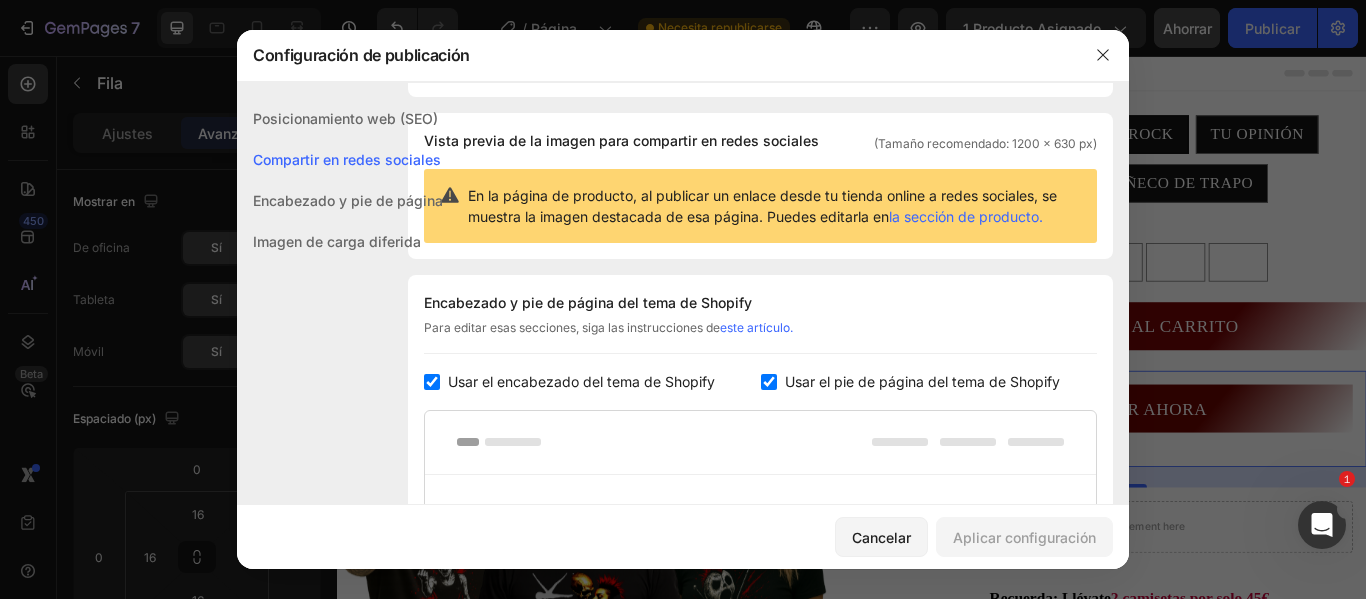 scroll, scrollTop: 129, scrollLeft: 0, axis: vertical 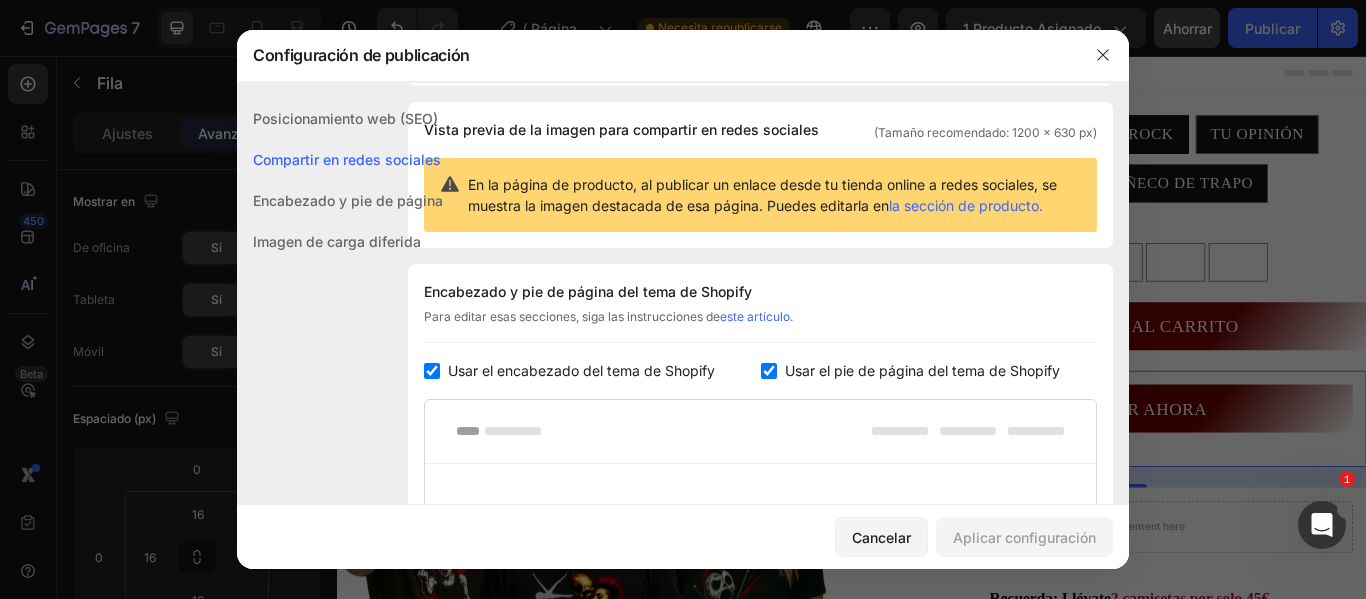click on "Encabezado y pie de página" at bounding box center (348, 200) 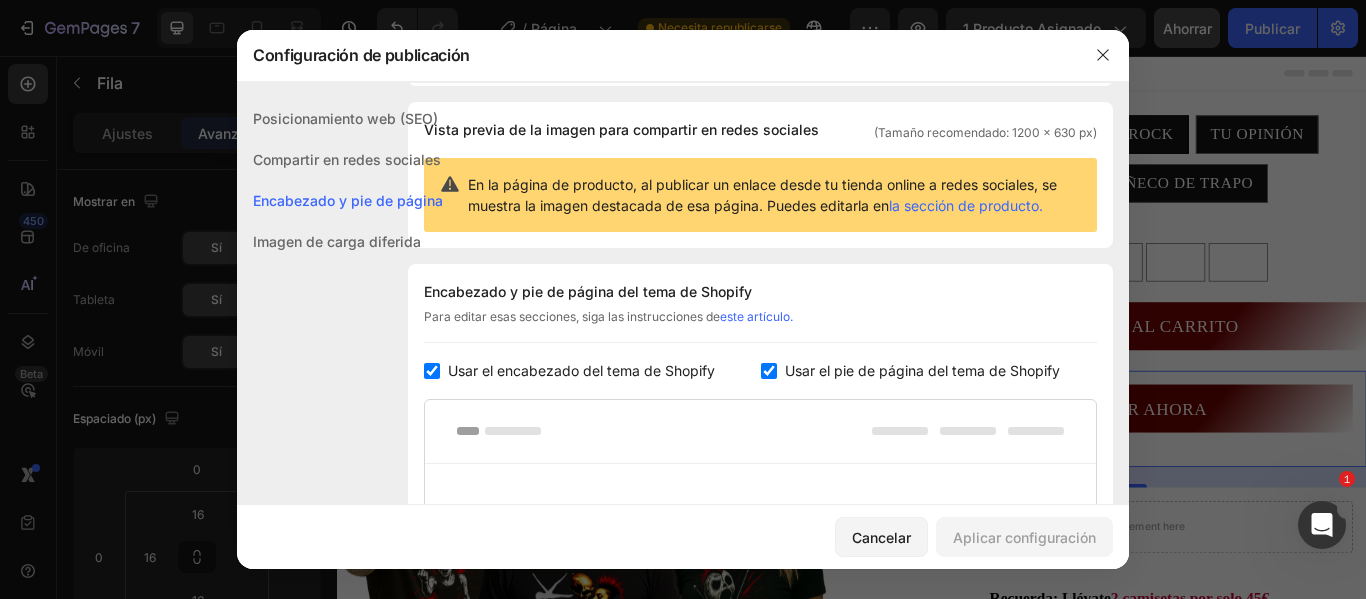 scroll, scrollTop: 291, scrollLeft: 0, axis: vertical 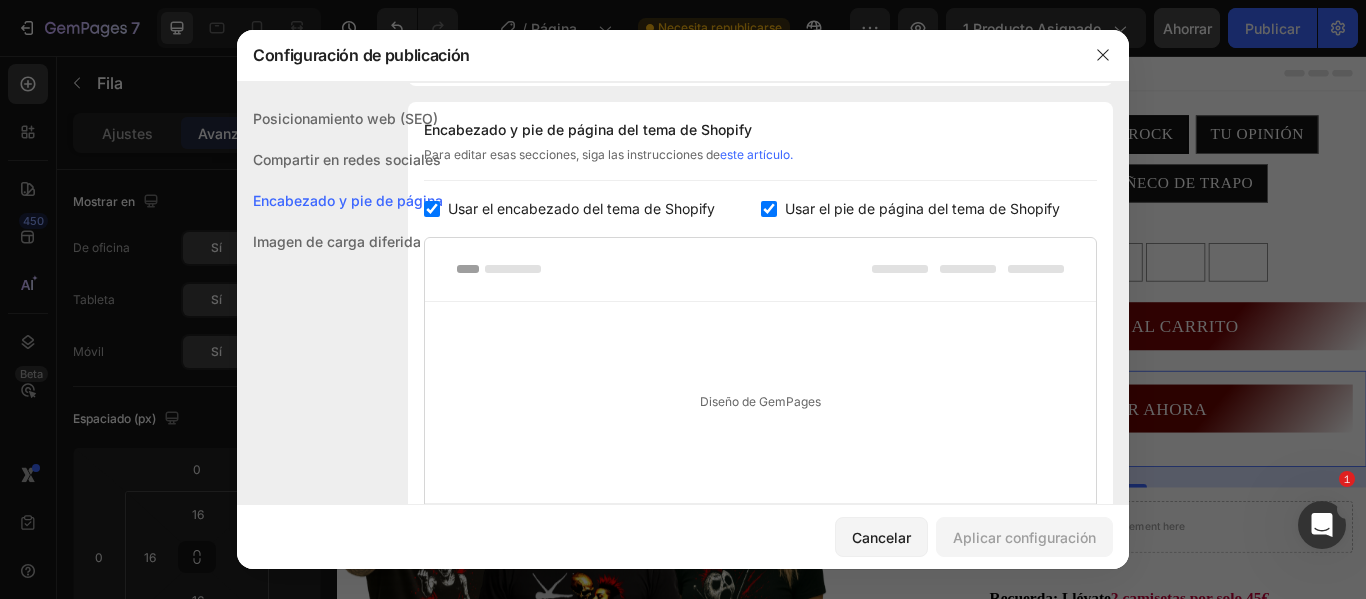 click on "Imagen de carga diferida" at bounding box center [337, 241] 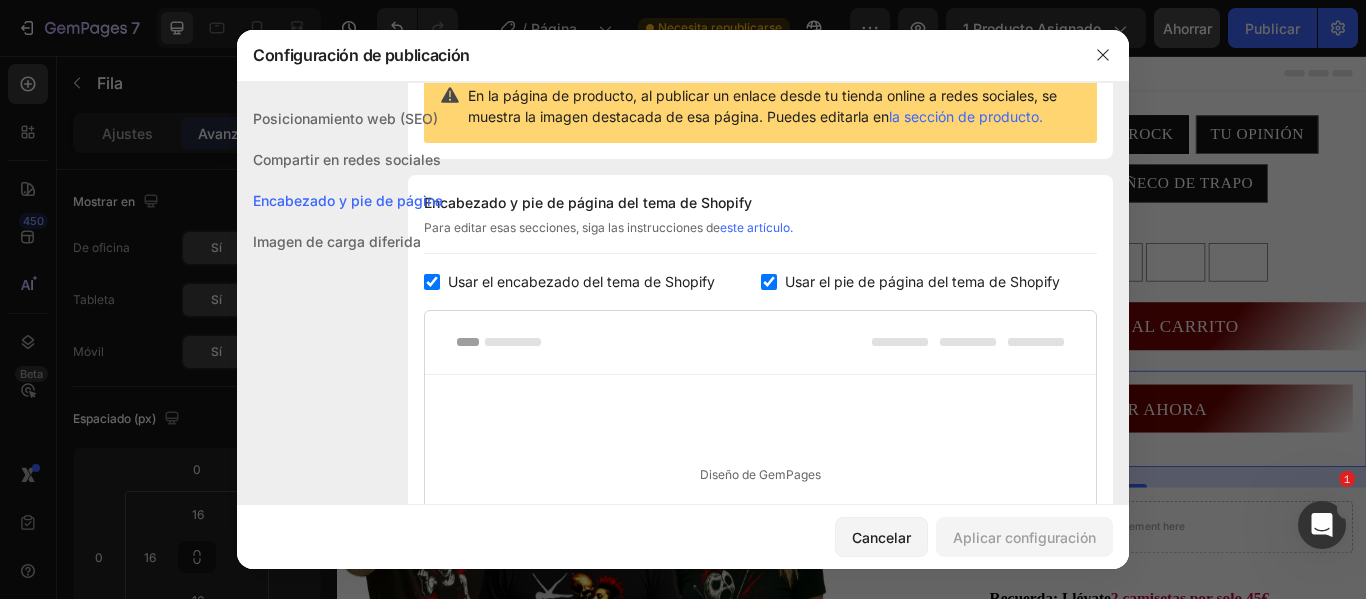 scroll, scrollTop: 0, scrollLeft: 0, axis: both 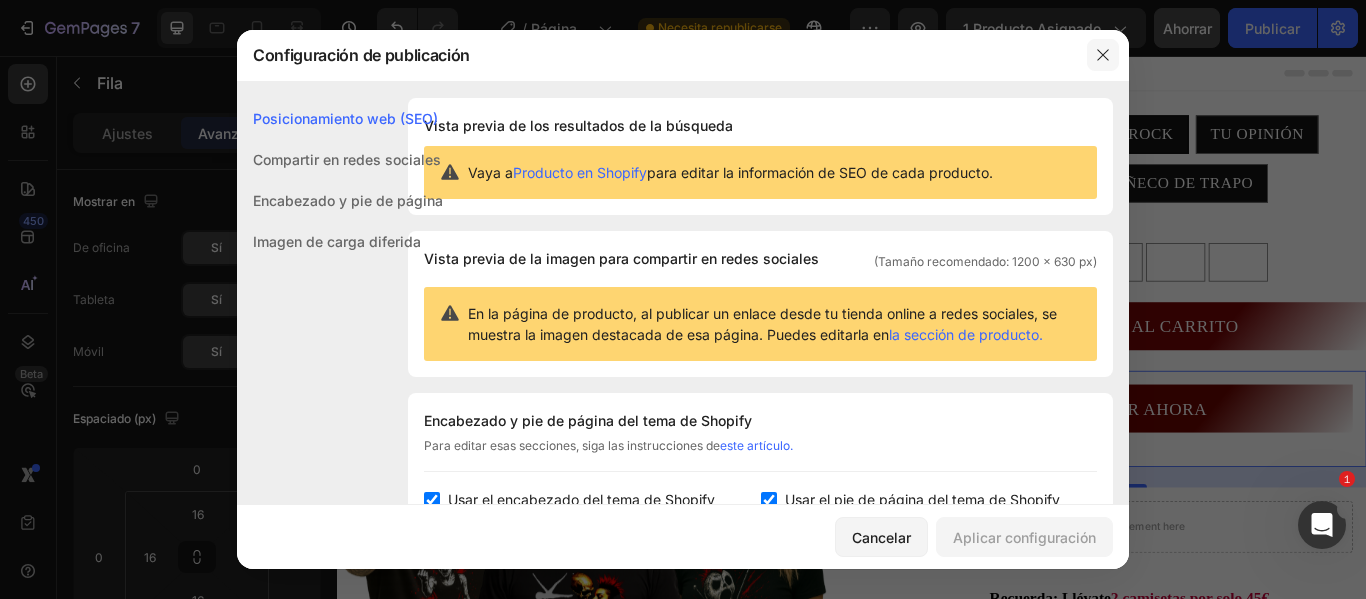 click 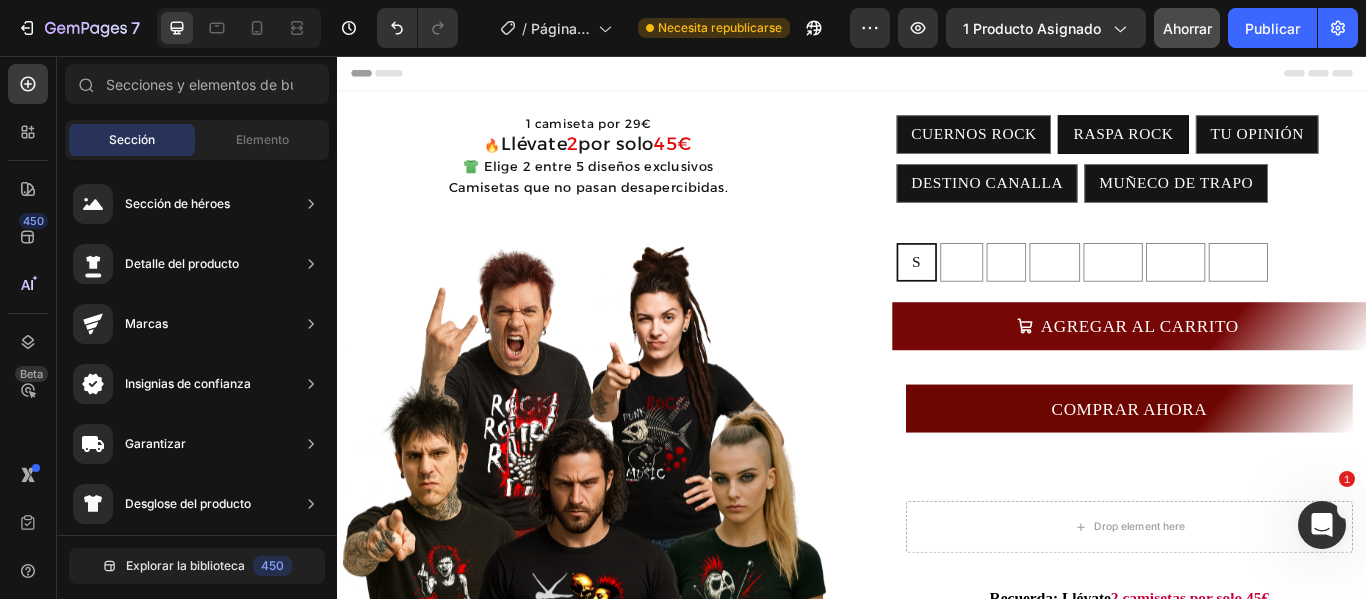 click 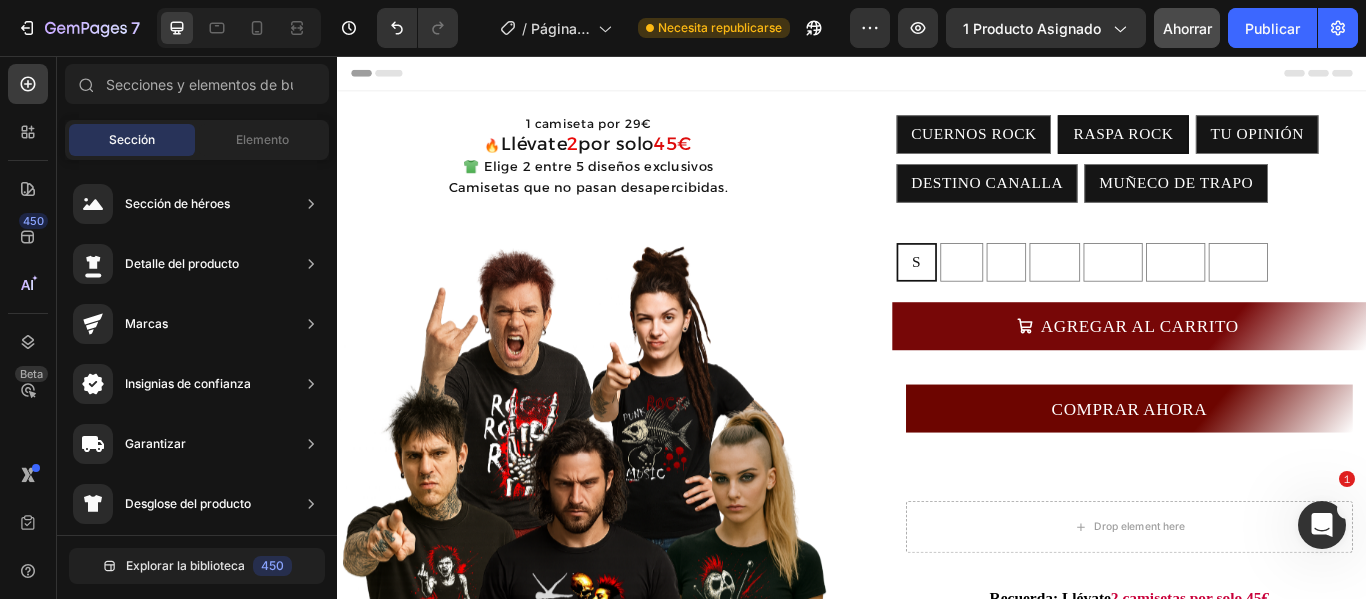 click 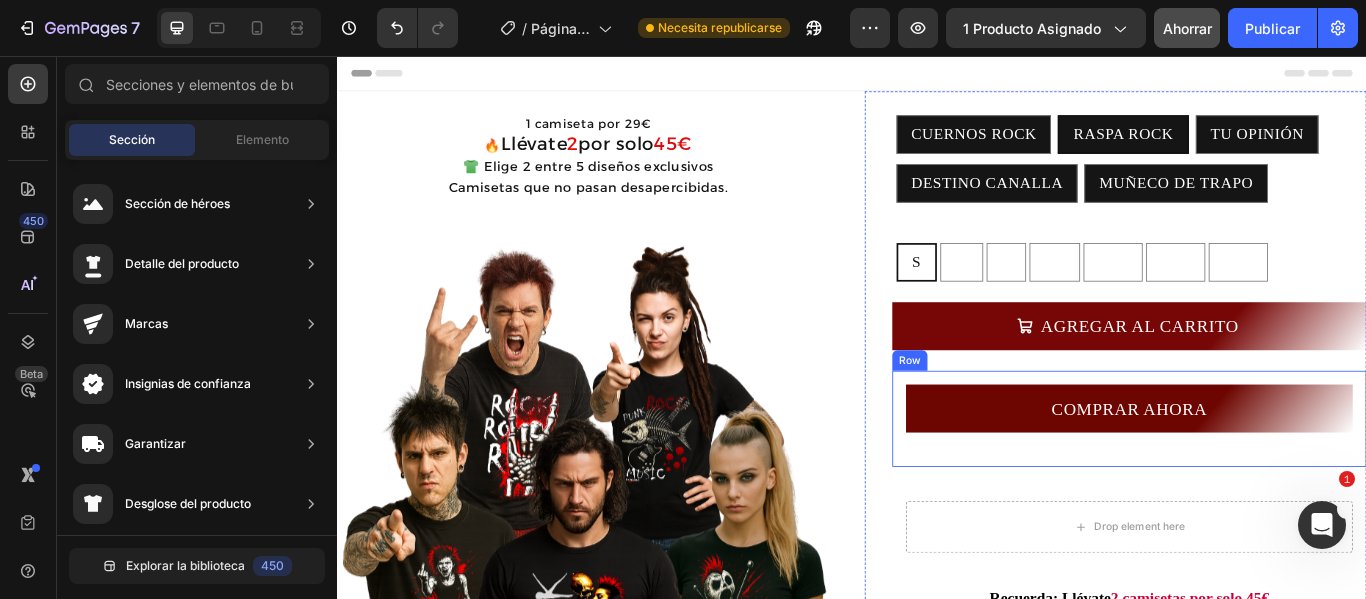click on "COMPRAR AHORA Dynamic Checkout Row" at bounding box center [1260, 479] 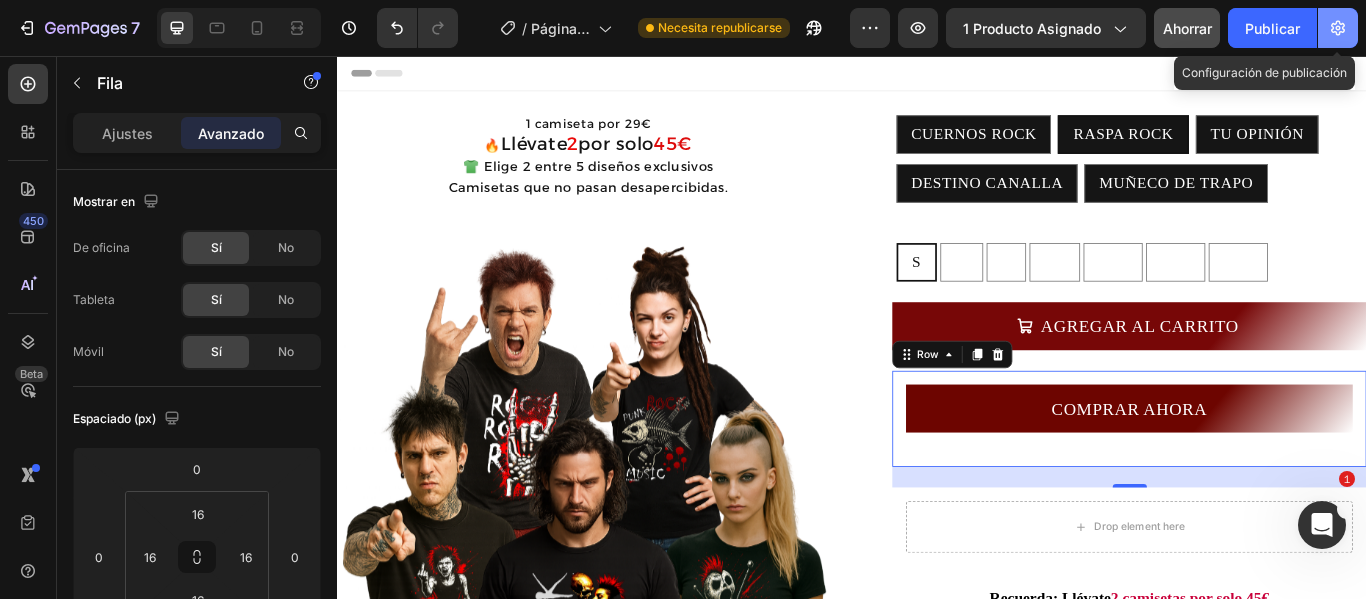 click 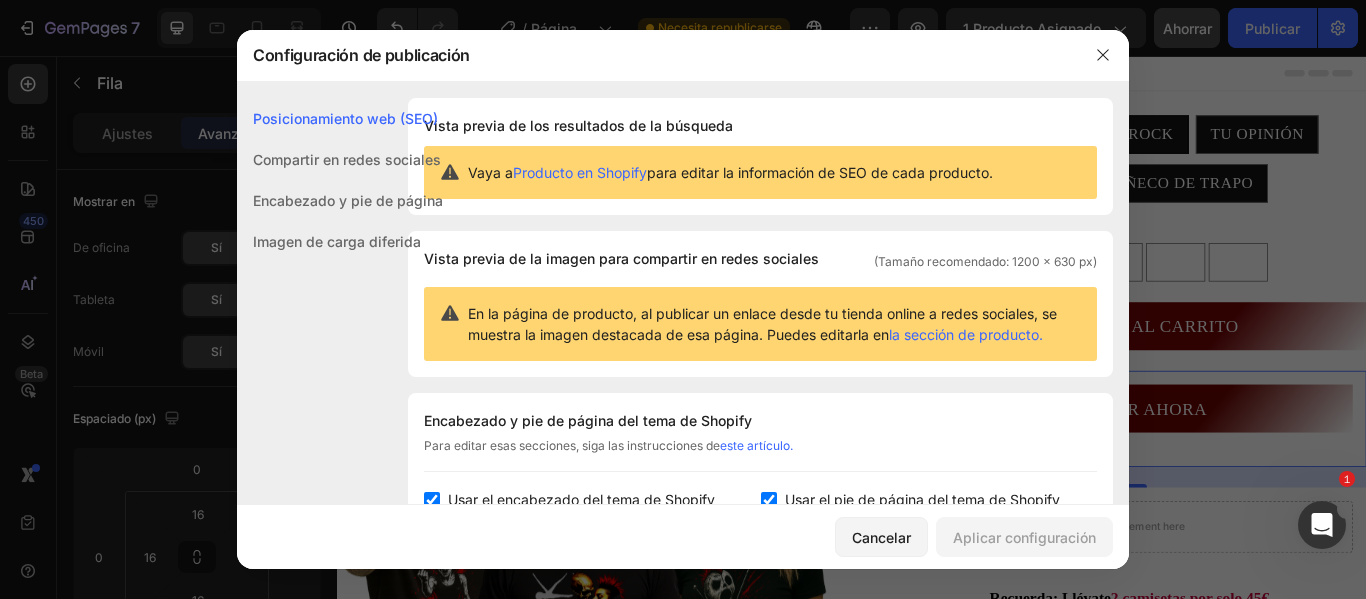 click at bounding box center (1103, 55) 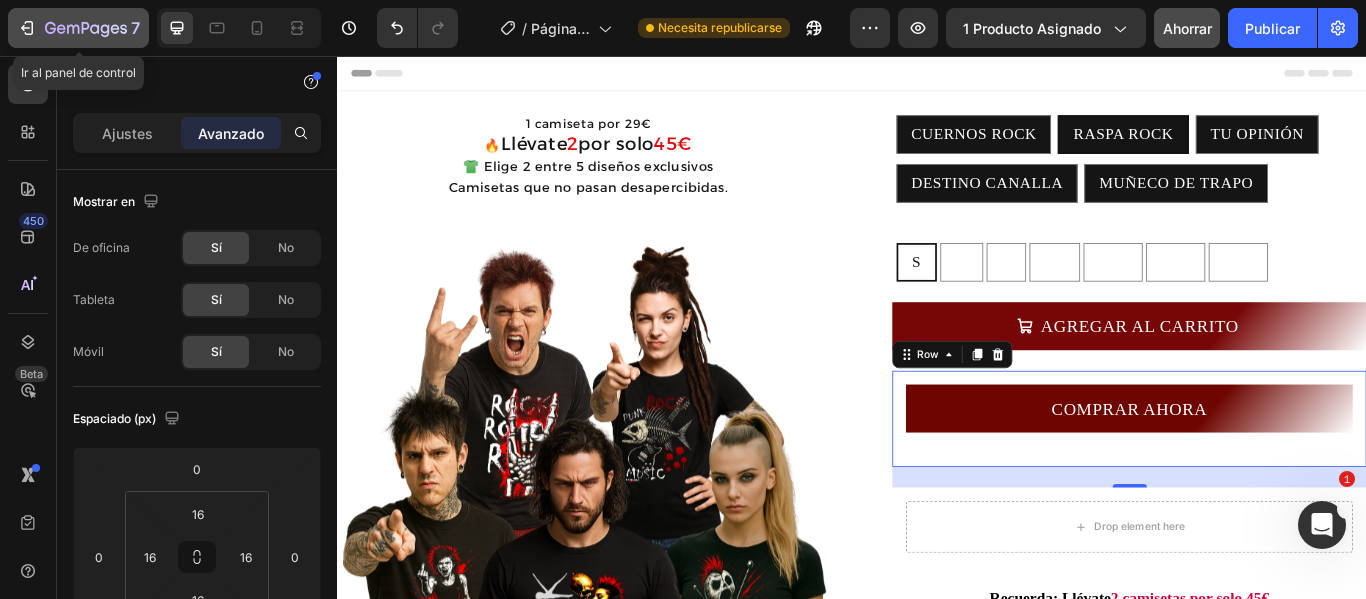 click 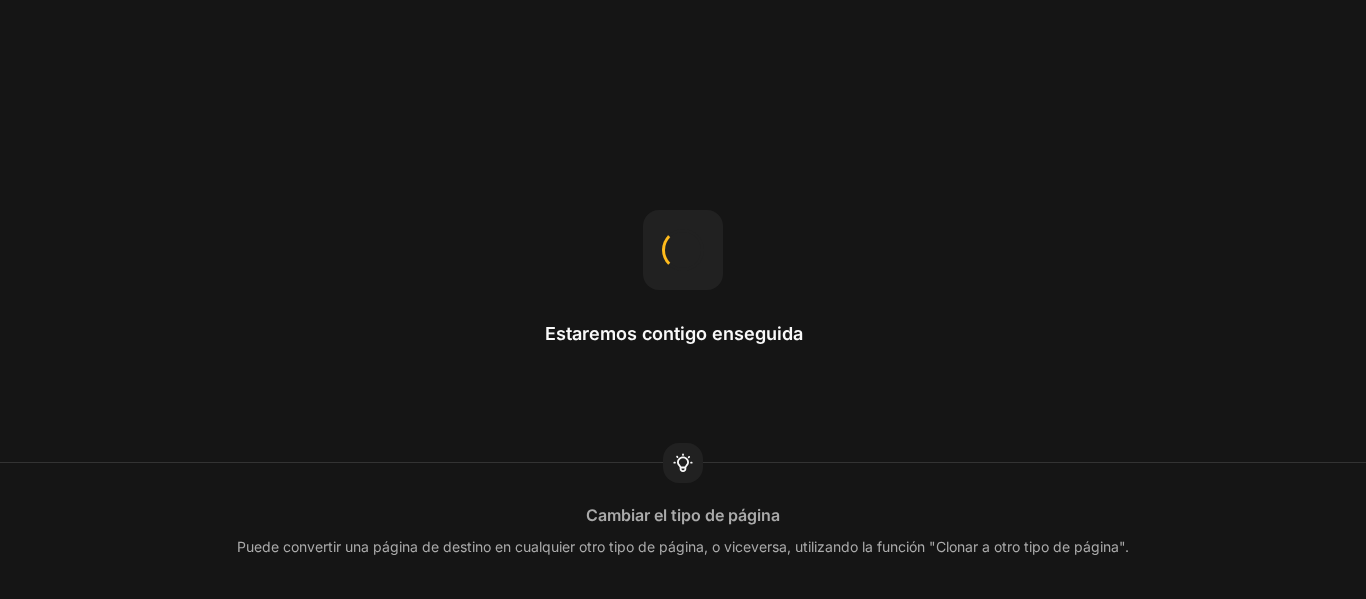 scroll, scrollTop: 0, scrollLeft: 0, axis: both 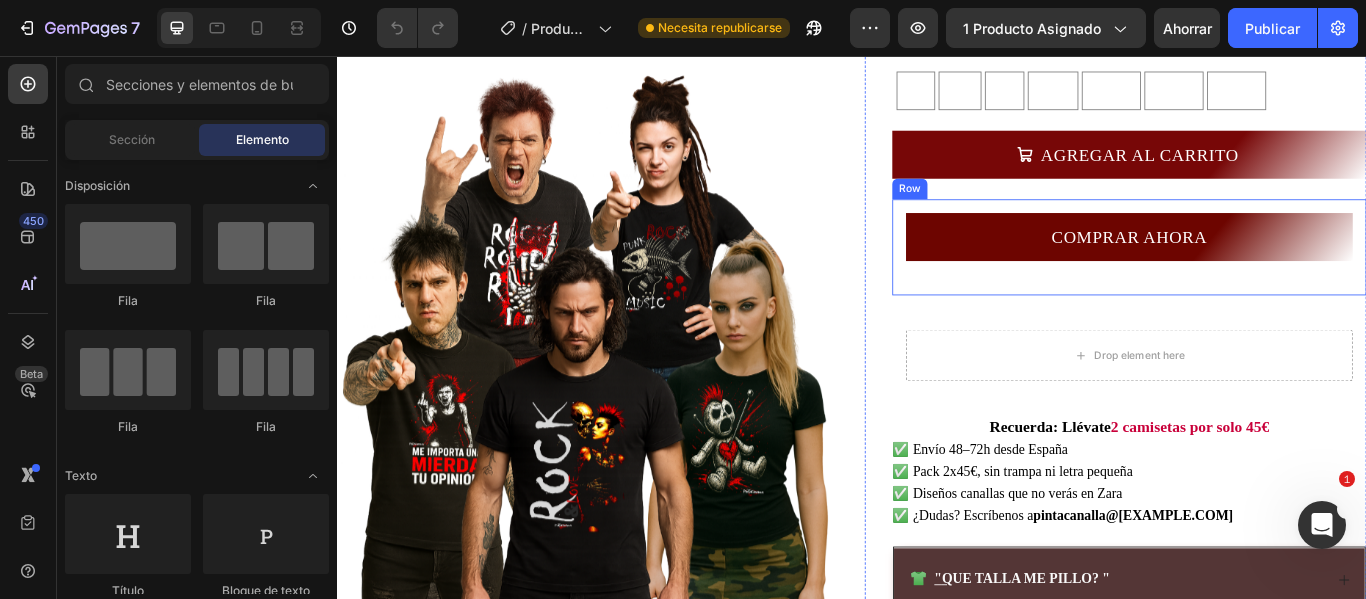 click on "COMPRAR AHORA Dynamic Checkout Row" at bounding box center (1260, 279) 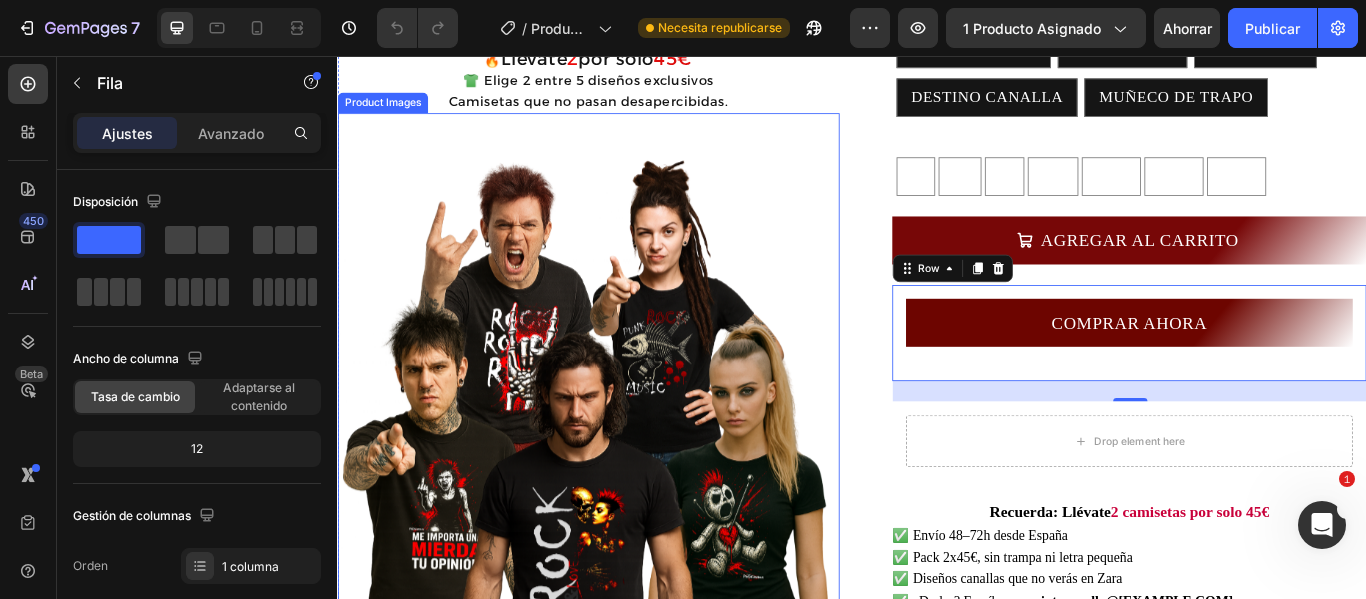 scroll, scrollTop: 0, scrollLeft: 0, axis: both 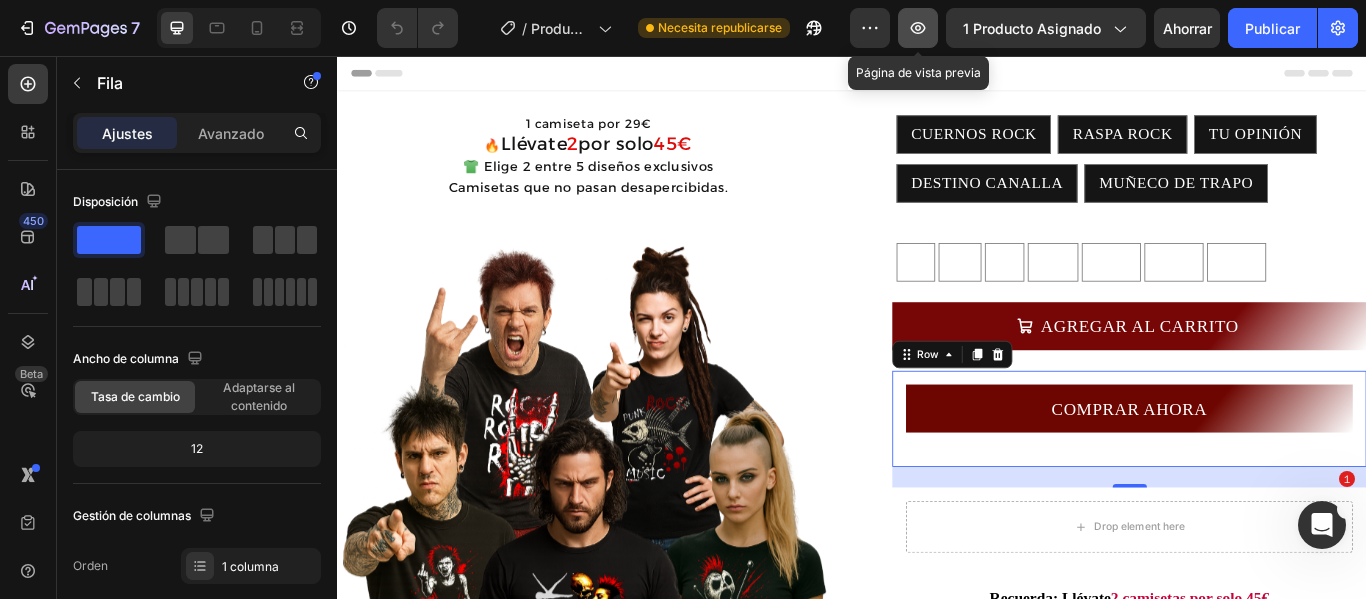 click 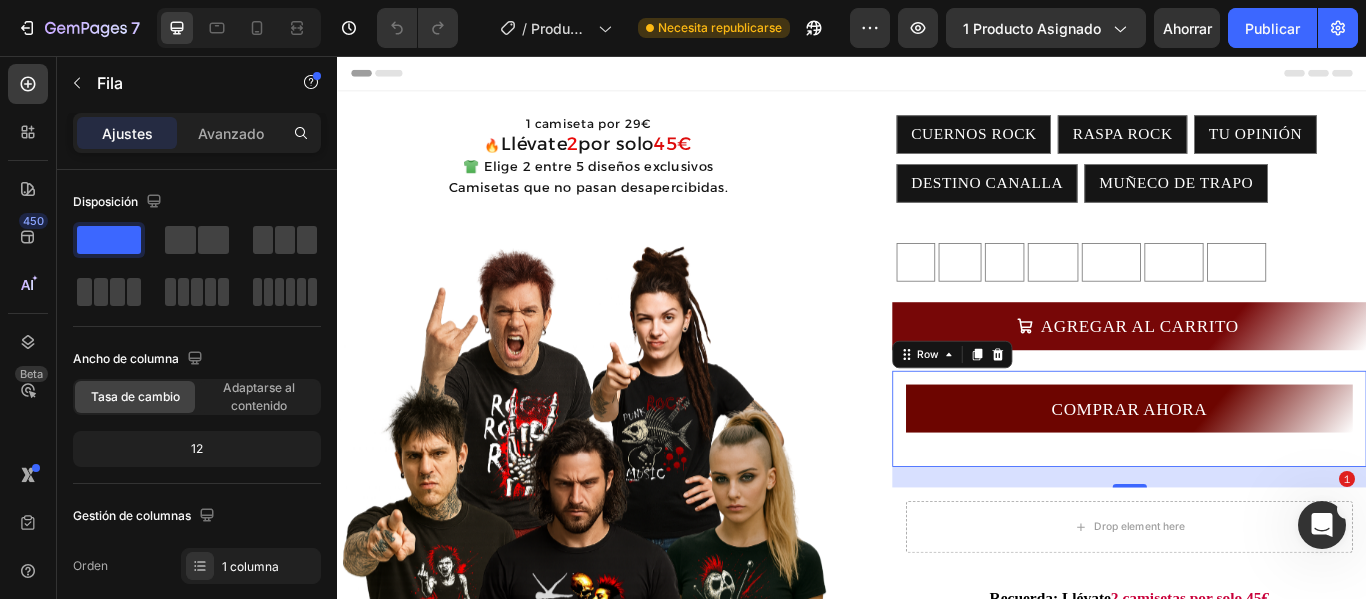 click on "COMPRAR AHORA Dynamic Checkout Row   24" at bounding box center [1260, 479] 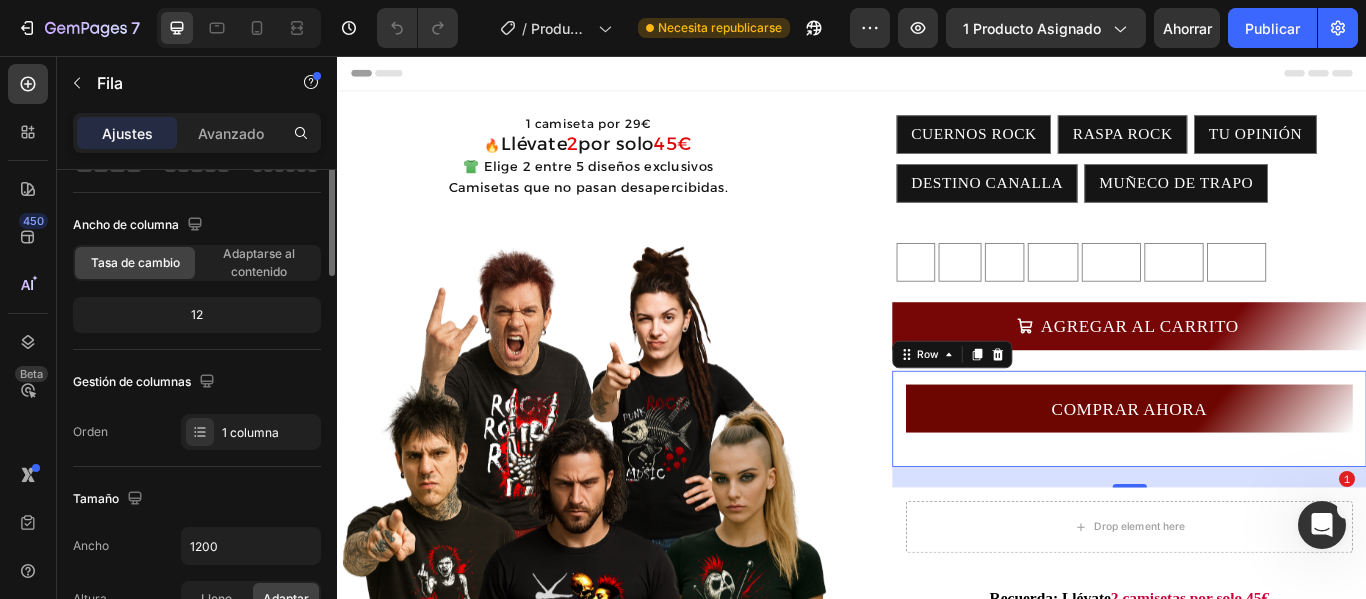 scroll, scrollTop: 34, scrollLeft: 0, axis: vertical 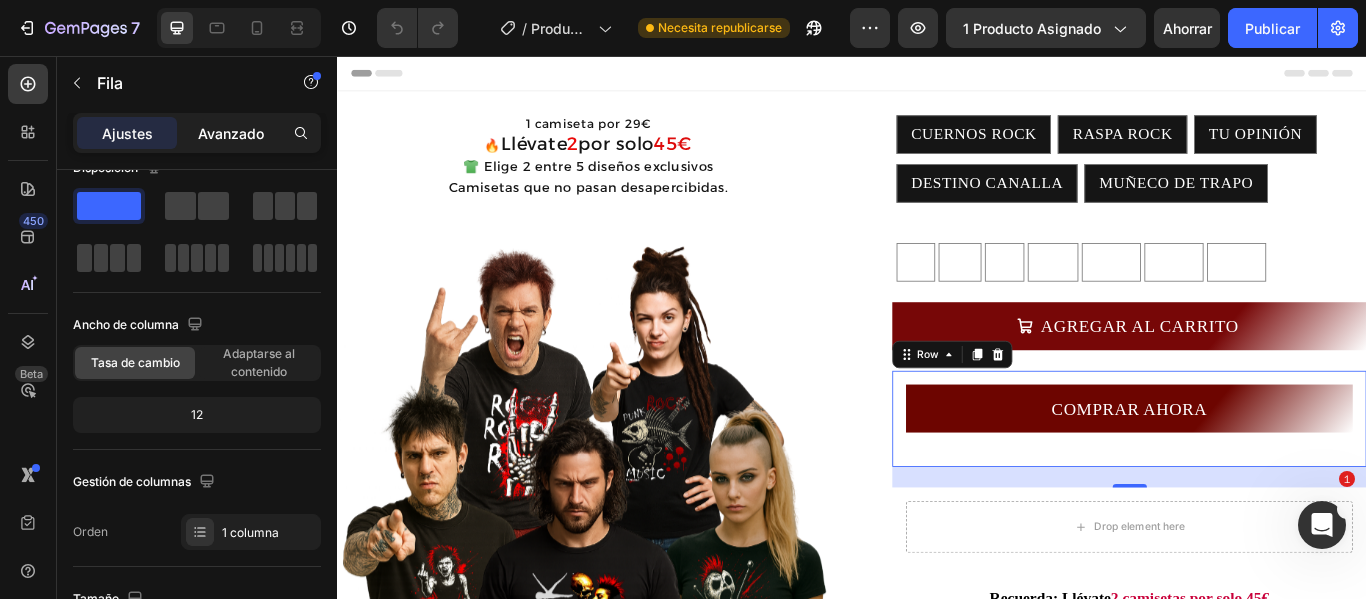 click on "Avanzado" at bounding box center (231, 133) 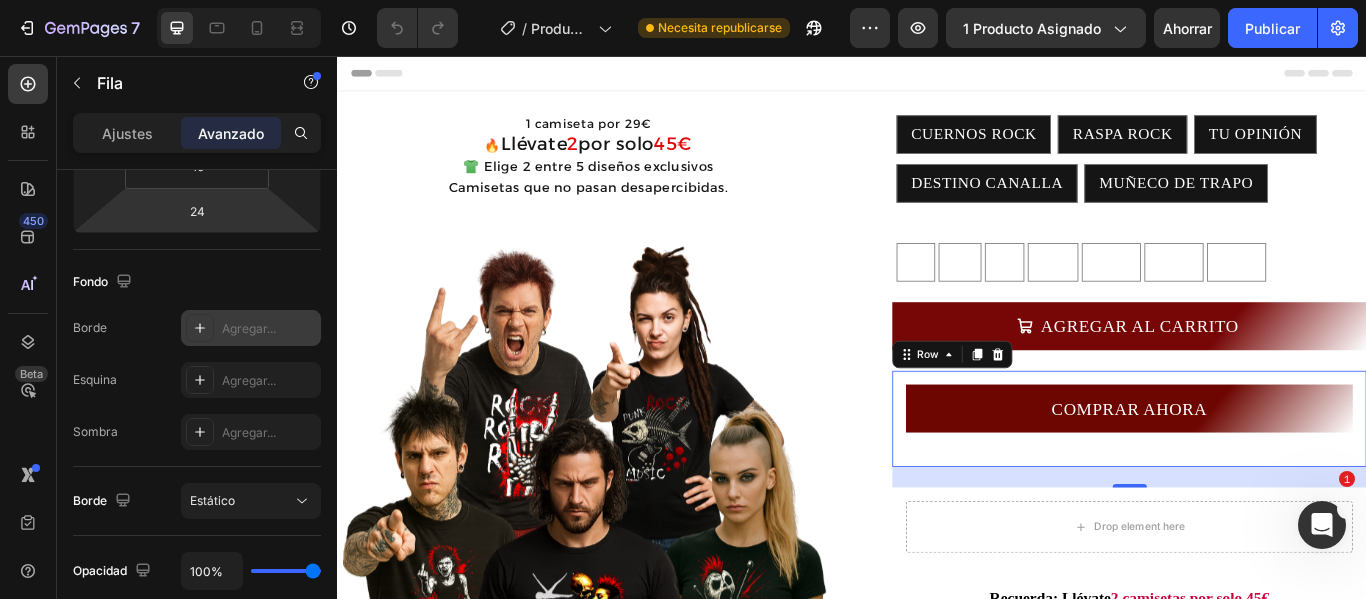 scroll, scrollTop: 902, scrollLeft: 0, axis: vertical 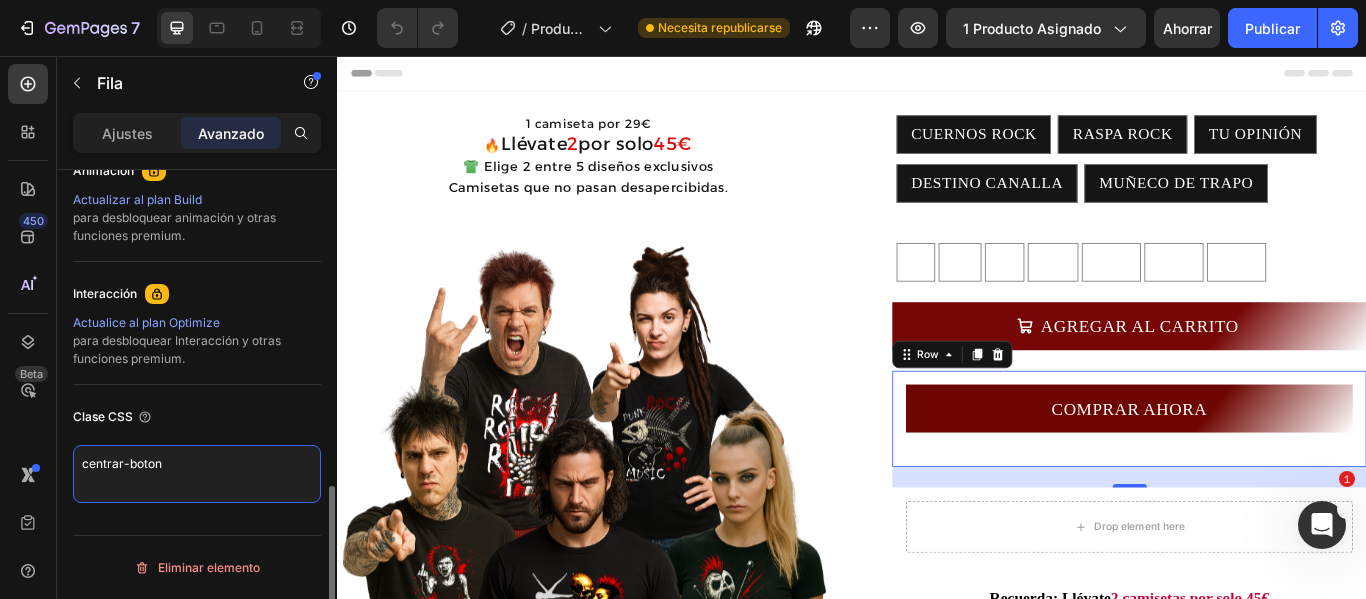 drag, startPoint x: 159, startPoint y: 464, endPoint x: 76, endPoint y: 474, distance: 83.60024 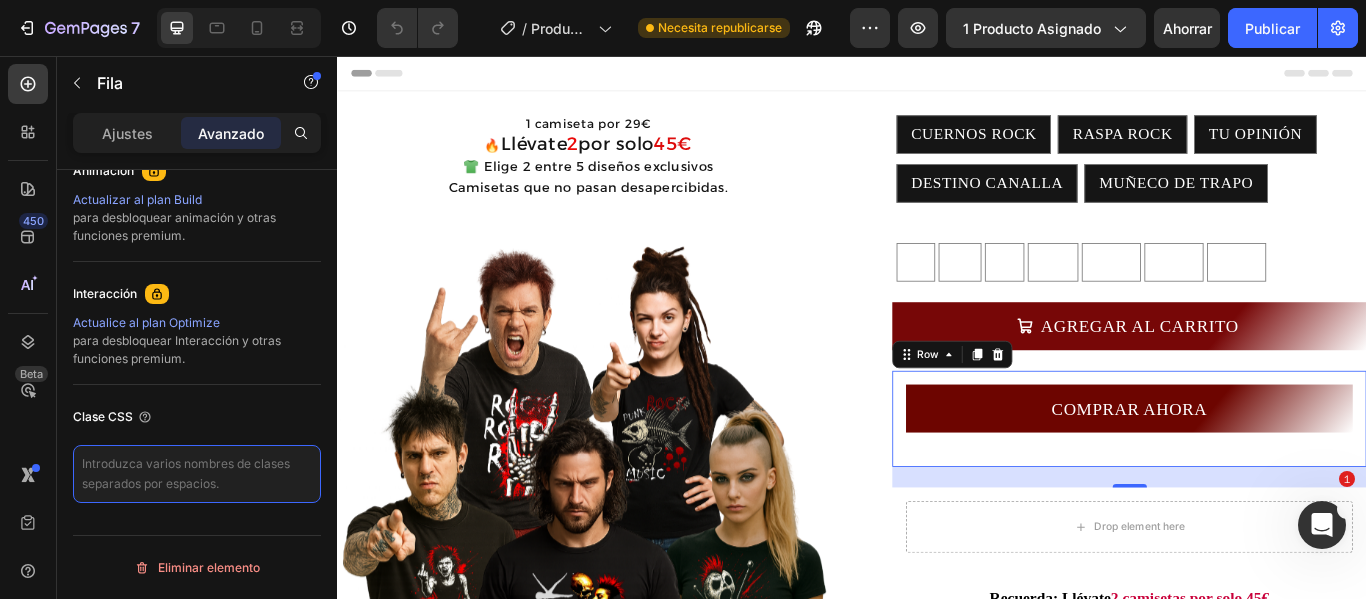 type 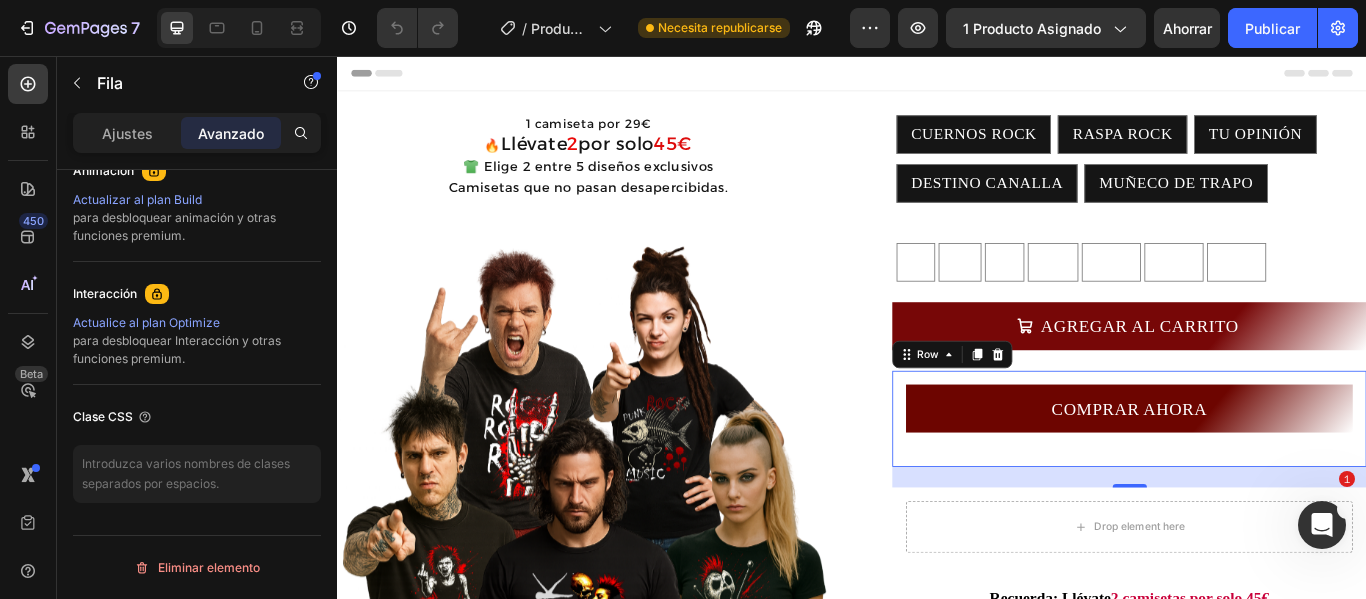 click on "COMPRAR AHORA Dynamic Checkout Row   24" at bounding box center [1260, 479] 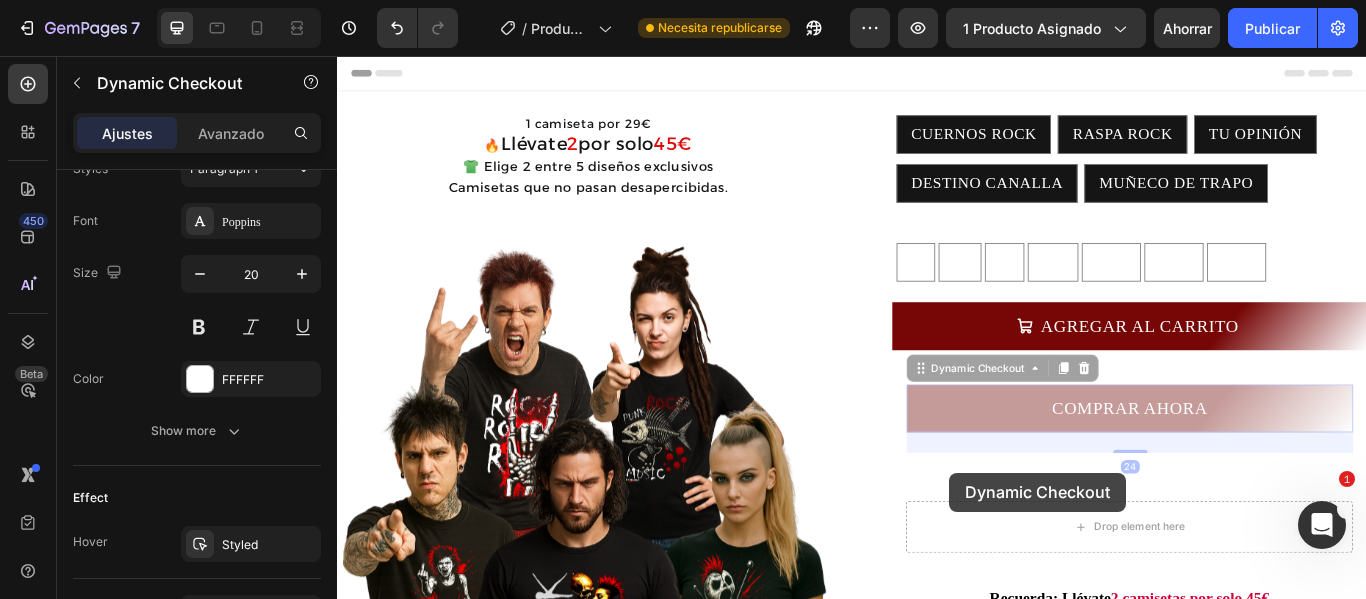 scroll, scrollTop: 0, scrollLeft: 0, axis: both 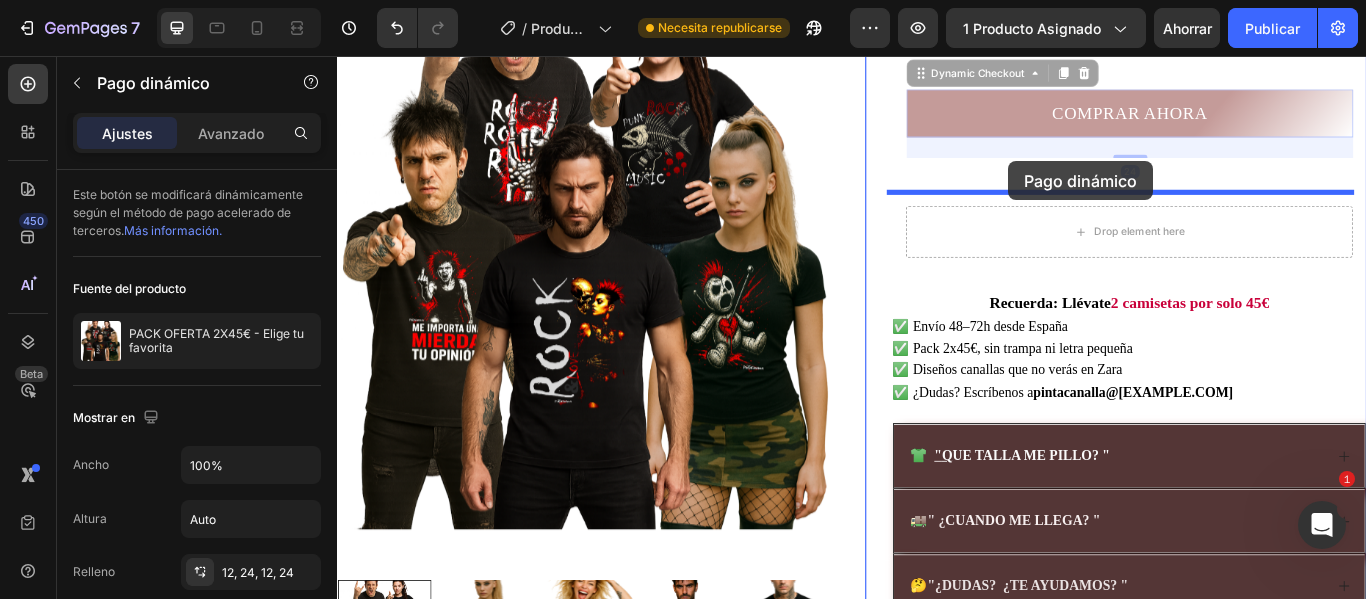 drag, startPoint x: 1051, startPoint y: 480, endPoint x: 1120, endPoint y: 179, distance: 308.80737 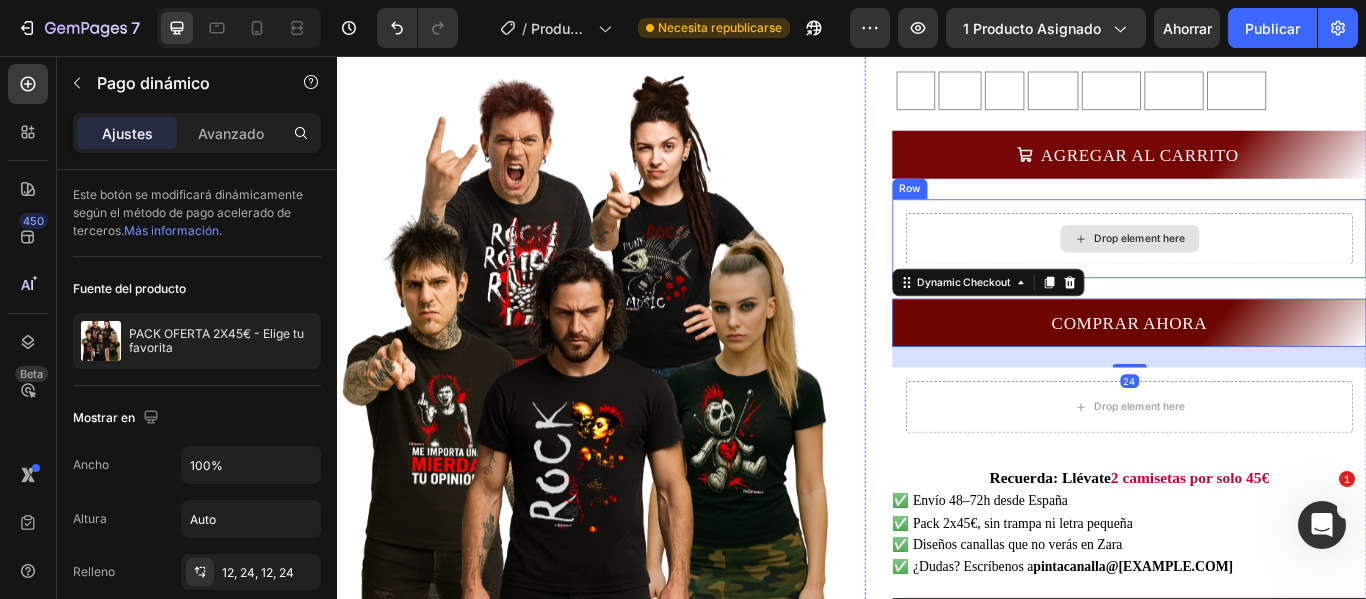 scroll, scrollTop: 144, scrollLeft: 0, axis: vertical 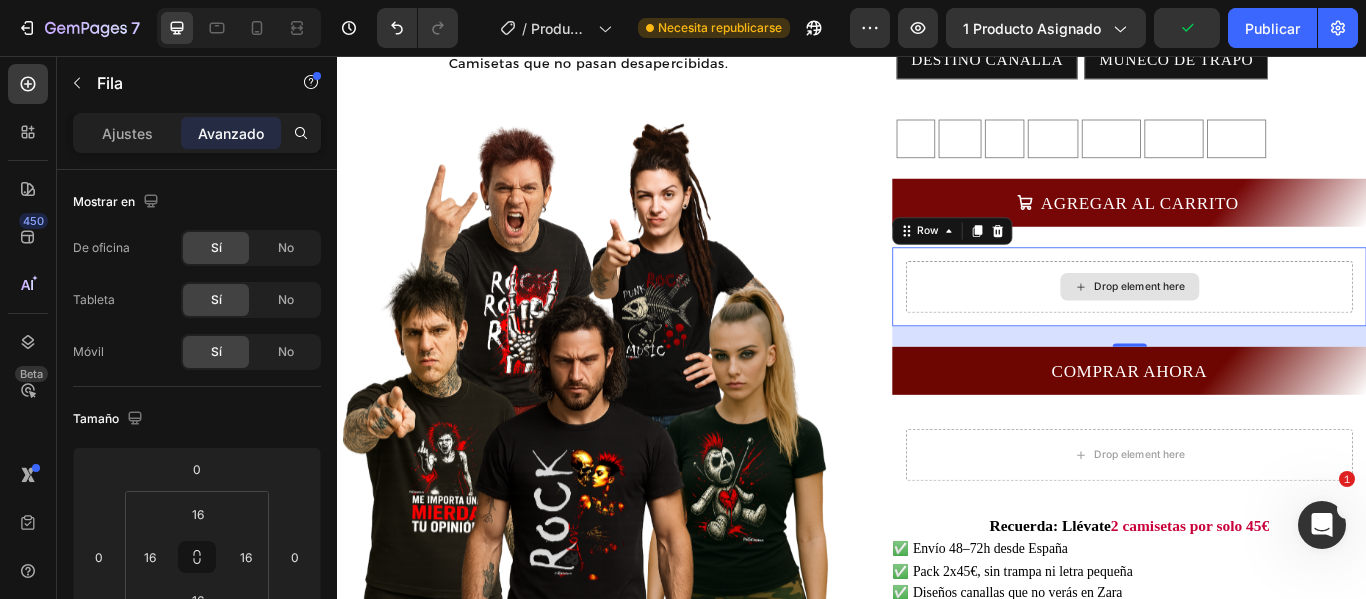 click on "Drop element here" at bounding box center (1260, 325) 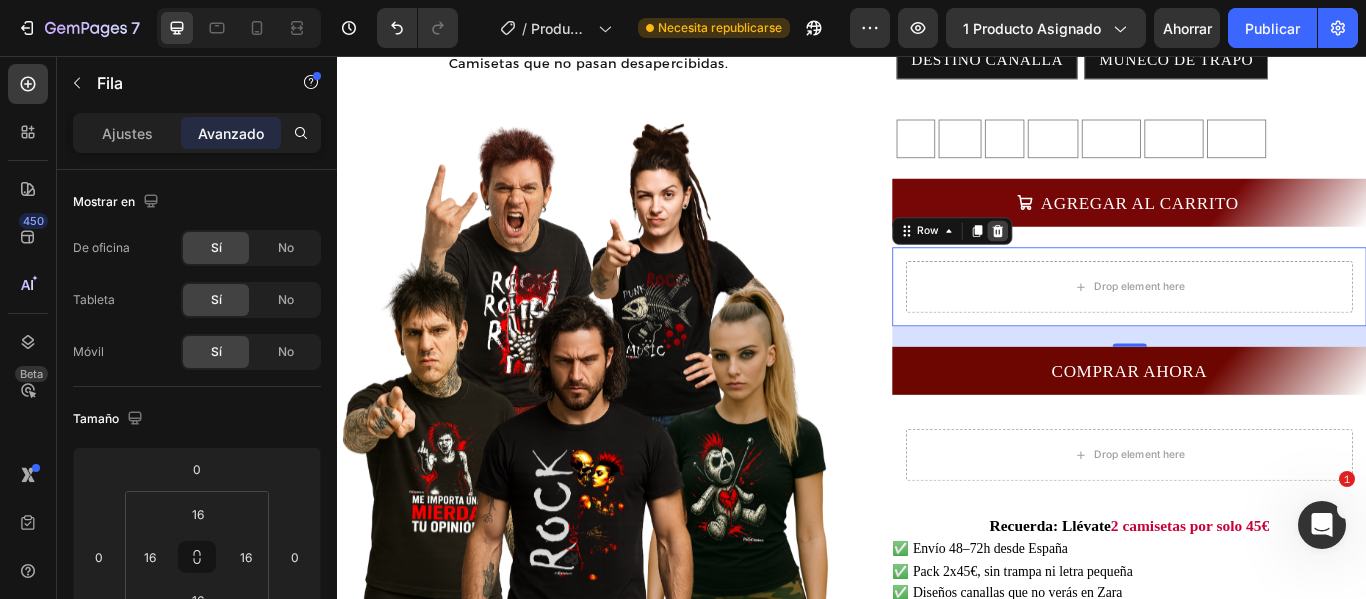 click 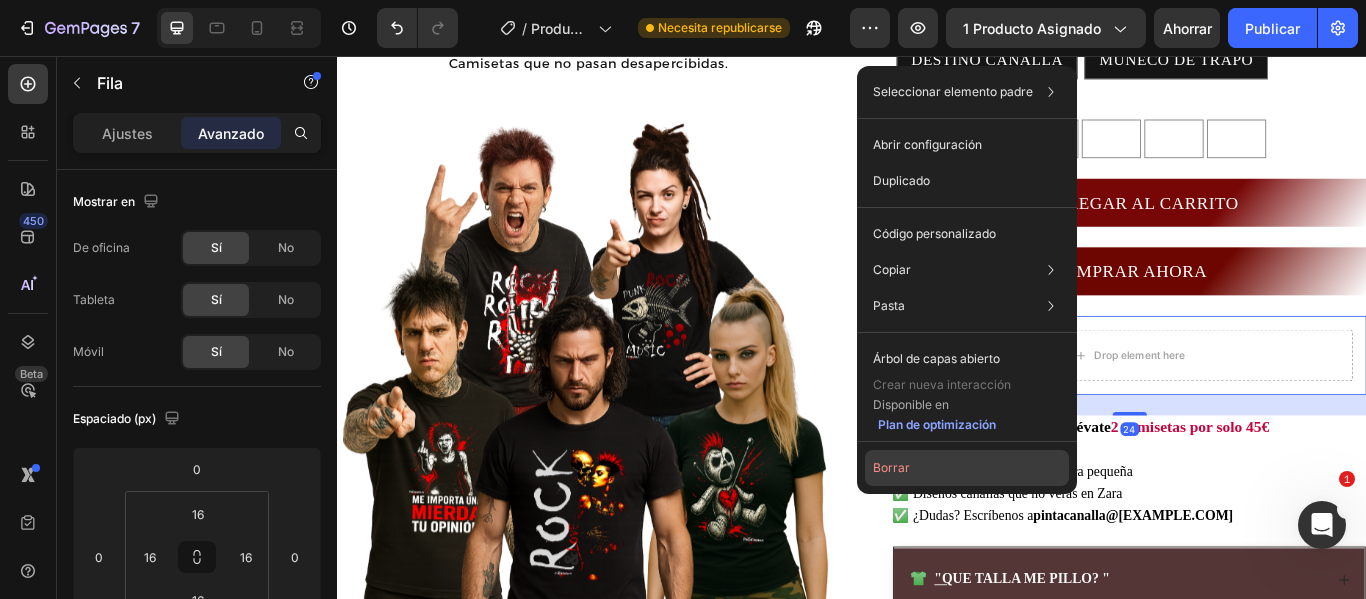 click on "Borrar" at bounding box center [891, 467] 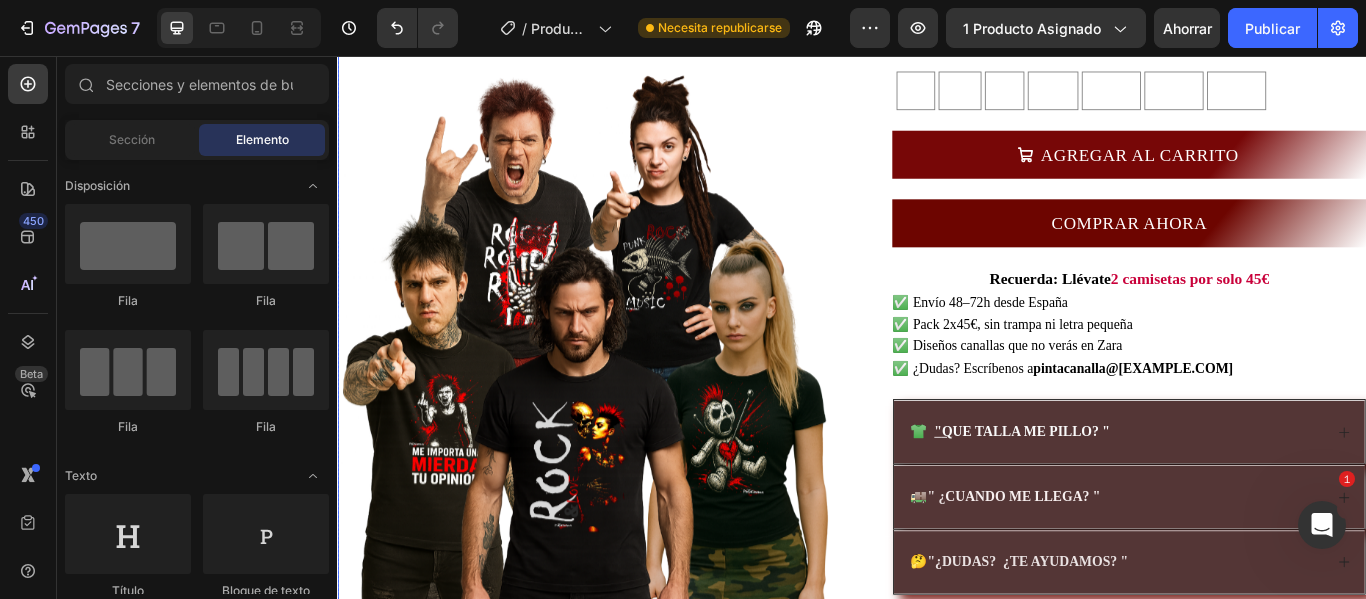 scroll, scrollTop: 300, scrollLeft: 0, axis: vertical 